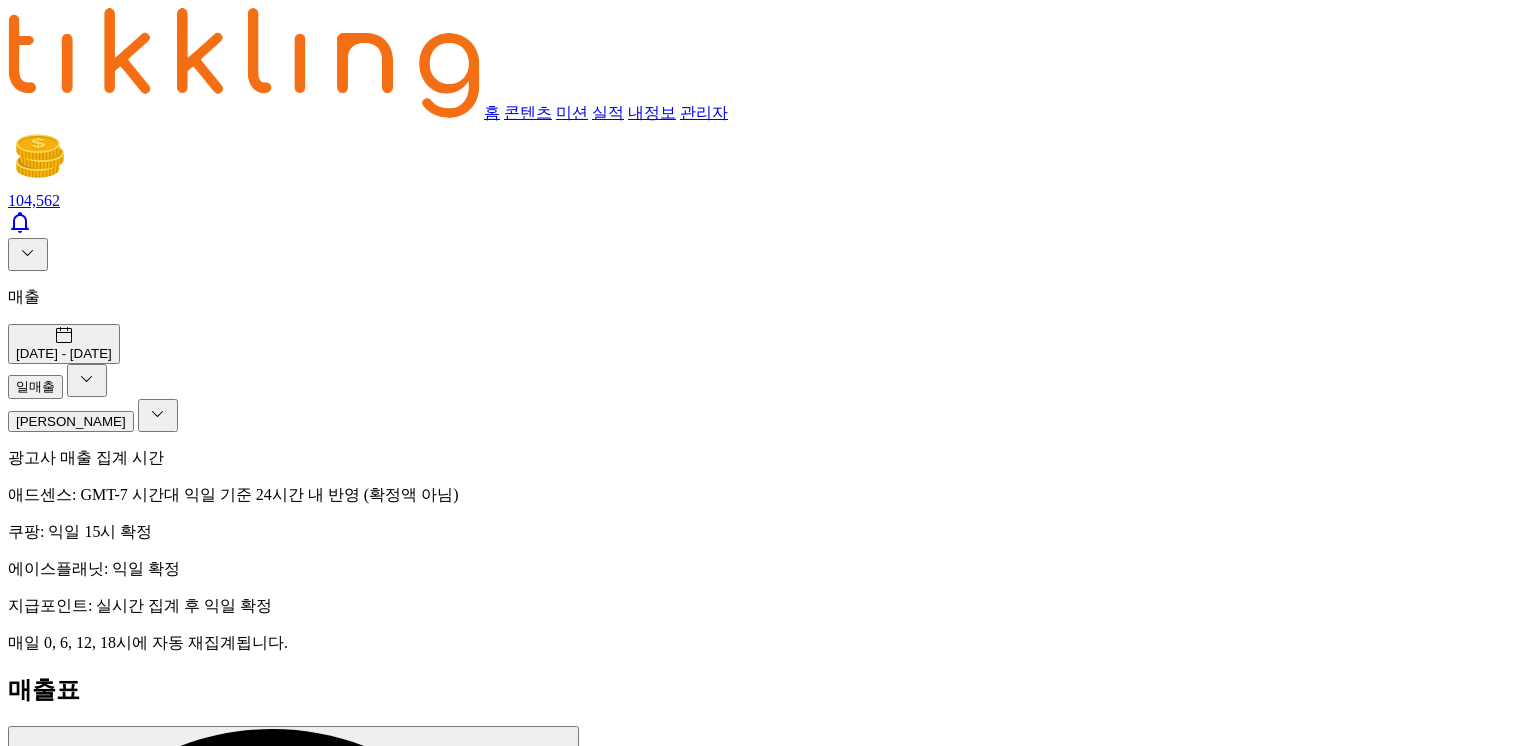 scroll, scrollTop: 0, scrollLeft: 0, axis: both 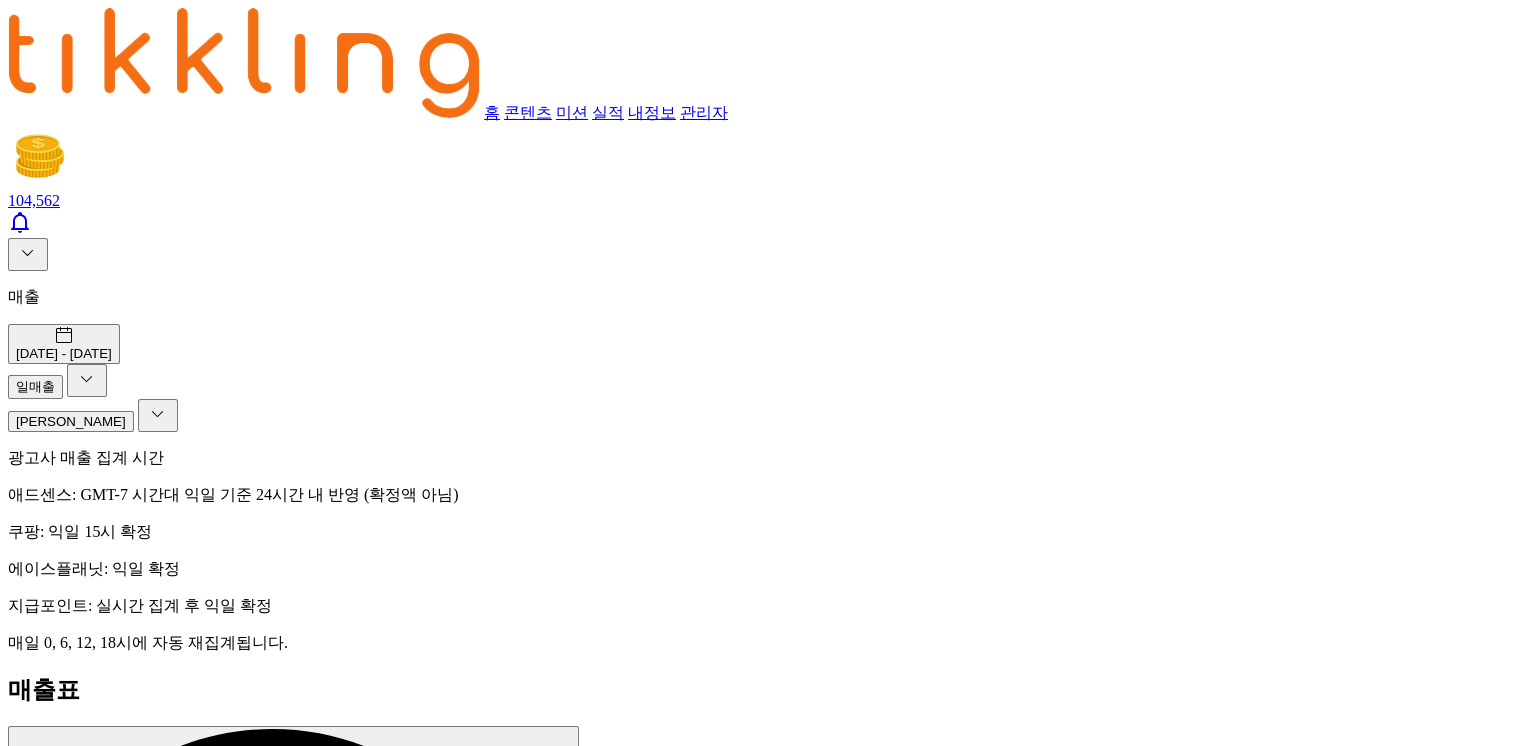 drag, startPoint x: 0, startPoint y: 0, endPoint x: 252, endPoint y: 39, distance: 255 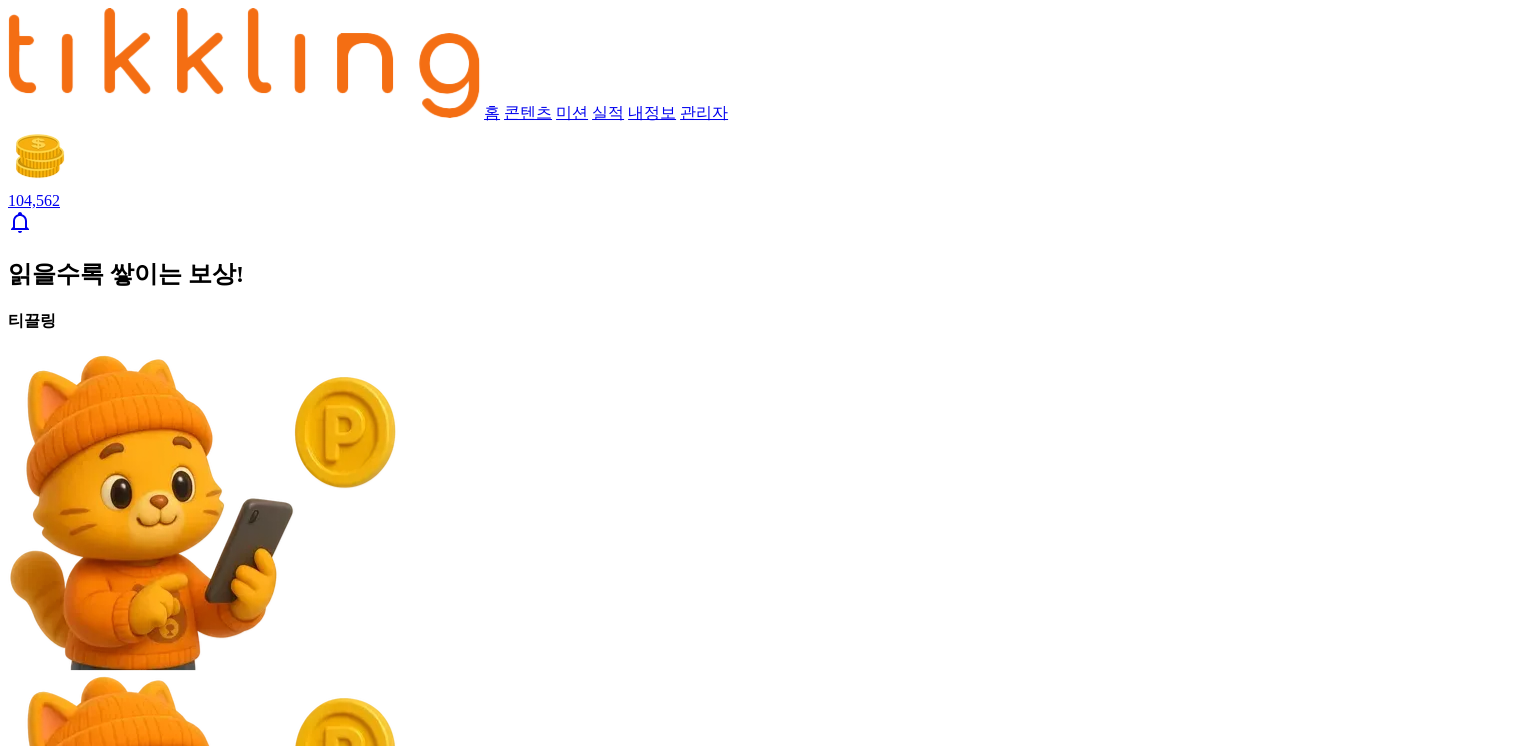 click on "읽을수록 쌓이는 보상!   티끌링       현재 내 포인트   104,562P     지금 출금신청이 가능해요!   [DATE]의 미션🔥   친구초대하고 포인트 받기     200   미션 참여 하고 포인트 받기     18   콘텐츠 읽고 포인트 받기     5   콘텐츠 읽고 포인트 쌓기   재밌는 콘텐츠를 읽으면 5P씩 적립!   더보기   5P     학폭 폭로떴던 배우 [PERSON_NAME](드라마 하차) 5P     러시아의 천재 수학자를 망쳐버린 [DEMOGRAPHIC_DATA] 5P     차 테러 당한 호구 5P     "당분간 무더운 날 계속"…행안부, 관계기관 대응태세 점검 5P     소나기에도 무더위 계속…최고체감 33도 이상[[DATE]날씨] 5P     다들 이거 뭐라고 읽어?		,, 5P     현재 난리 난 파스타 한입 때문에 파탄난 자매 5P     싱굴벙굴 왁굳 노래방 파묘" at bounding box center (756, 9748) 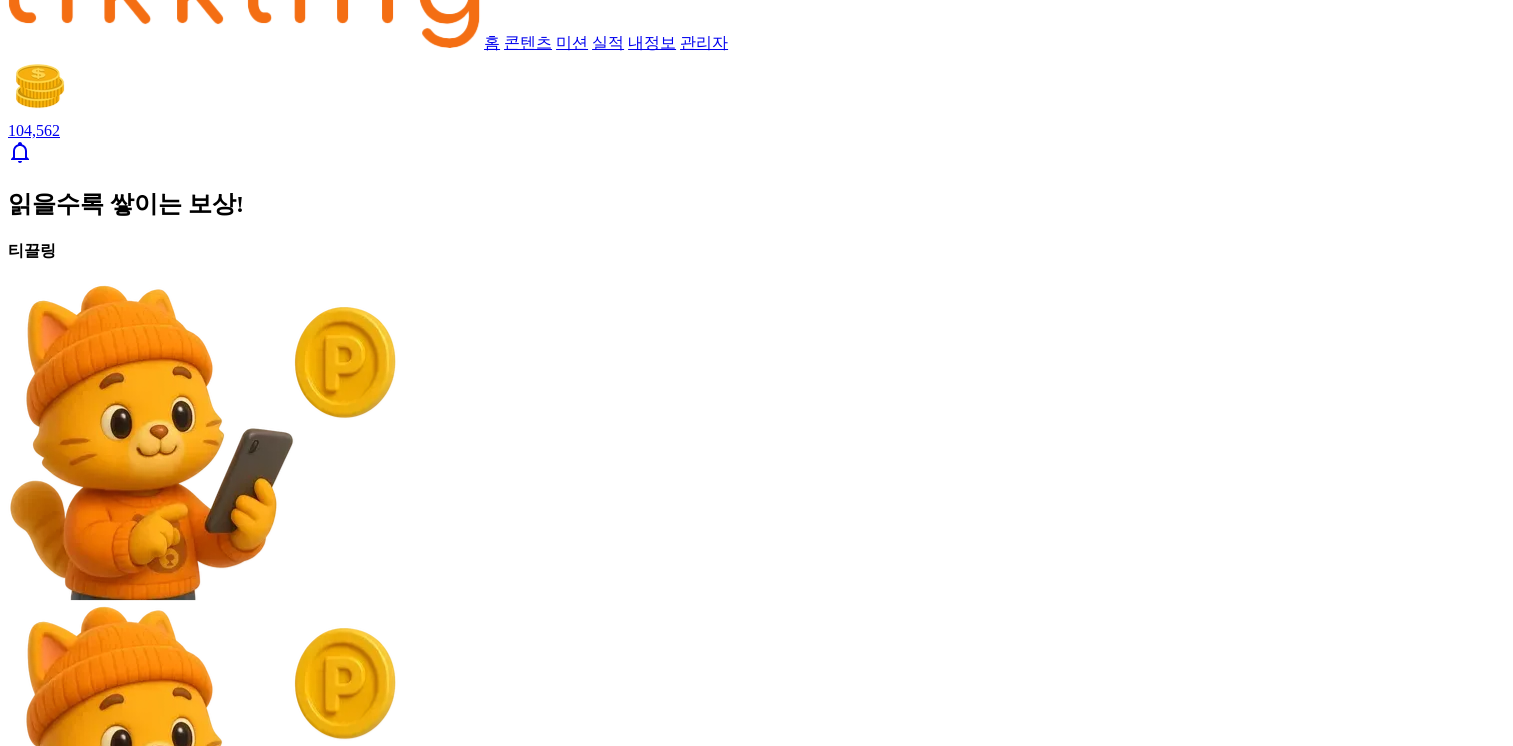 scroll, scrollTop: 100, scrollLeft: 0, axis: vertical 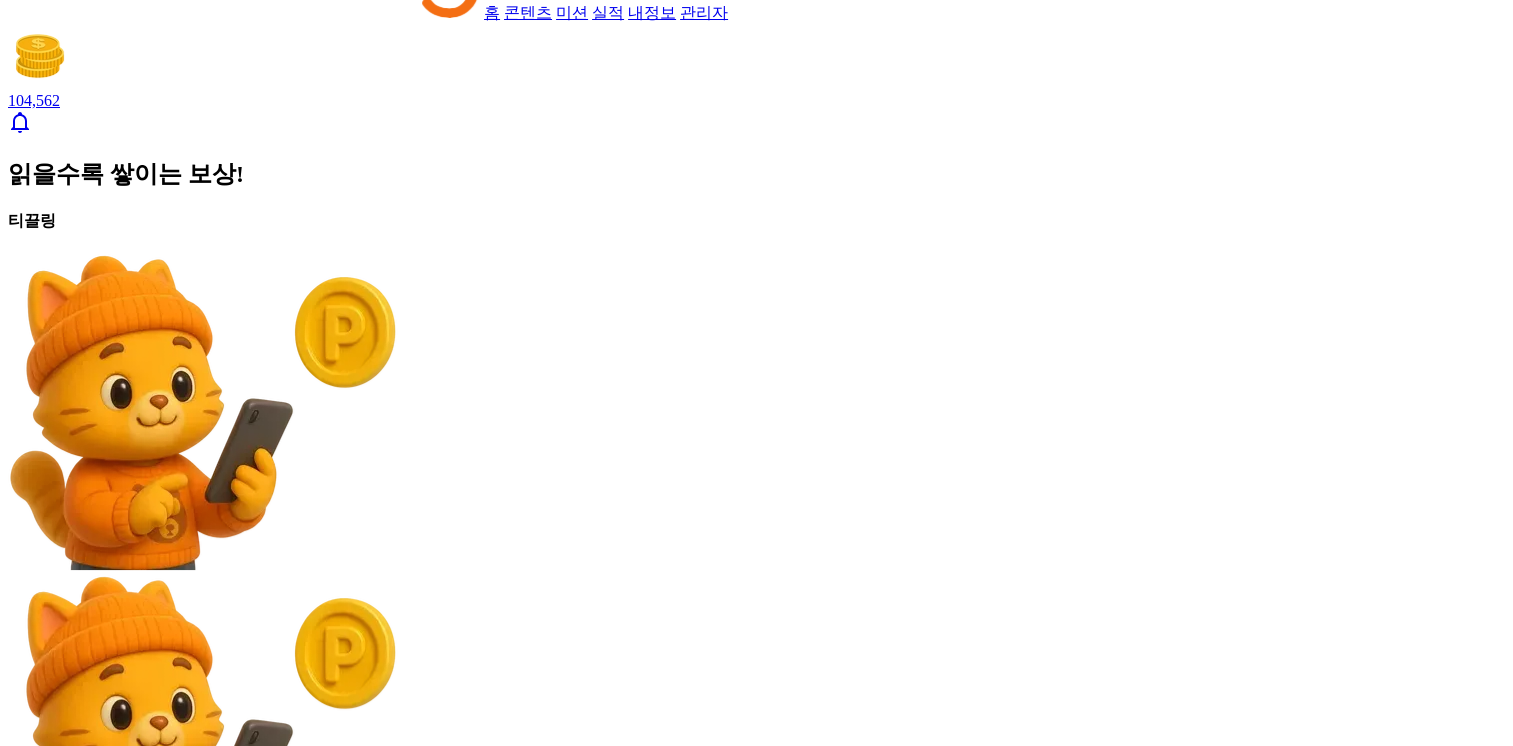 click on "관리자" at bounding box center [704, 12] 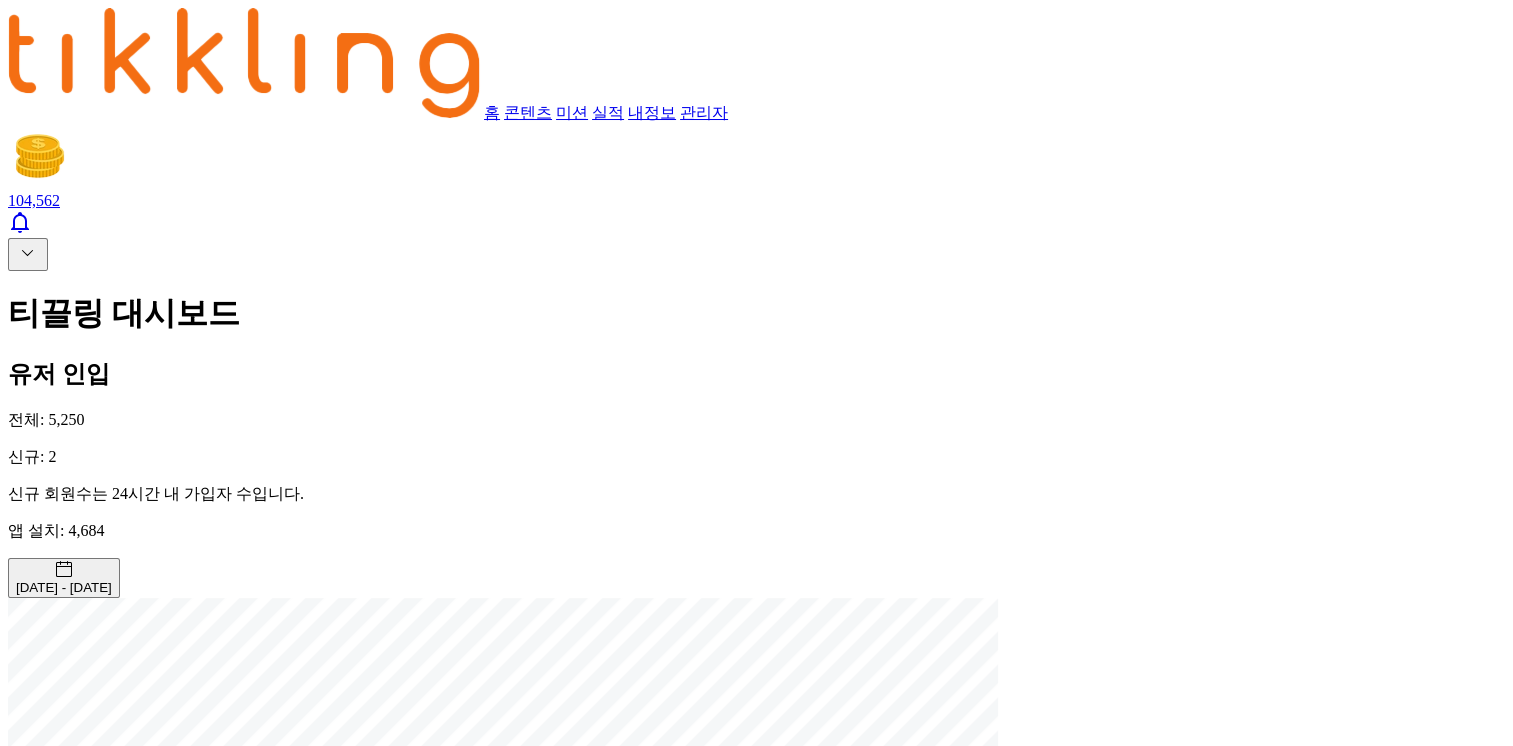 click 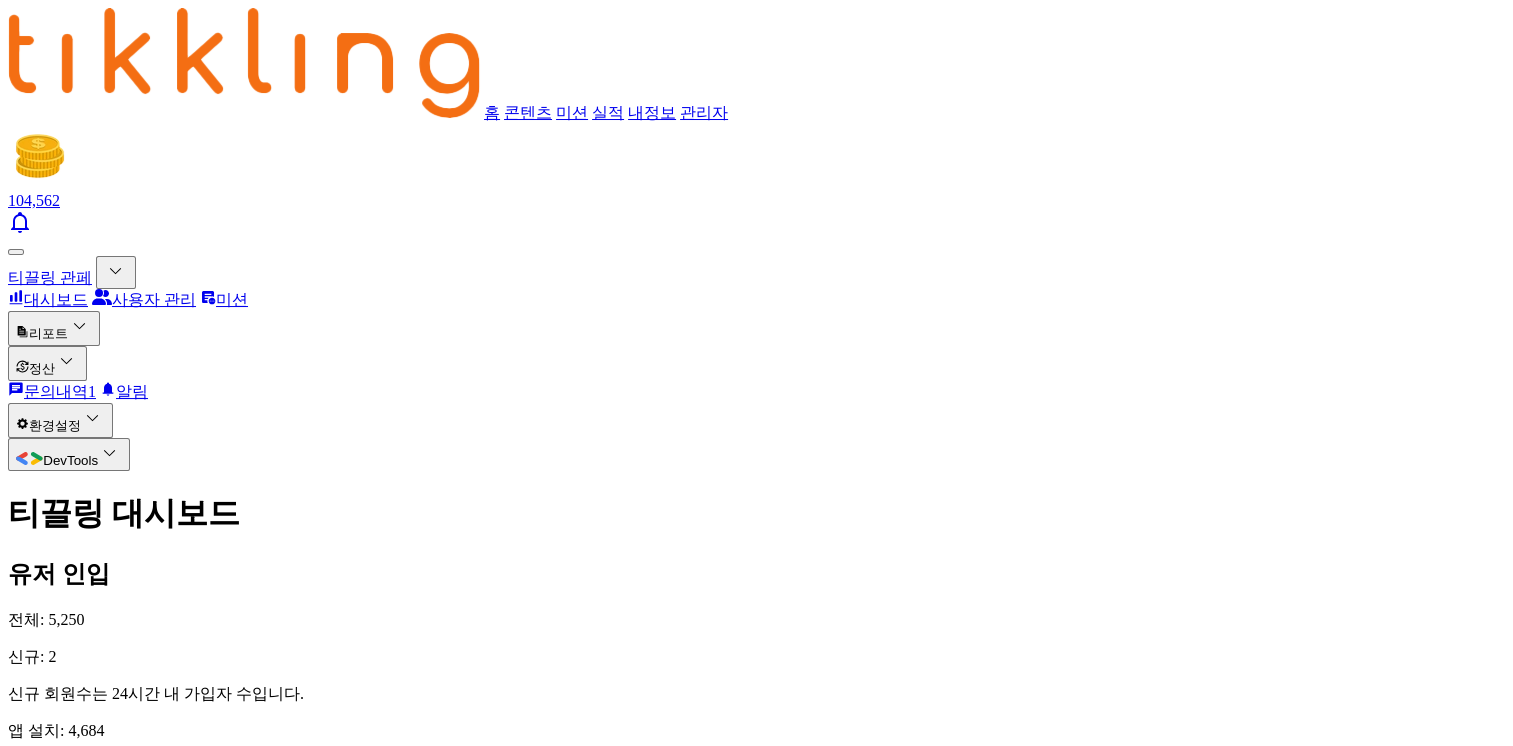 click on "리포트" at bounding box center (54, 328) 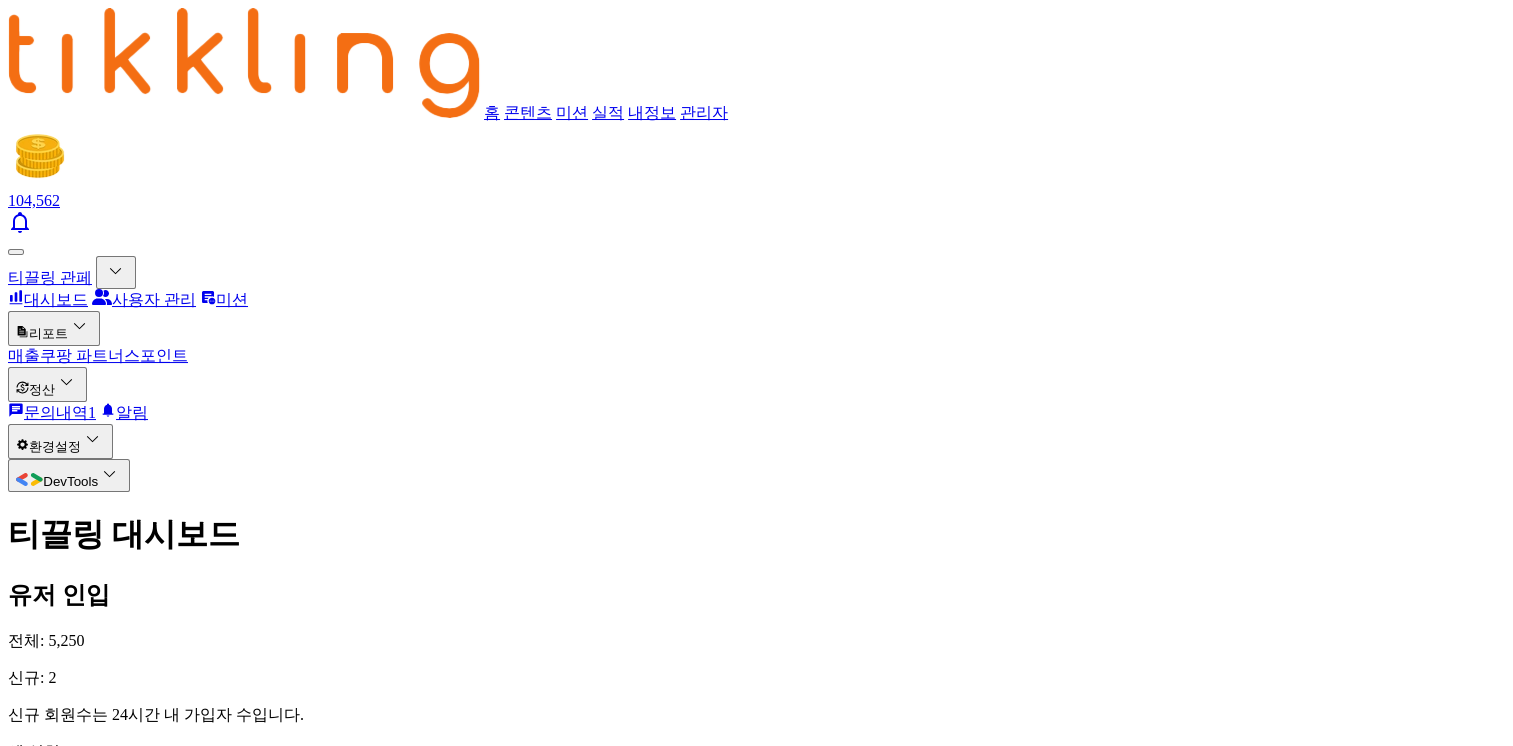 click on "사용자 관리" at bounding box center [144, 299] 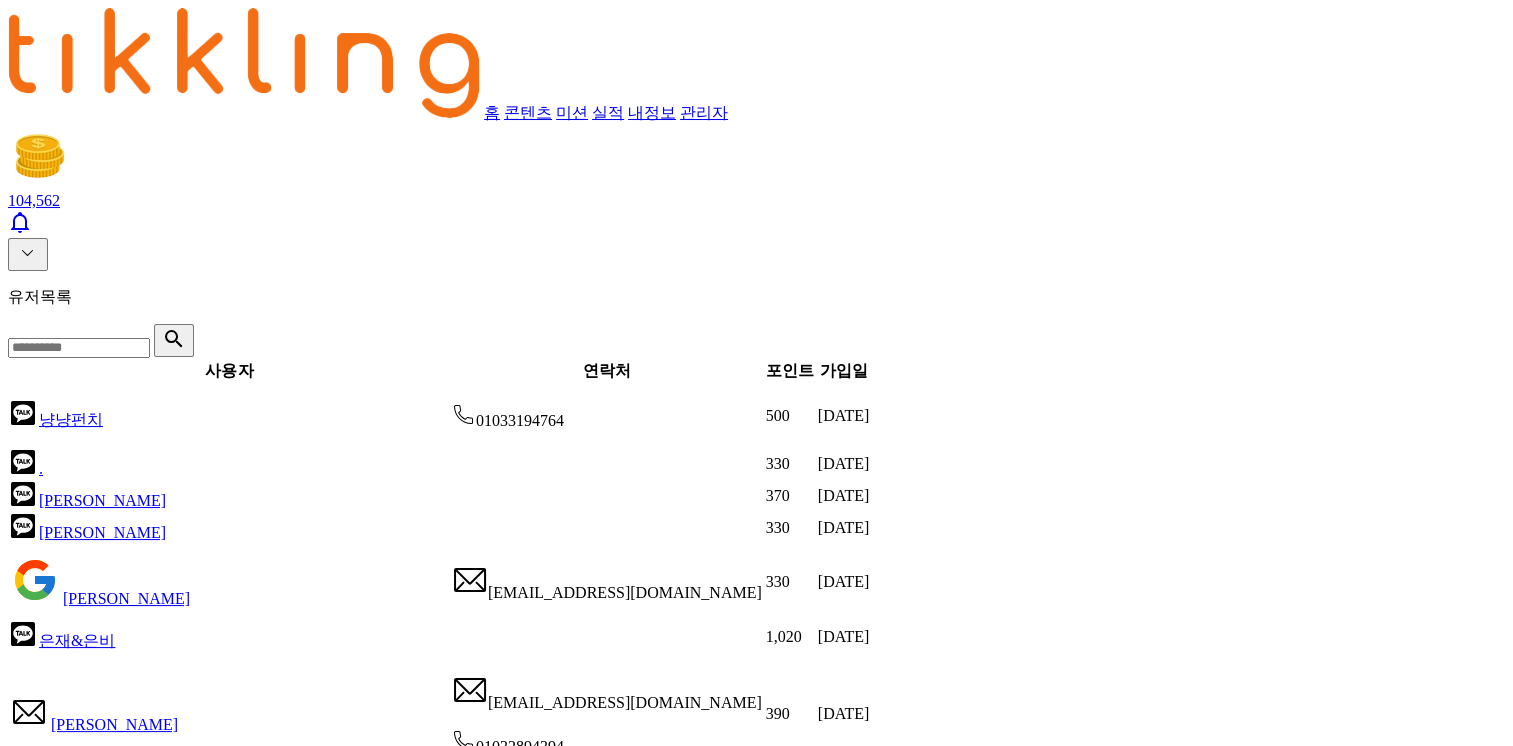 click 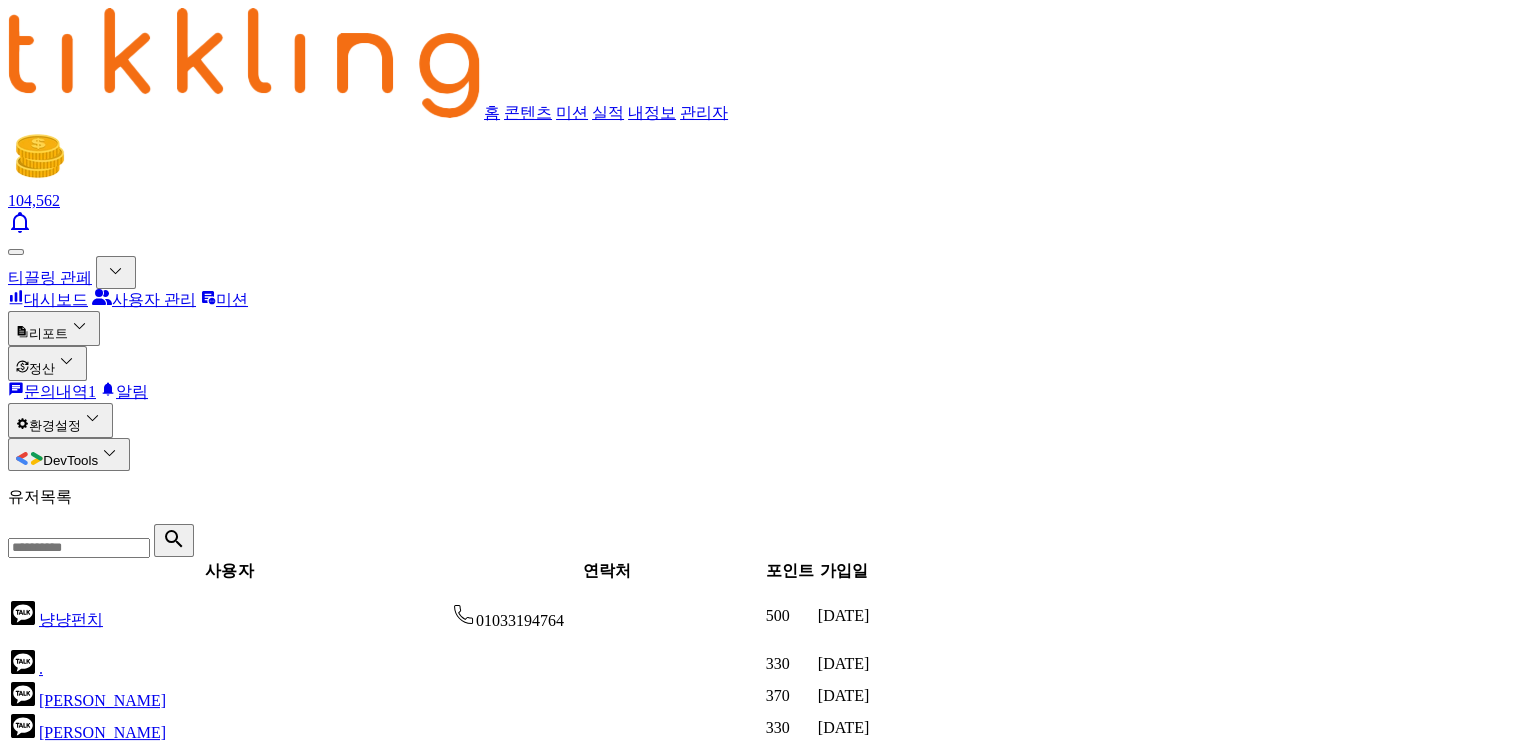 click 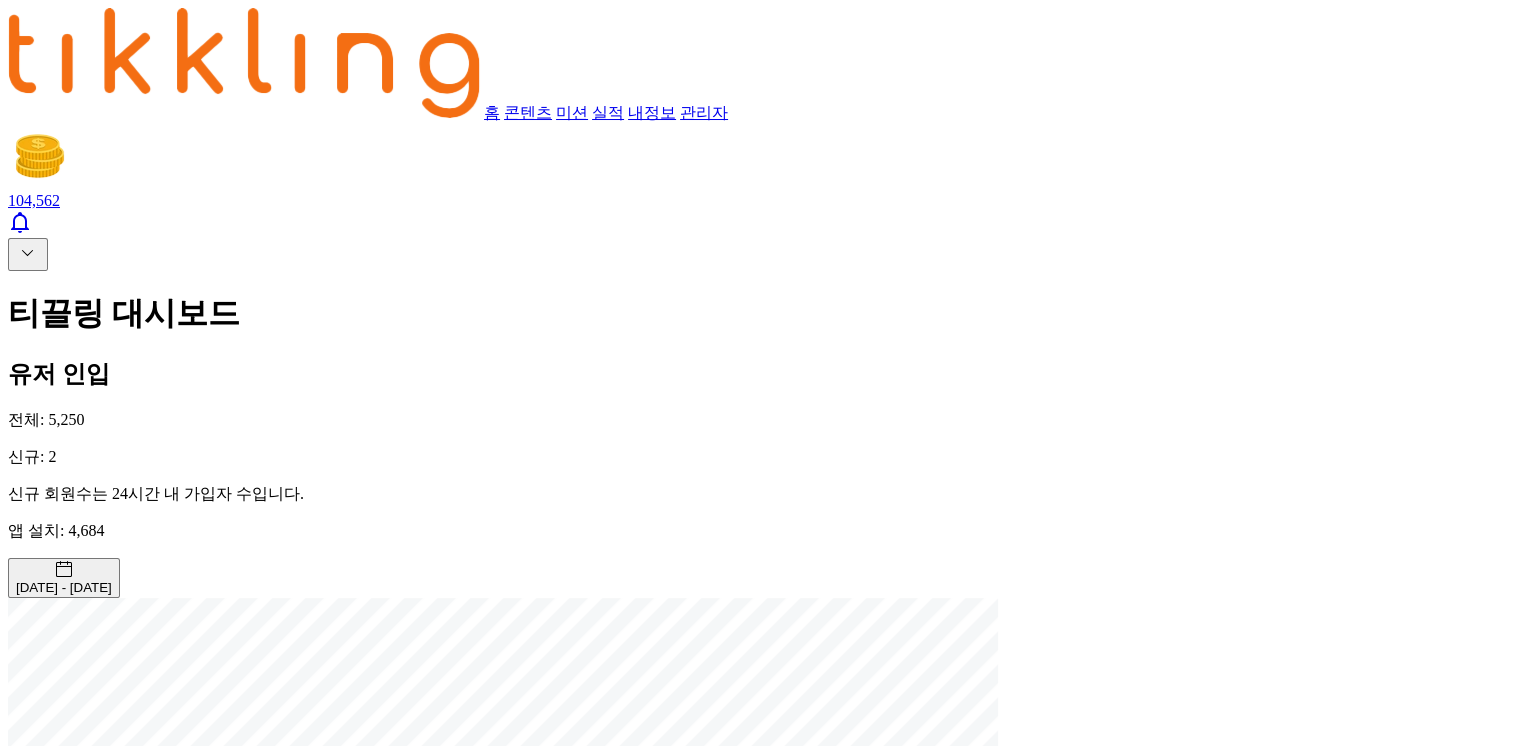 click on "티끌링 대시보드   유저 인입   전체: 5,250   신규: 2   신규 회원수는 24시간 내 가입자 수입니다.   앱 설치: 4,684     2025-06-18 - 2025-07-02   오늘 지난 7일 지난 30일 지난 60일 지난 90일 지난 1년     7월 2025           일 월 화 수 목 금 토       1 2 3 4 5 6 7 8 9 10 11 12 13 14 15 16 17 18 19 20 21 22 23 24 25 26 27 28 29 30 31             일간 포인트 분포도 (SampleRate 300) Combination chart with 4 data series. View as data table, 일간 포인트 분포도 (SampleRate 300) The chart has 2 X axes displaying  일일 포인트 정규분포, and 일일 포인트 정규분포. The chart has 2 Y axes displaying  일일 포인트, and 일일 포인트 정규분포. Created with Highcharts 12.2.0 일일 포인트 정규분포 일일 포인트 정규분포 일일 포인트 일일 포인트 정규분포 Chart context menu 일간 포인트 분포도 (SampleRate 300) 정규분포 (이번 주) 일일 포인트 분포 (이번 주) 0 25 50 75 100 125 0" at bounding box center [756, 1607] 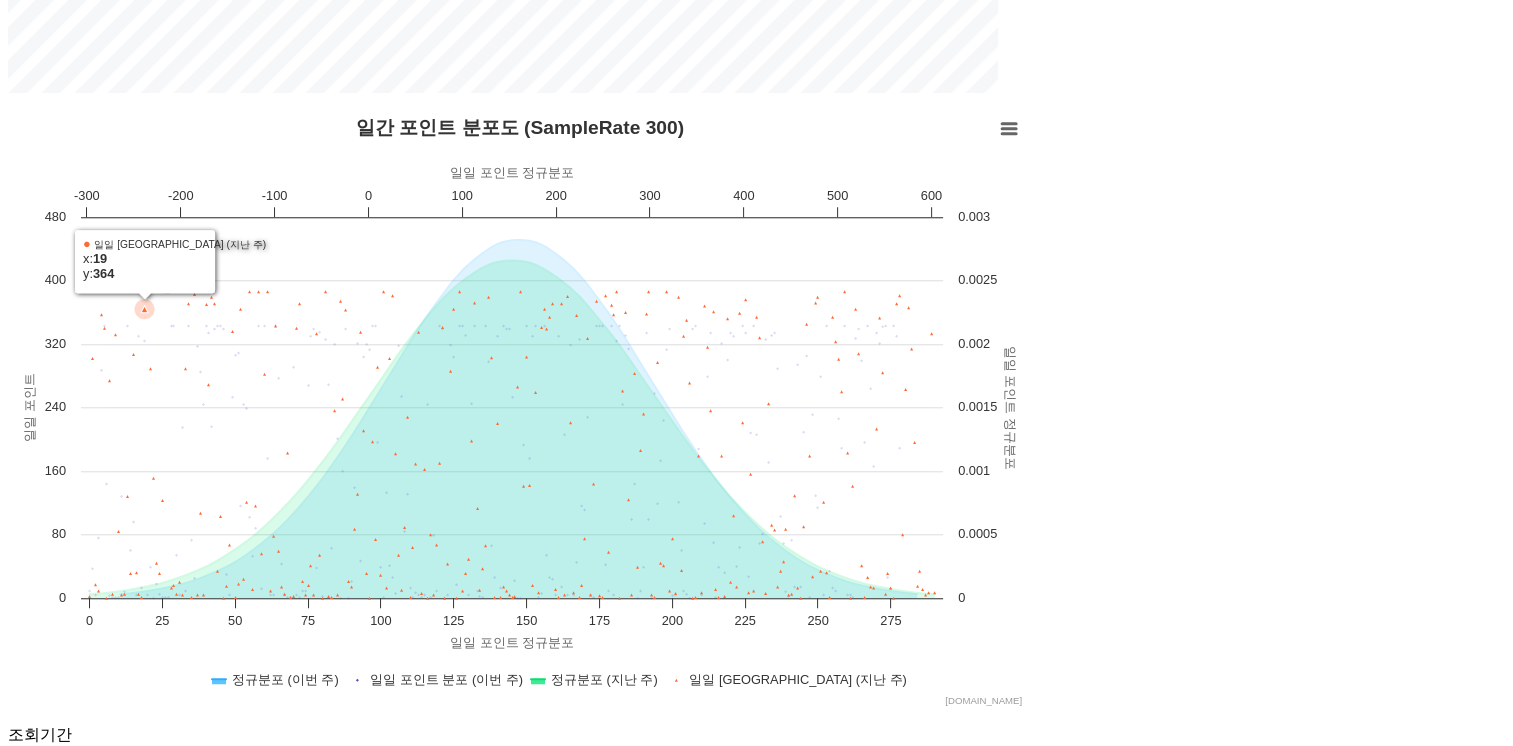 scroll, scrollTop: 1300, scrollLeft: 0, axis: vertical 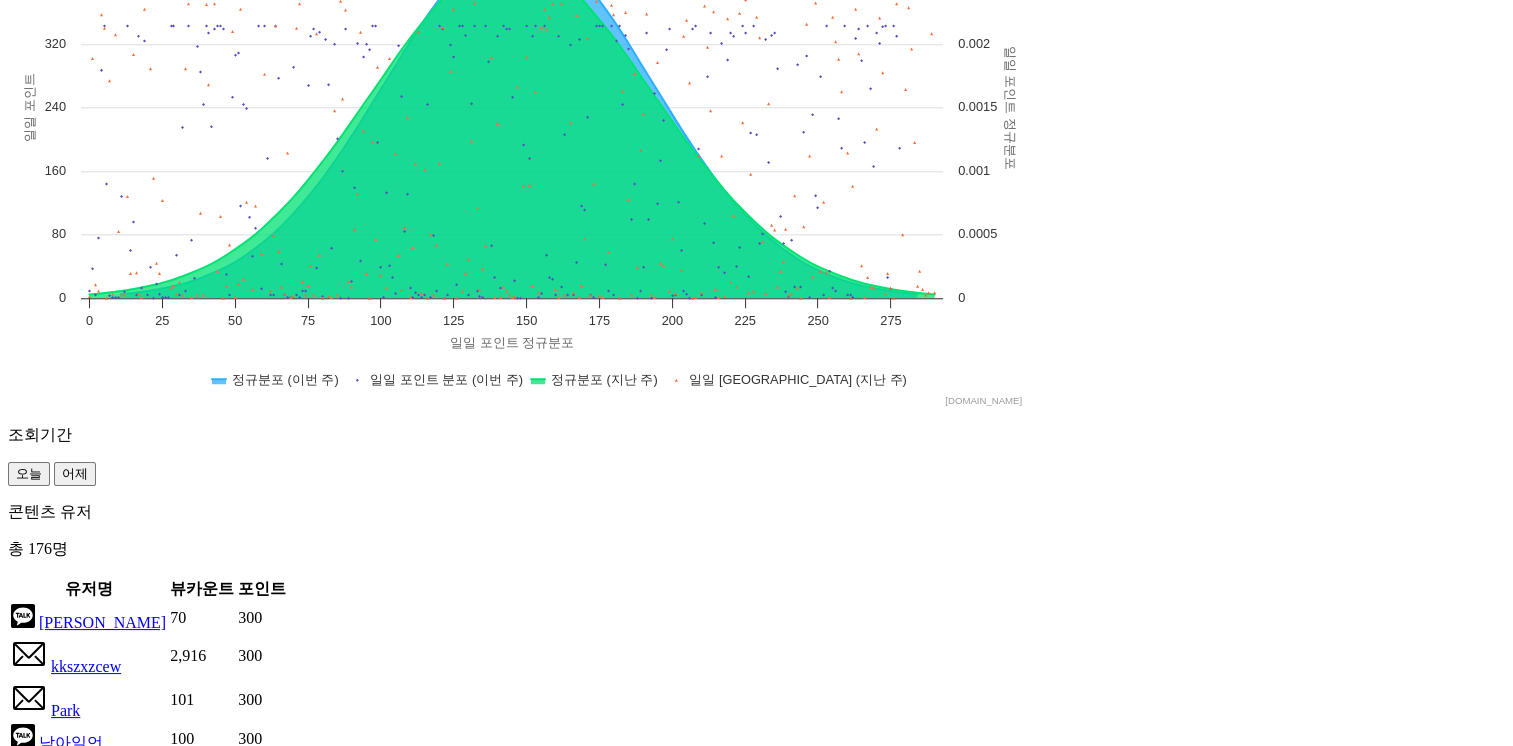 click on "콘텐츠 유저" at bounding box center [756, 512] 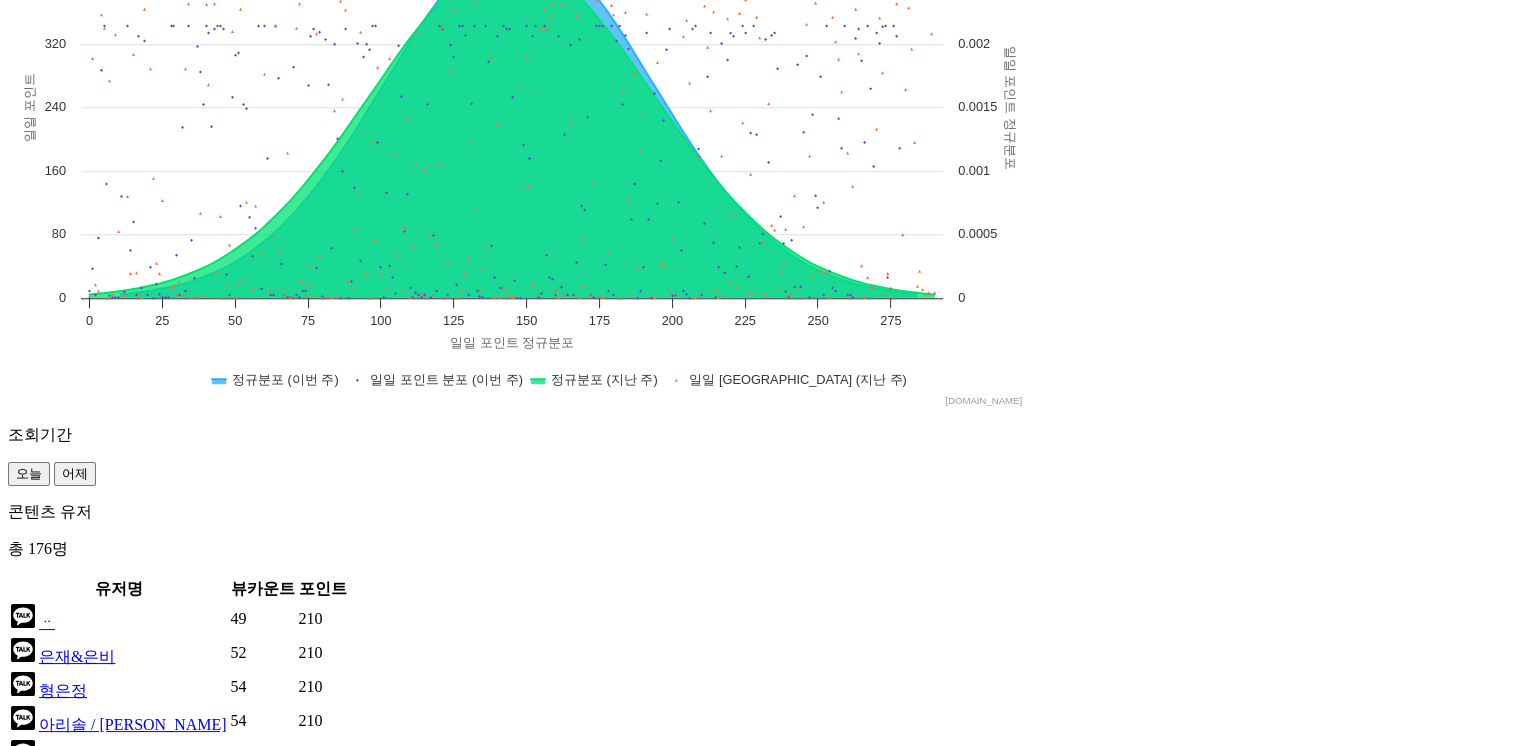 click on "3" at bounding box center (94, 1000) 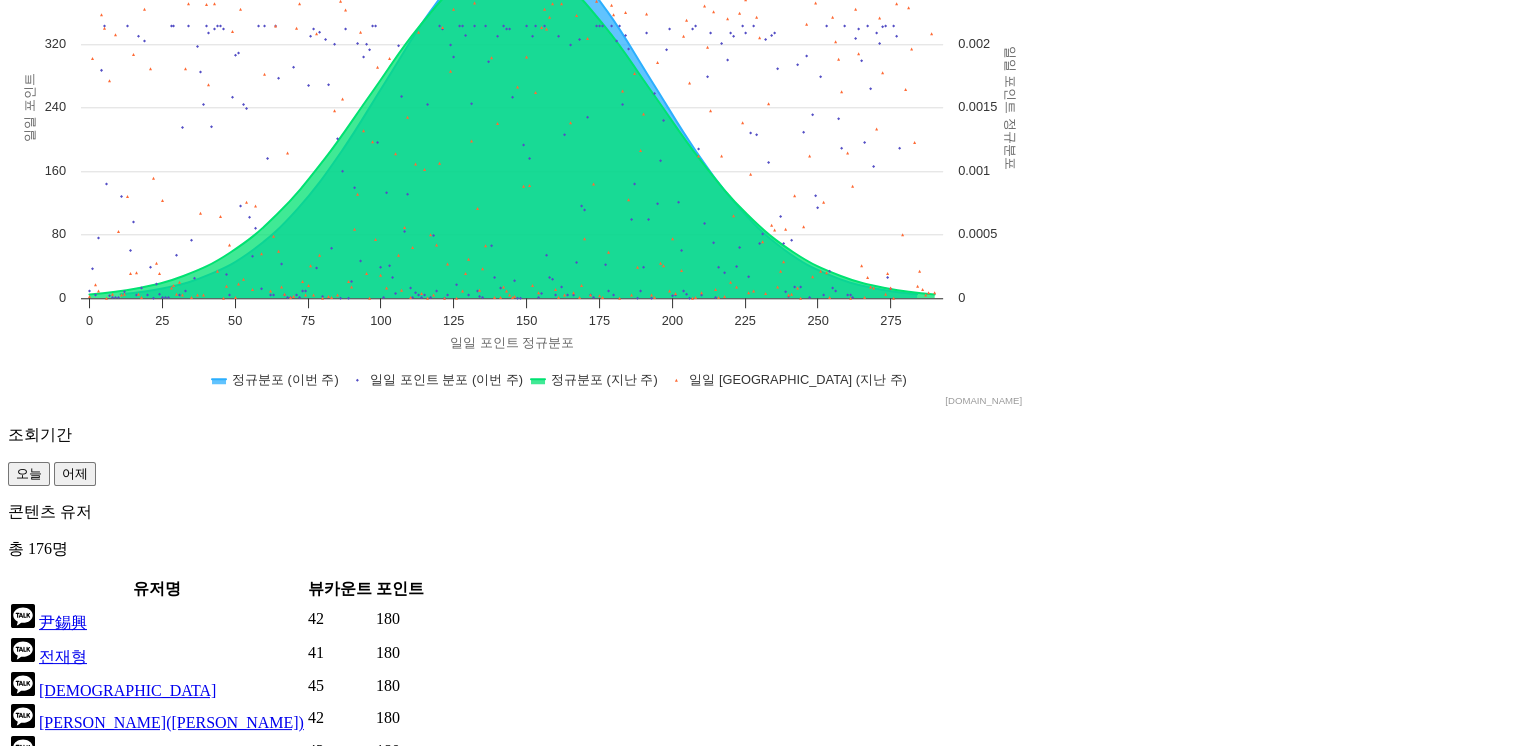 click on "4" at bounding box center [117, 1020] 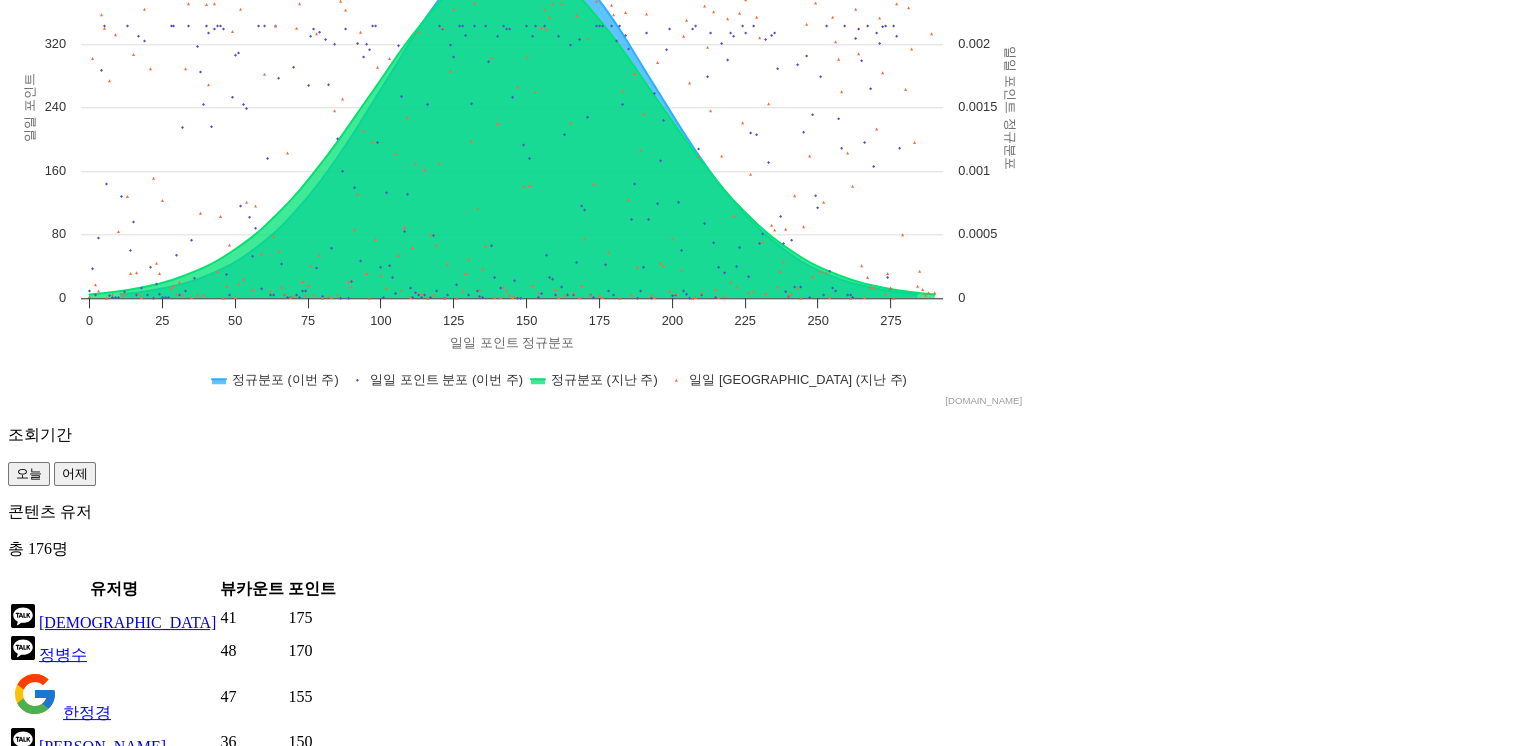 click on "5" at bounding box center [140, 1058] 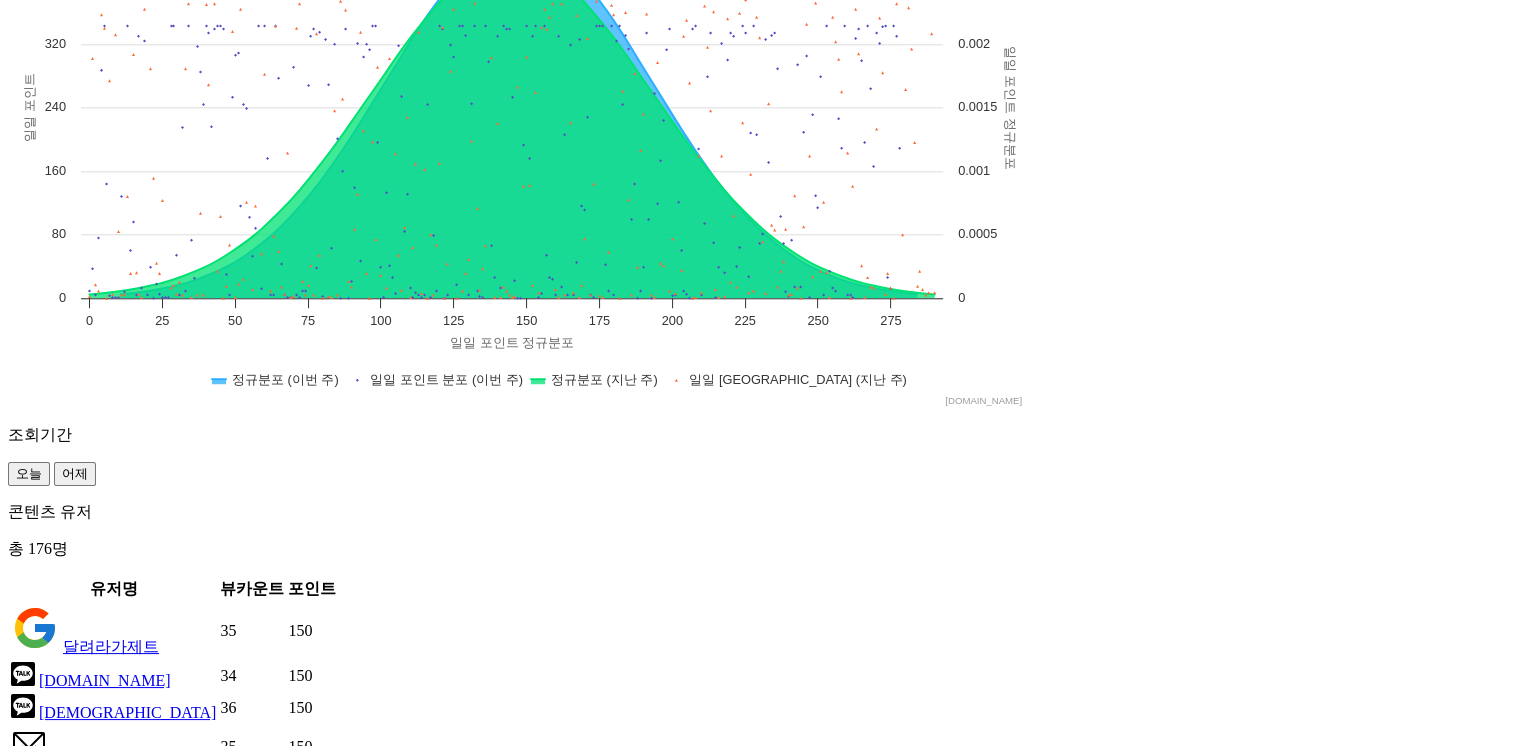 click on ">" at bounding box center (169, 1046) 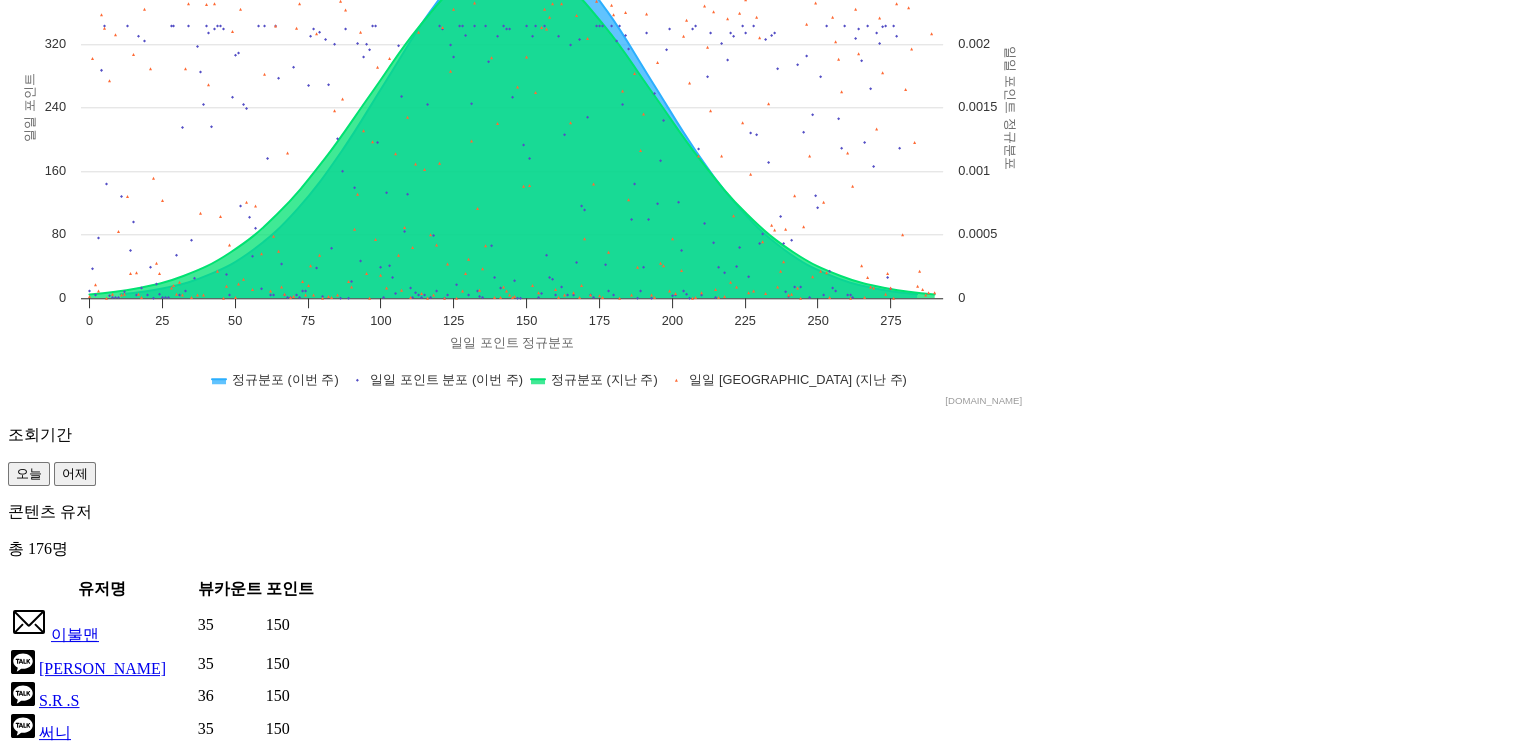 click on "<" at bounding box center (20, 1010) 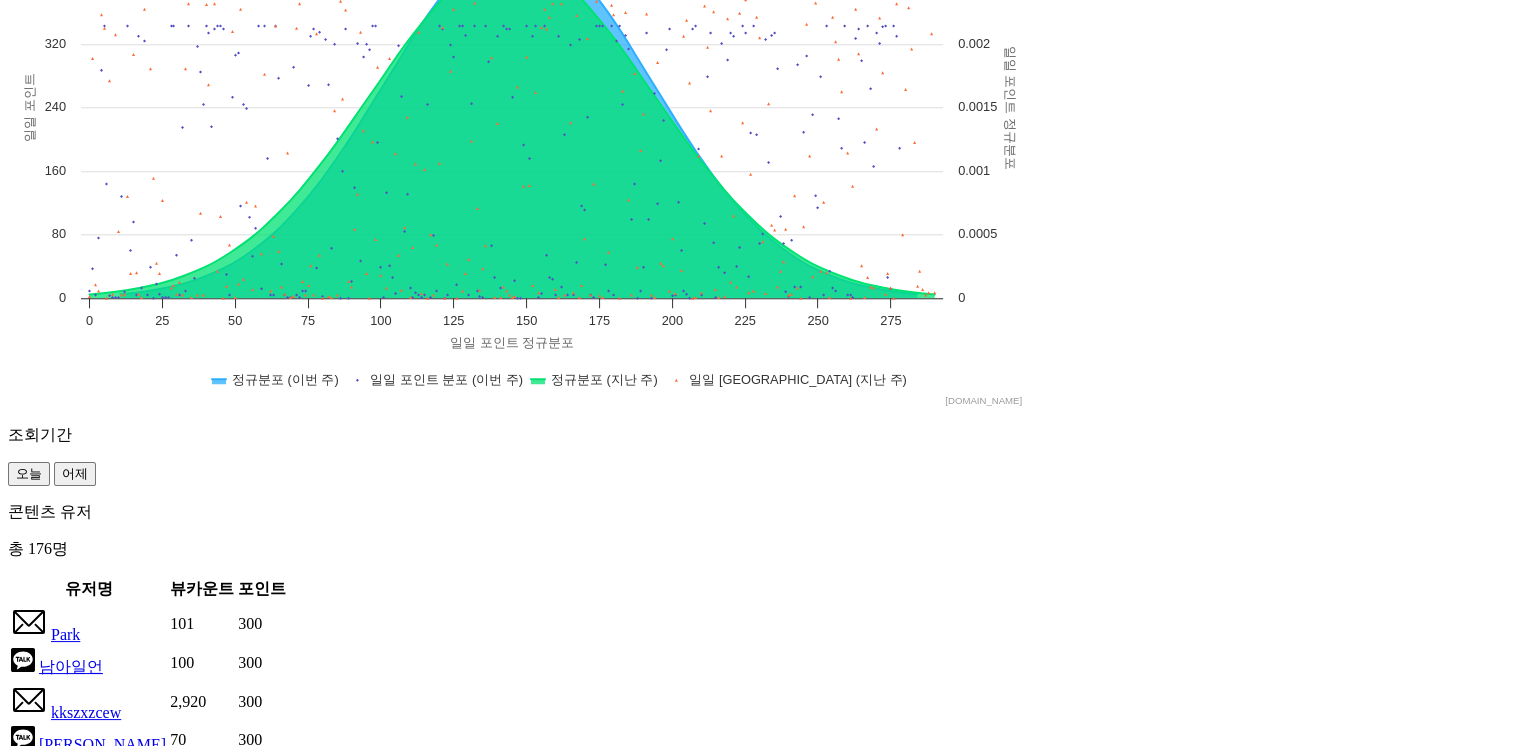 click on "1" at bounding box center (47, 1042) 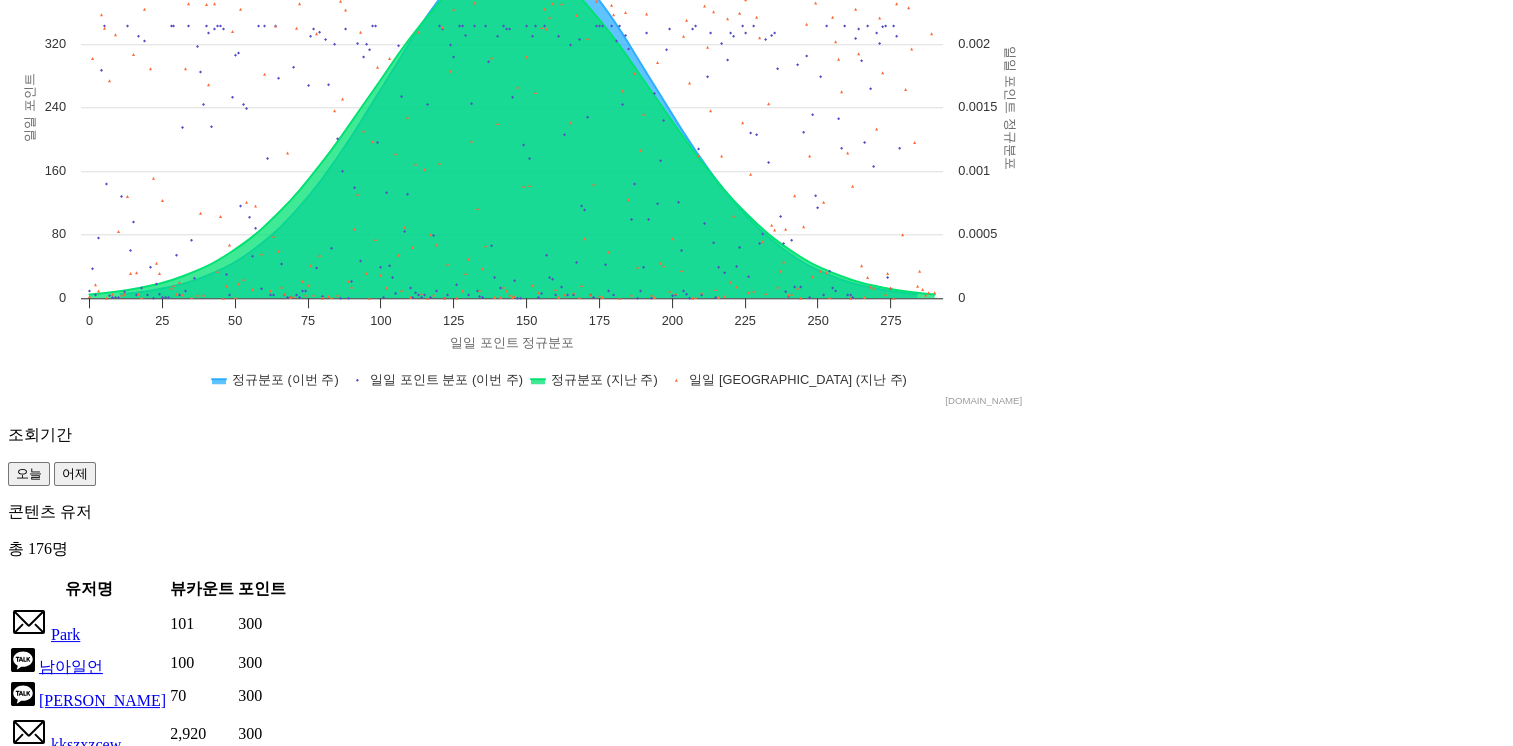 click on "kkszxzcew" 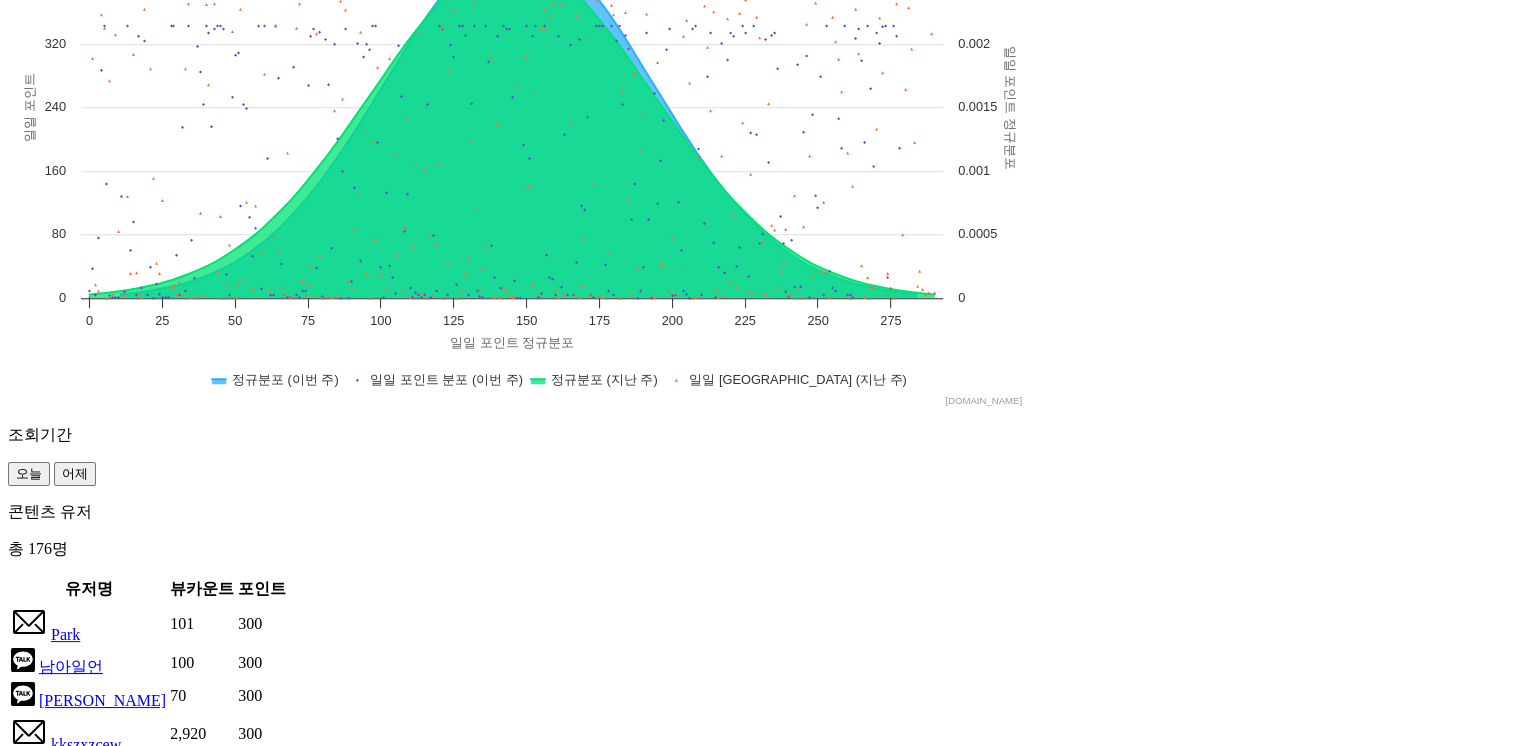 click on "조회기간   오늘   어제" at bounding box center [756, 455] 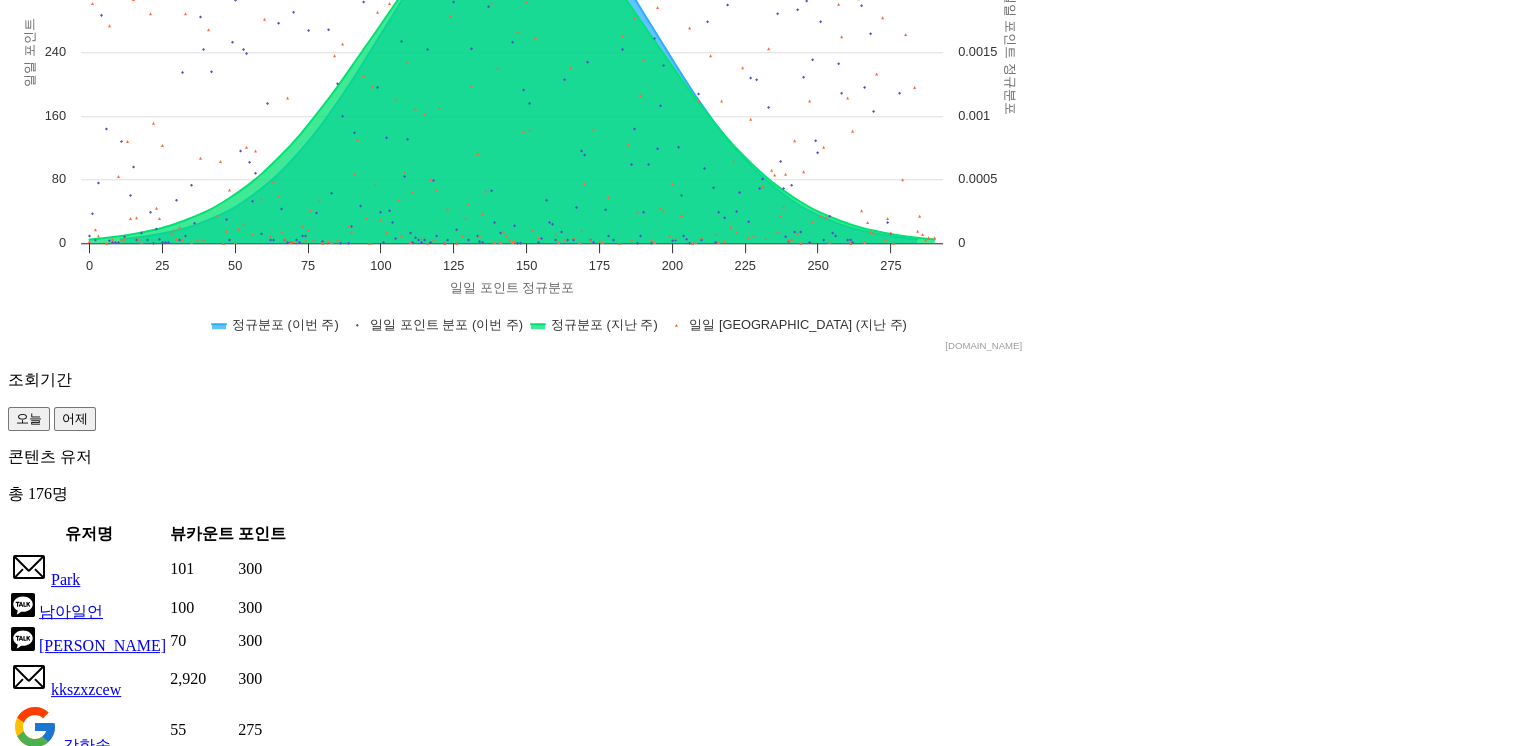 scroll, scrollTop: 1500, scrollLeft: 0, axis: vertical 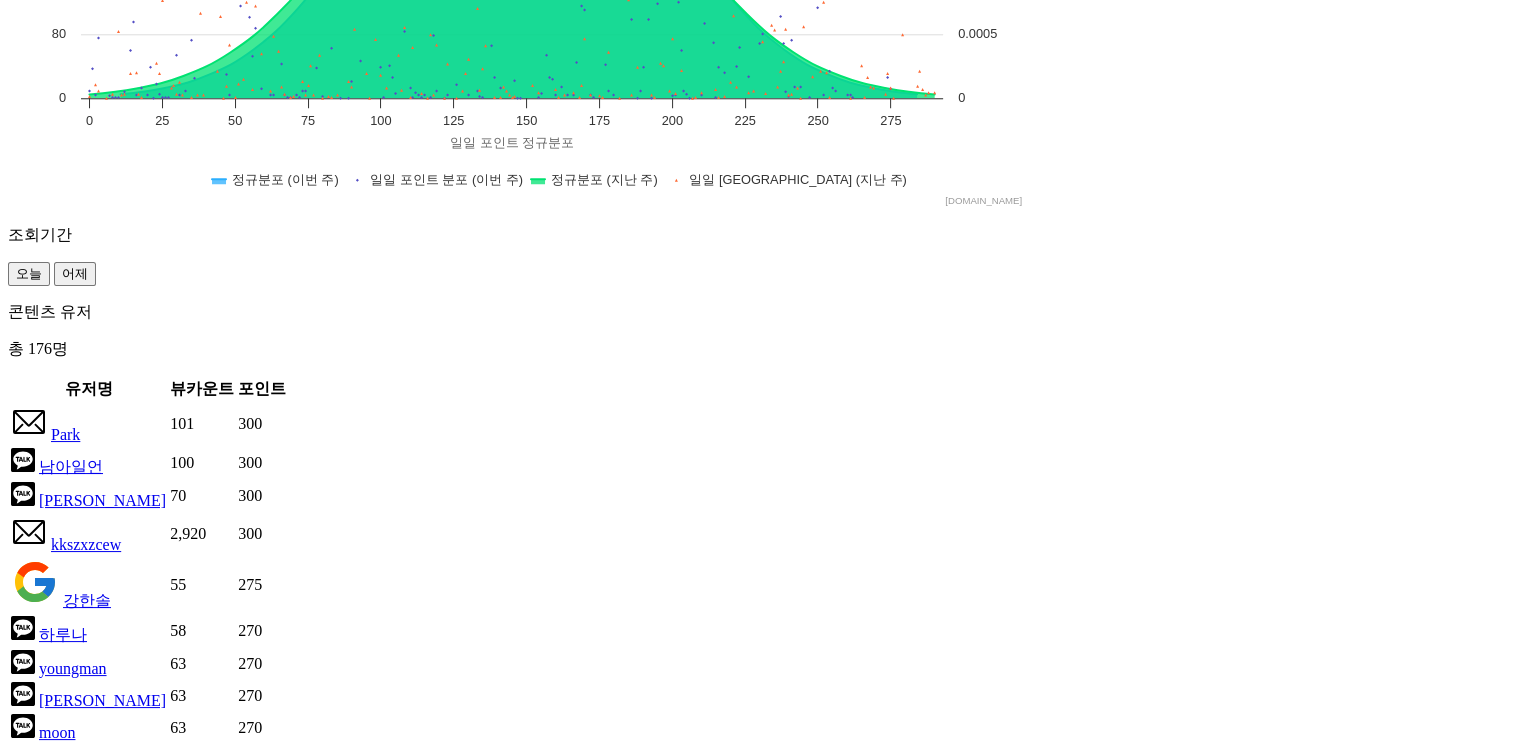 click on "2" at bounding box center (70, 842) 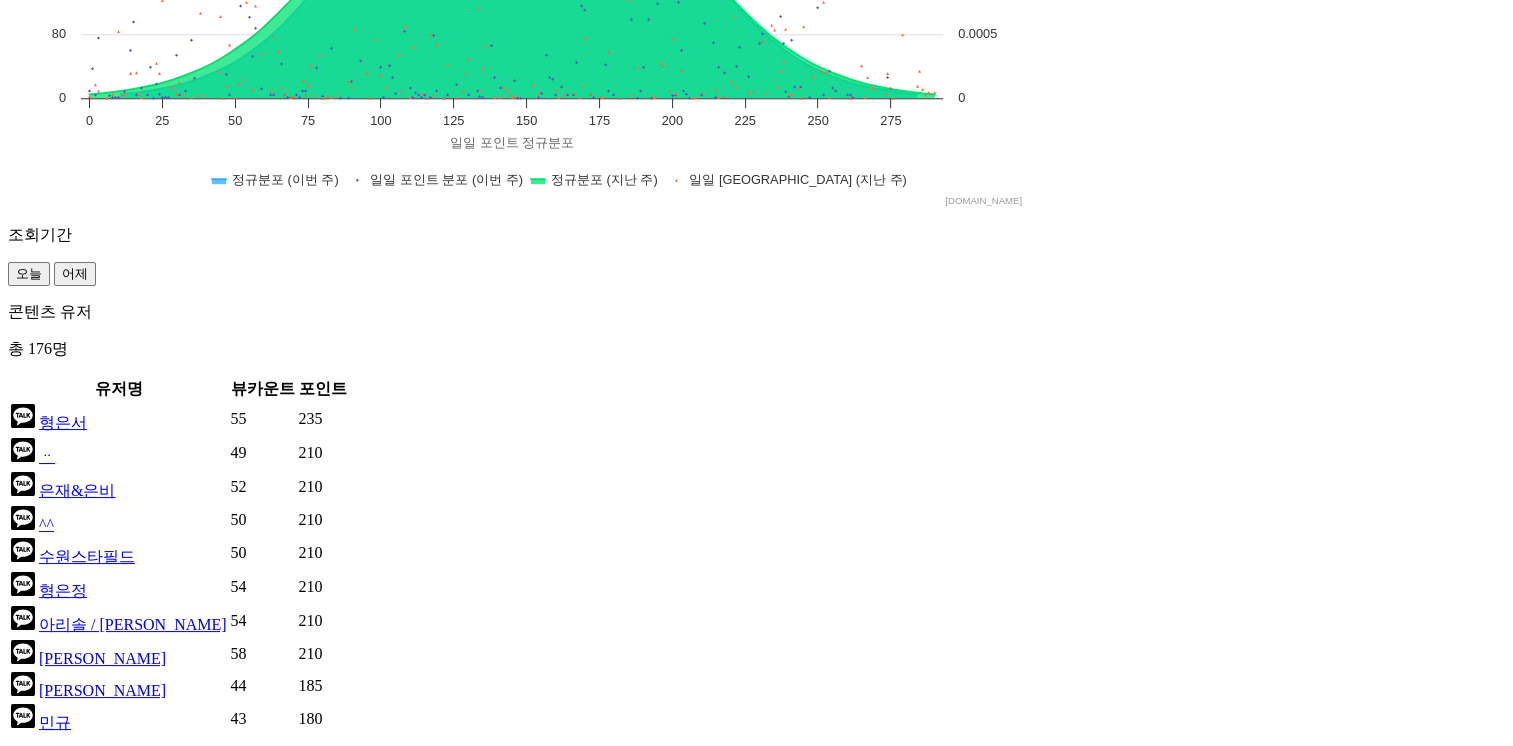 click on "3" at bounding box center (94, 800) 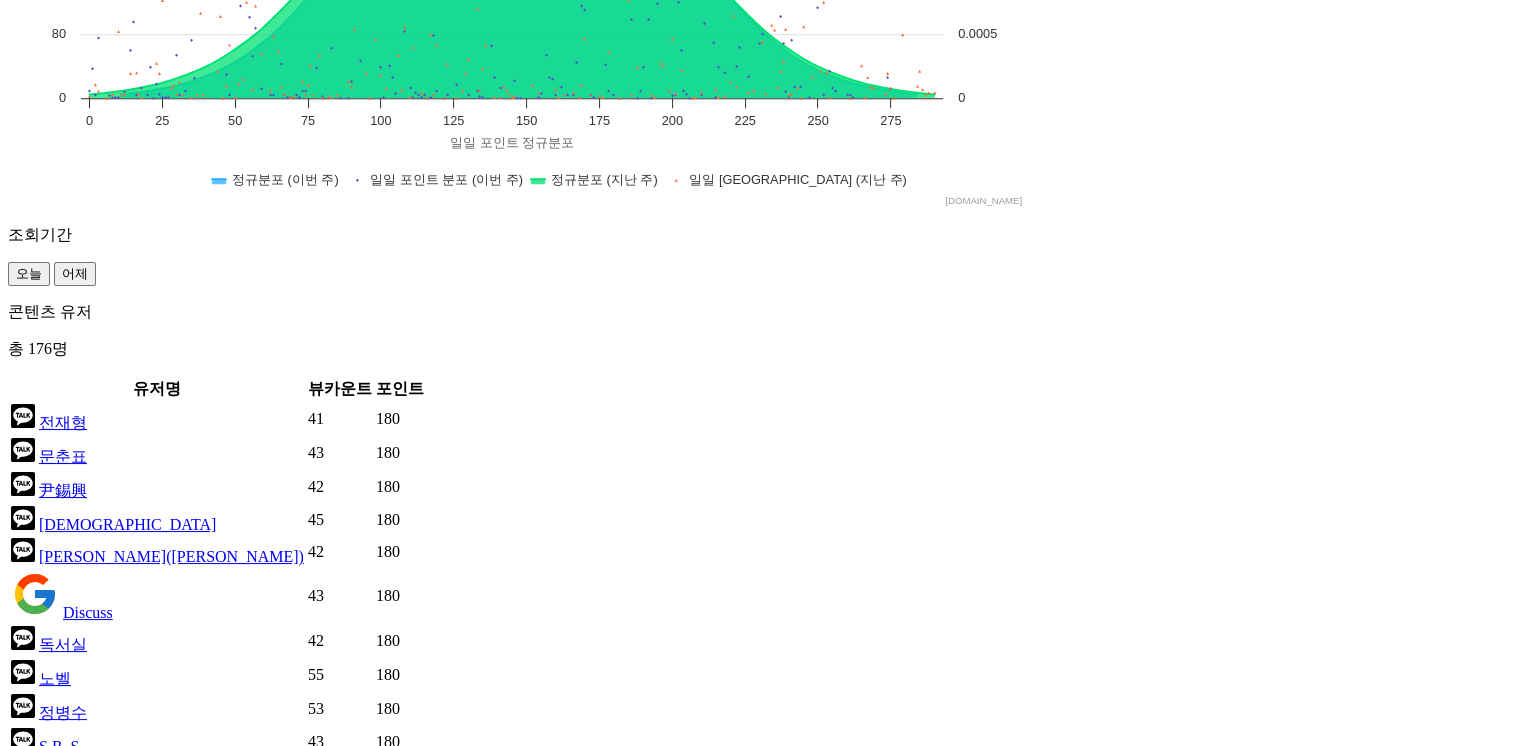 click on "4" at bounding box center (117, 822) 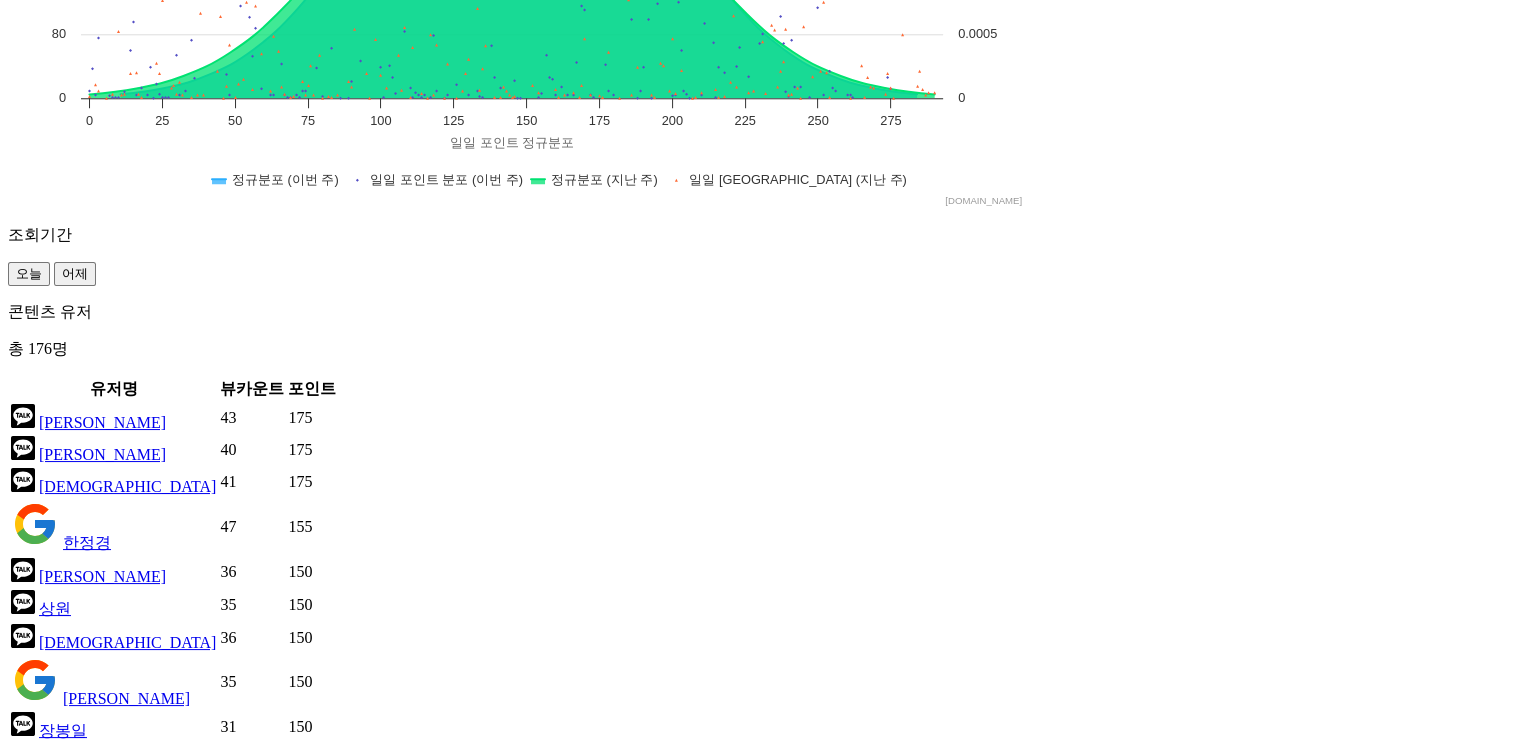 click on "5" at bounding box center (140, 840) 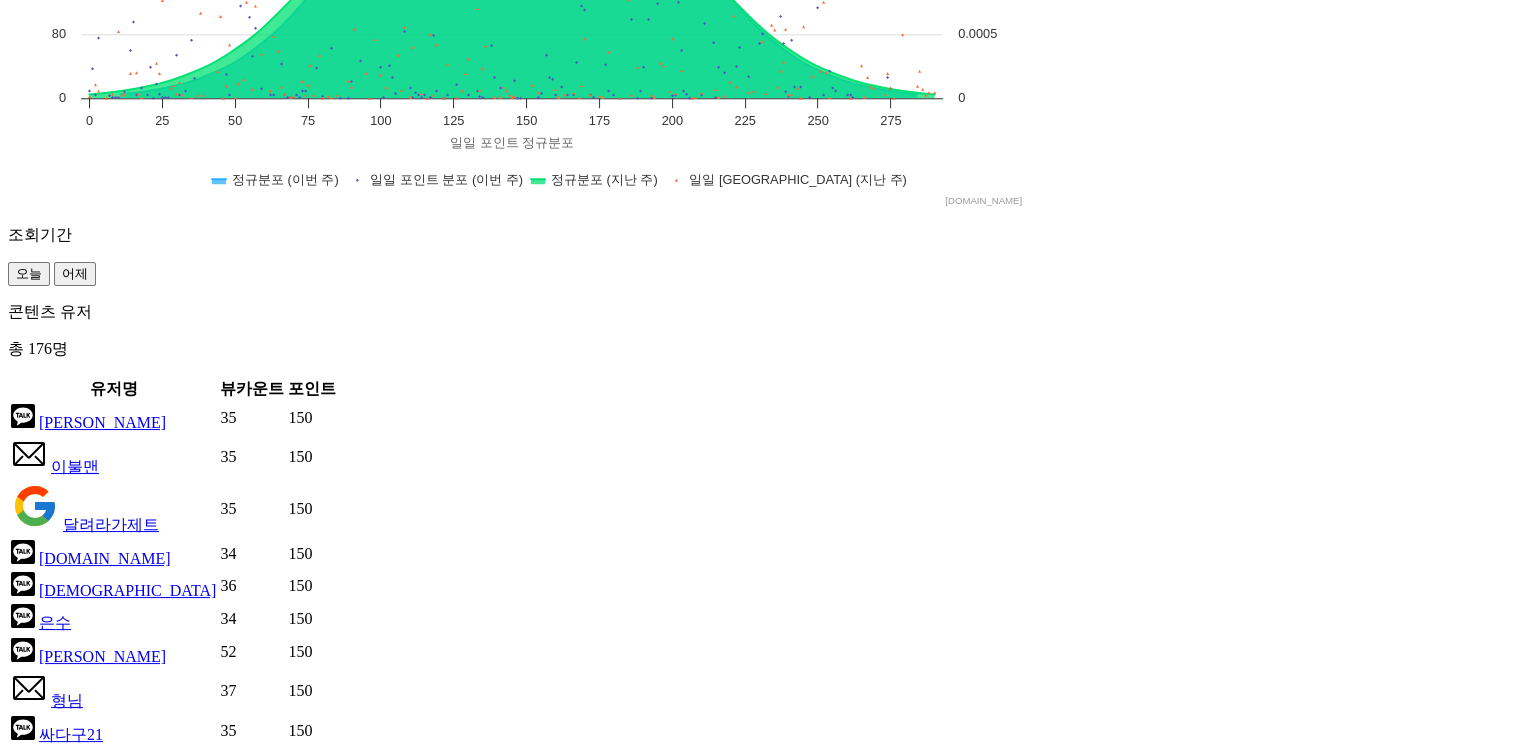 click on "티끌링 대시보드   유저 인입   전체: 5,250   신규: 2   신규 회원수는 24시간 내 가입자 수입니다.   앱 설치: 4,684     2025-06-18 - 2025-07-02   오늘 지난 7일 지난 30일 지난 60일 지난 90일 지난 1년     7월 2025           일 월 화 수 목 금 토       1 2 3 4 5 6 7 8 9 10 11 12 13 14 15 16 17 18 19 20 21 22 23 24 25 26 27 28 29 30 31             일간 포인트 분포도 (SampleRate 300) Combination chart with 4 data series. View as data table, 일간 포인트 분포도 (SampleRate 300) The chart has 2 X axes displaying  일일 포인트 정규분포, and 일일 포인트 정규분포. The chart has 2 Y axes displaying  일일 포인트, and 일일 포인트 정규분포. Created with Highcharts 12.2.0 일일 포인트 정규분포 일일 포인트 정규분포 일일 포인트 일일 포인트 정규분포 Chart context menu 일간 포인트 분포도 (SampleRate 300) 정규분포 (이번 주) 일일 포인트 분포 (이번 주) 0 25 50 75 100 125 0" at bounding box center [756, 109] 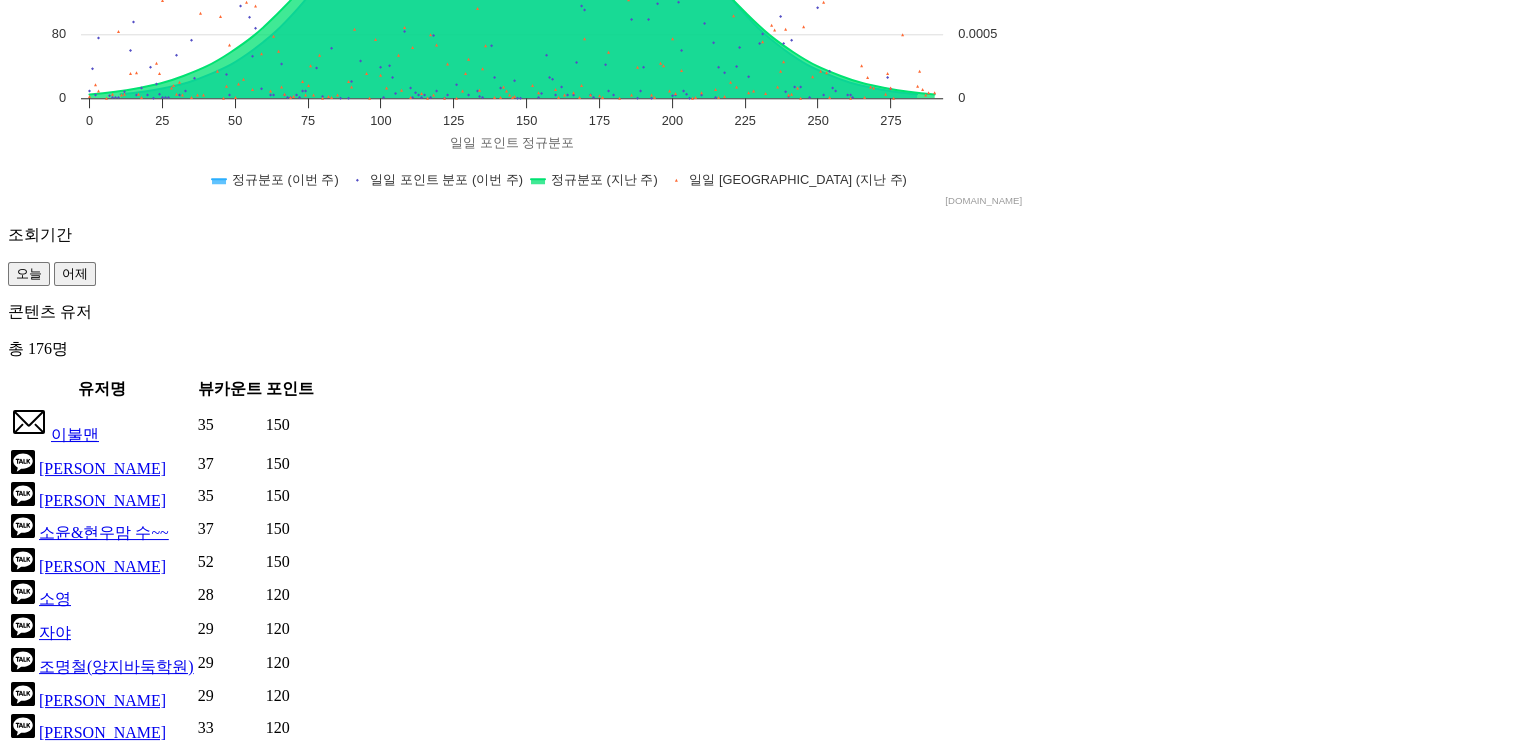 click on "7" at bounding box center [70, 808] 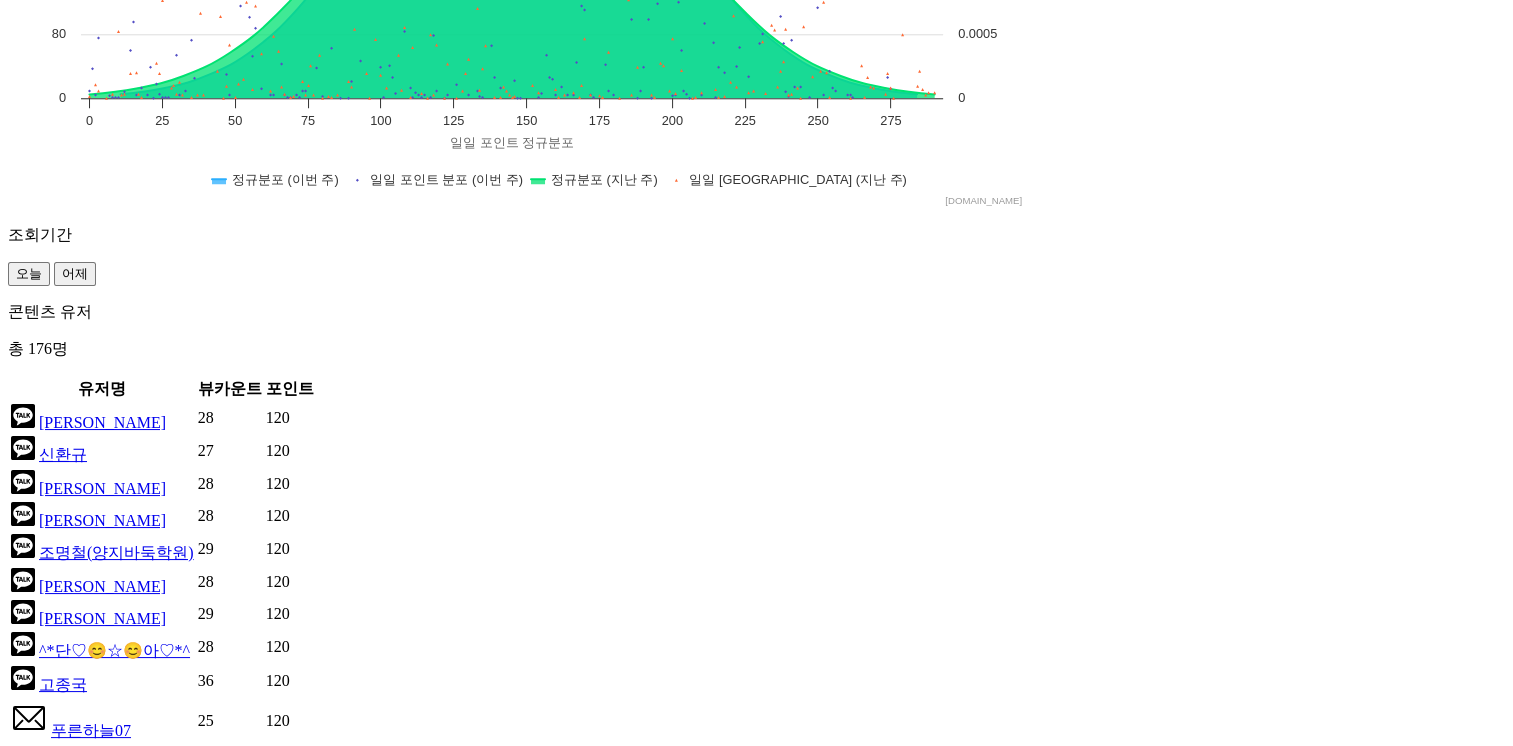 click on "8" at bounding box center (94, 808) 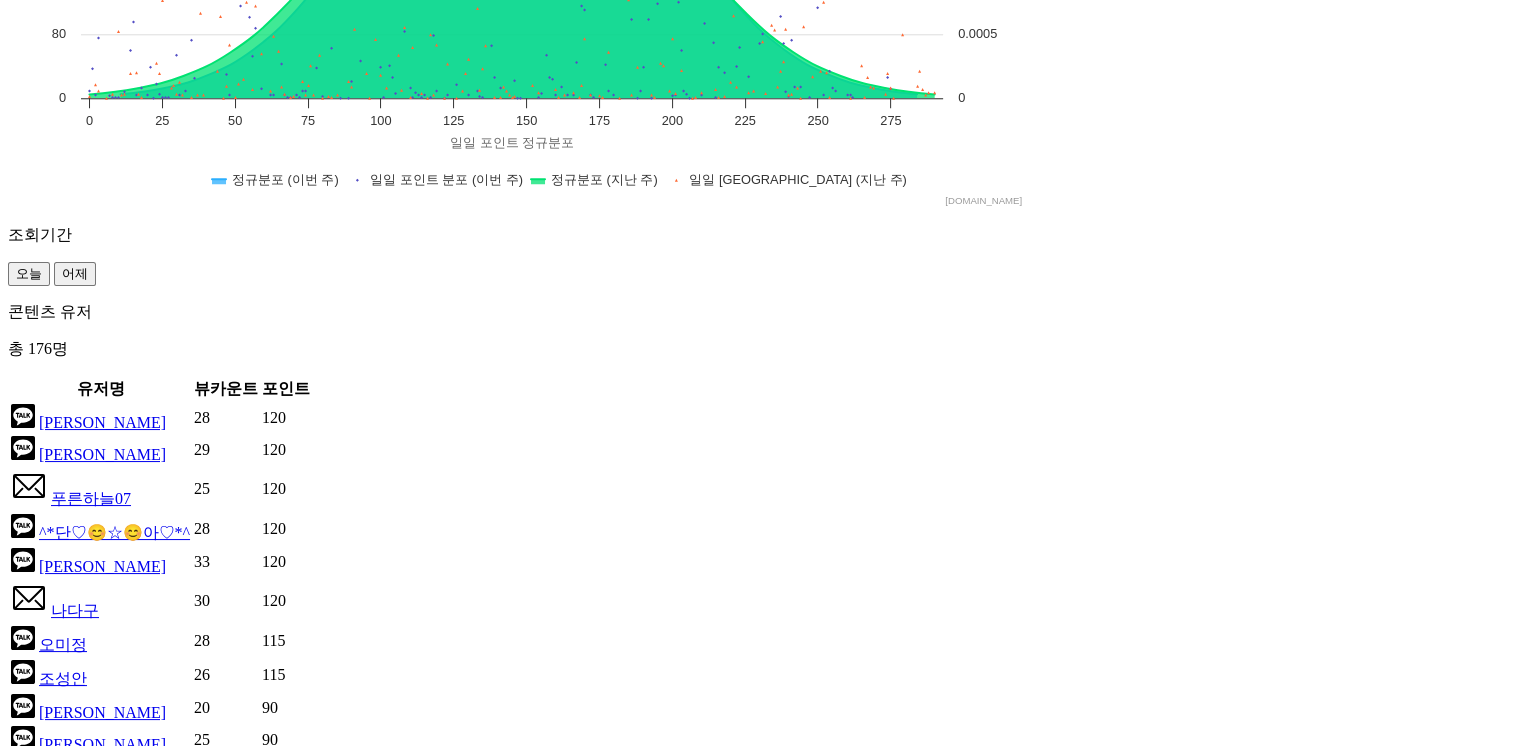 click on "9" at bounding box center [117, 820] 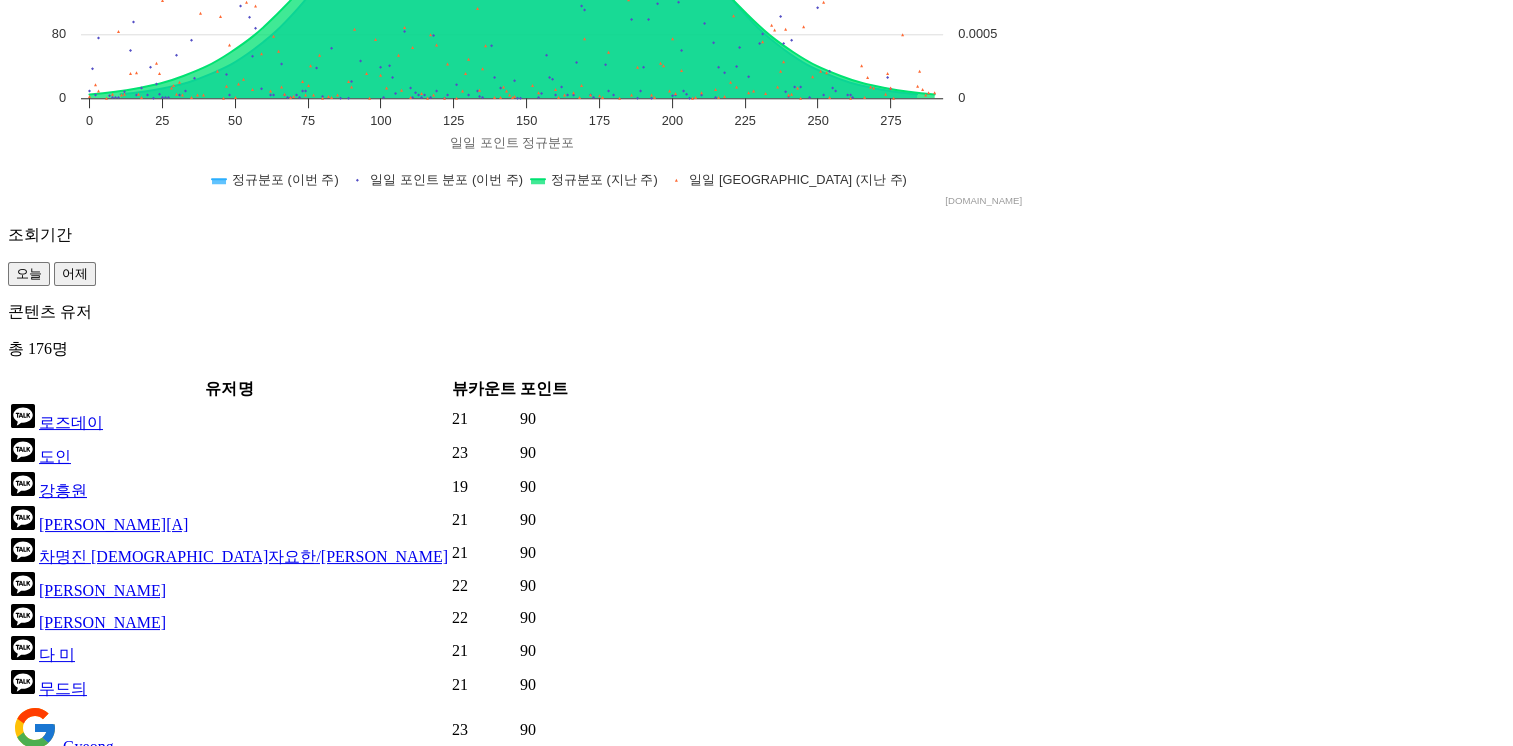 click on "10" at bounding box center [144, 822] 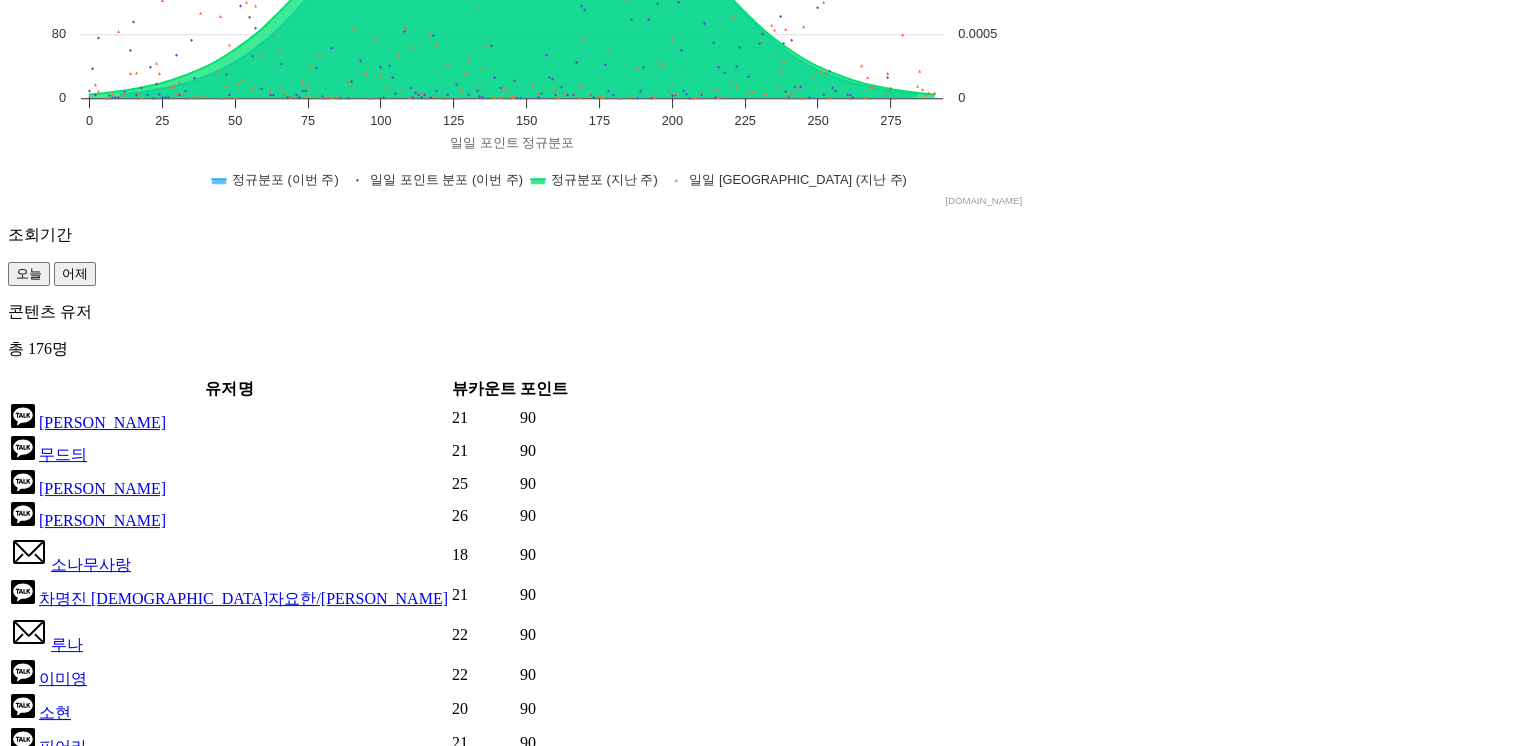 click on ">" at bounding box center [176, 824] 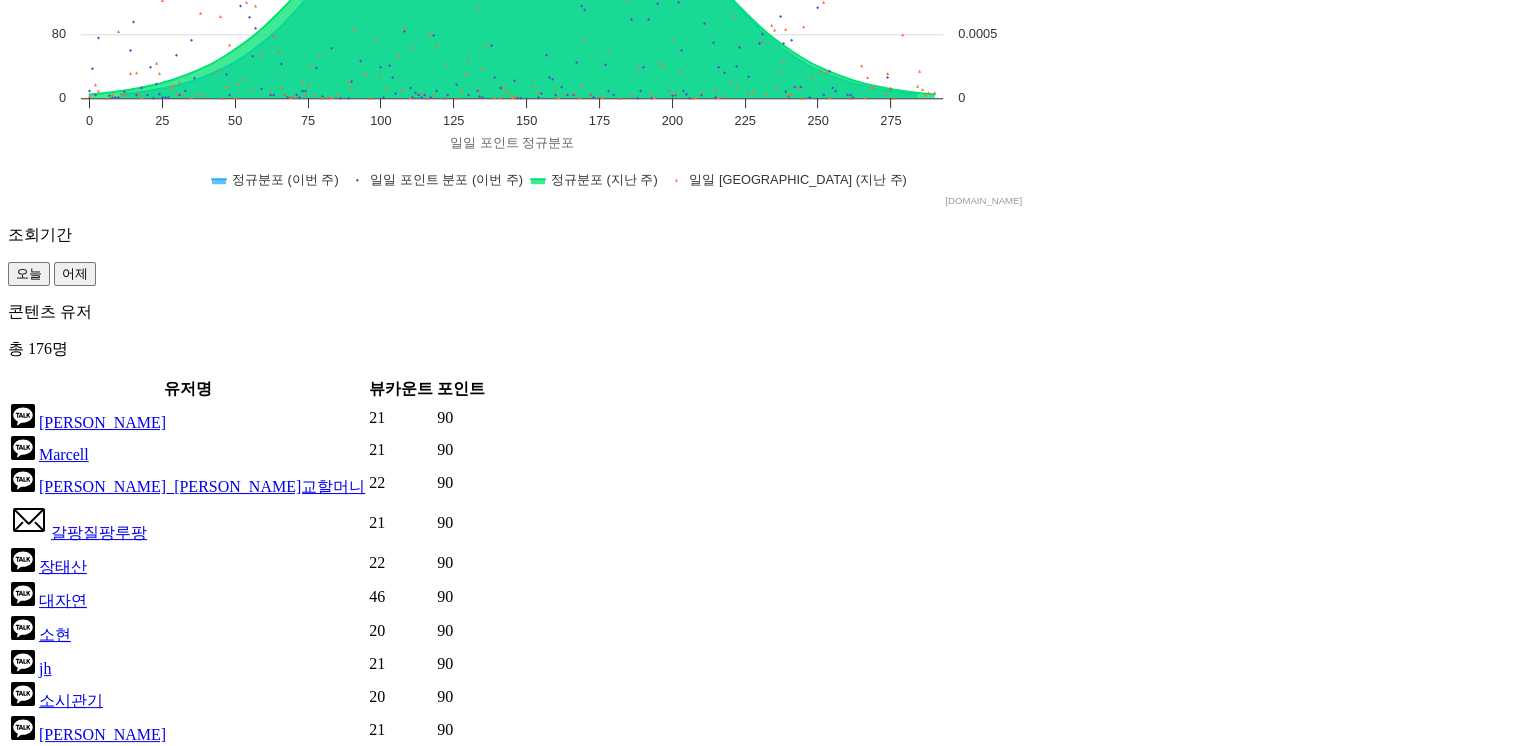 click on "12" at bounding box center (82, 810) 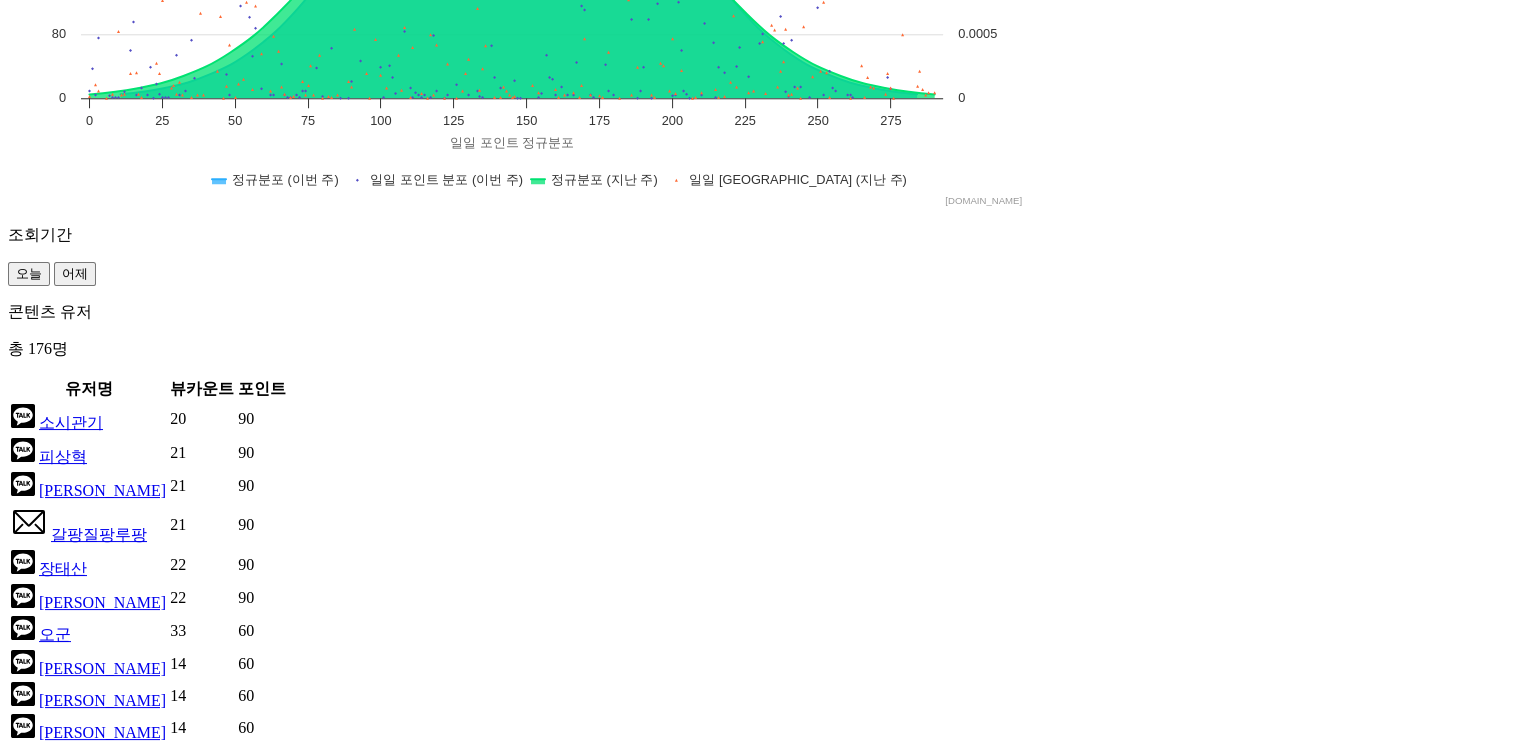 click on "13" at bounding box center (112, 808) 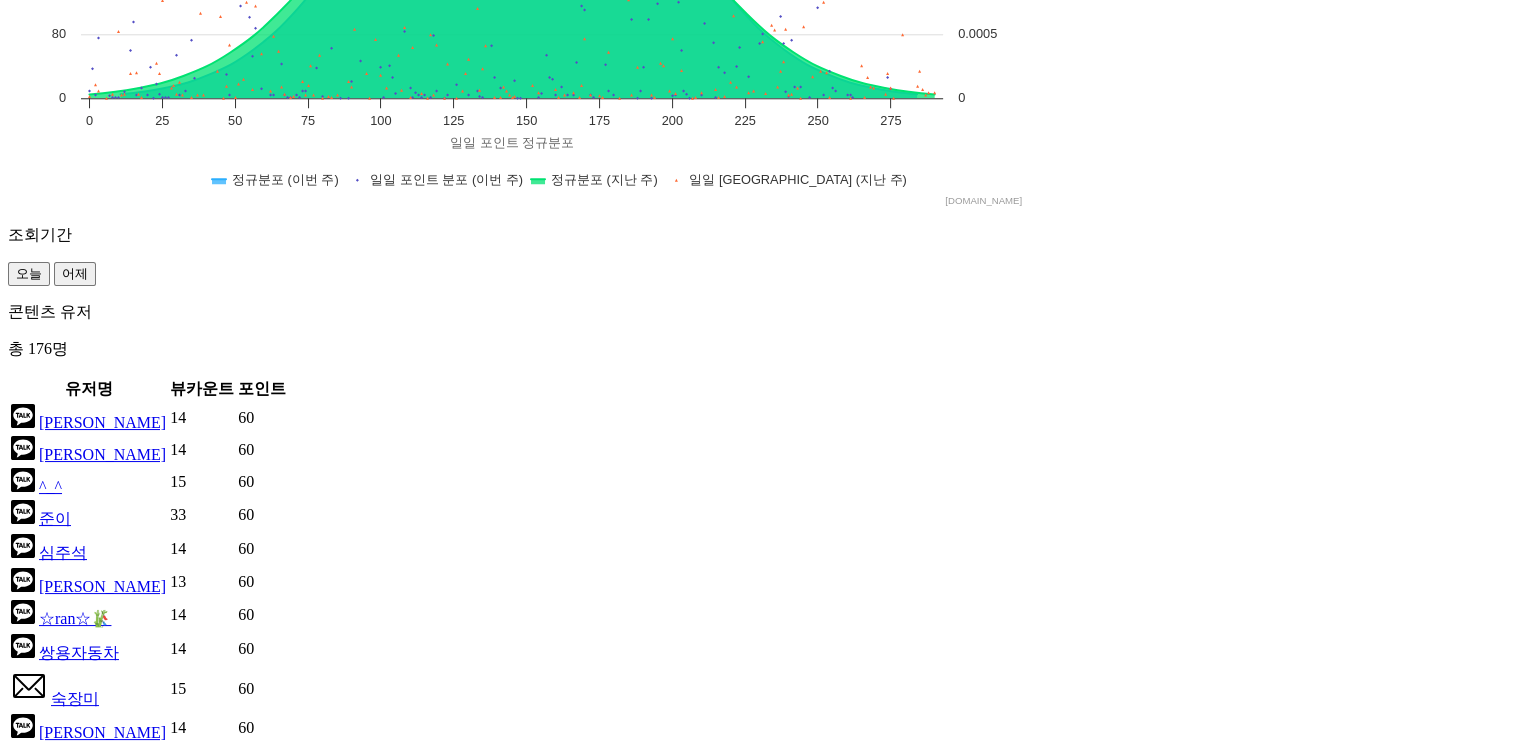 click on "14" at bounding box center (143, 808) 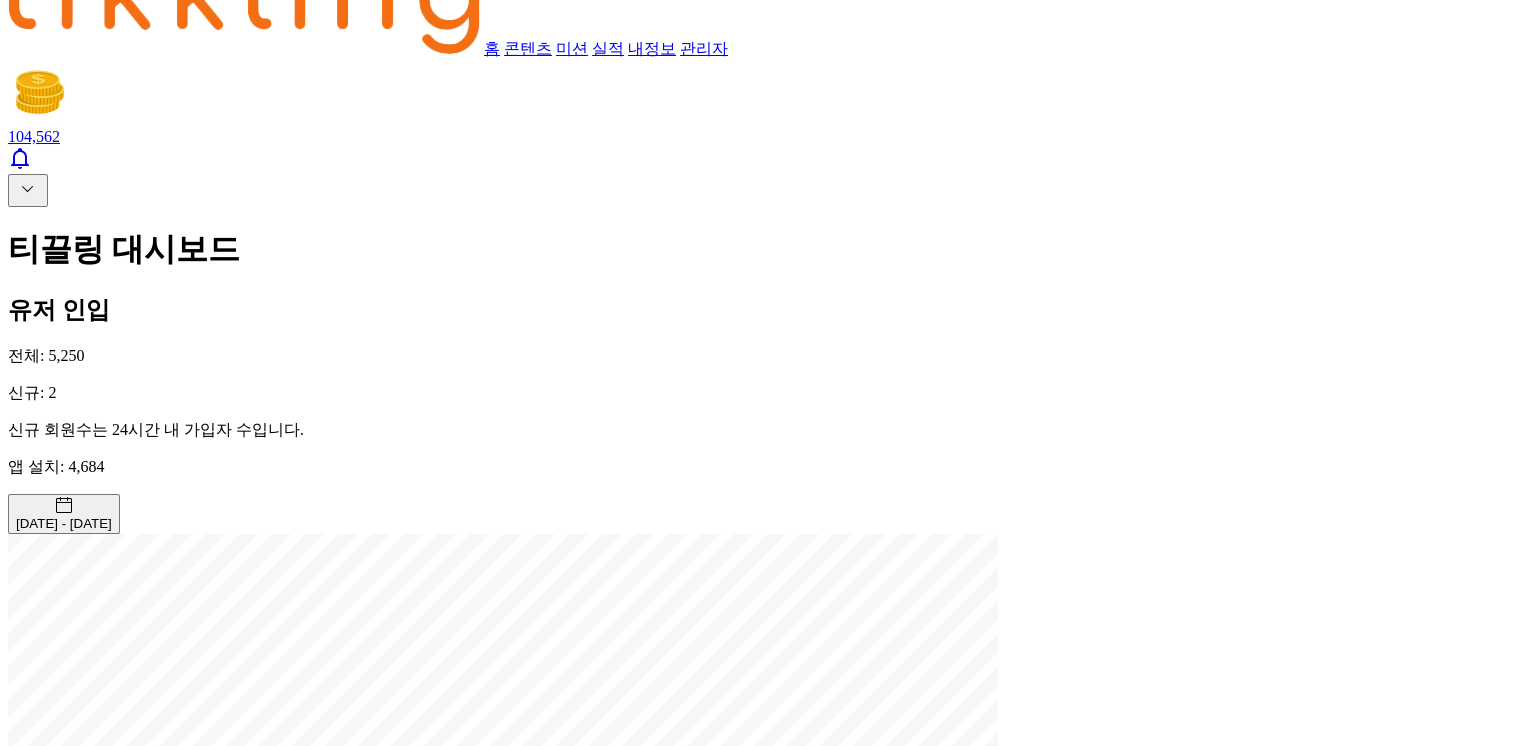 scroll, scrollTop: 0, scrollLeft: 0, axis: both 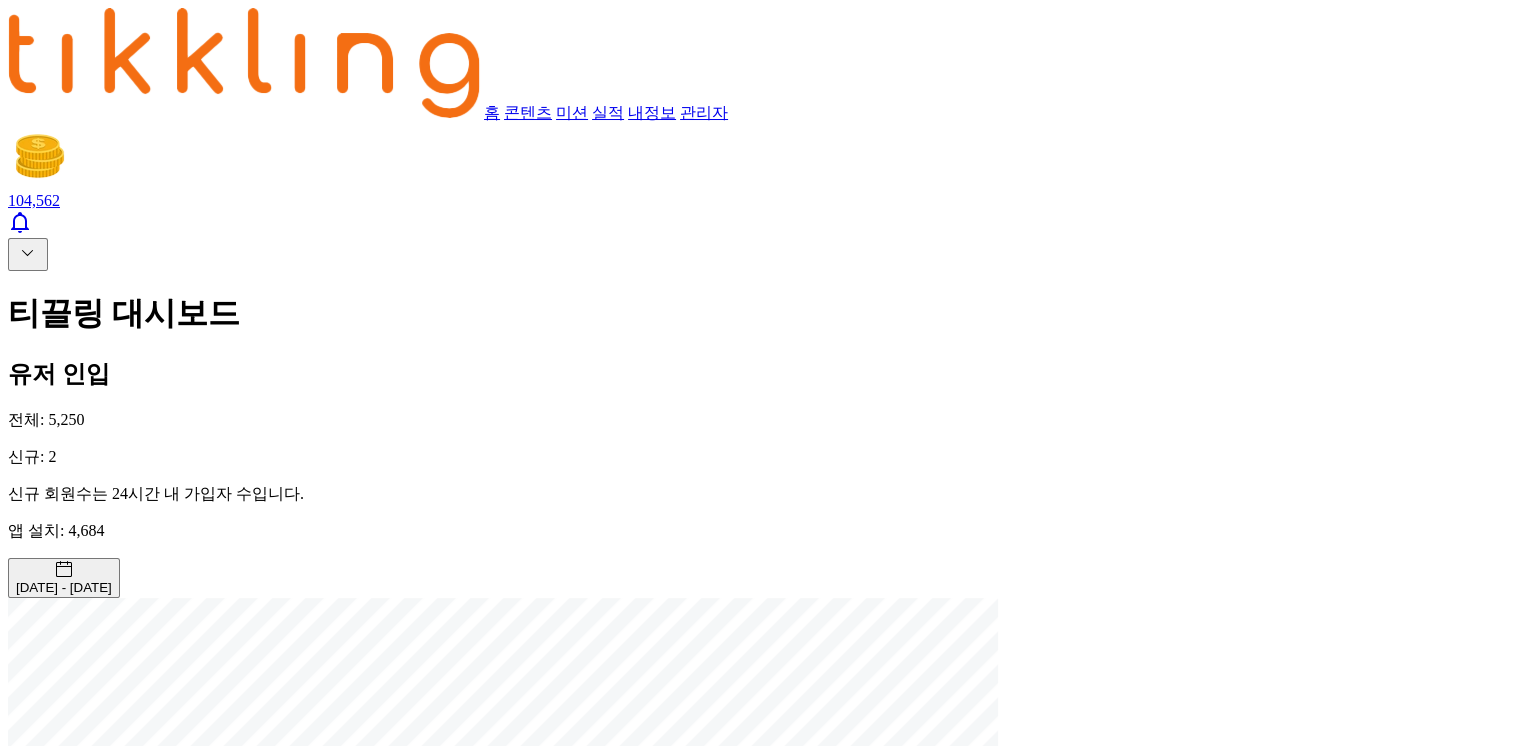 click 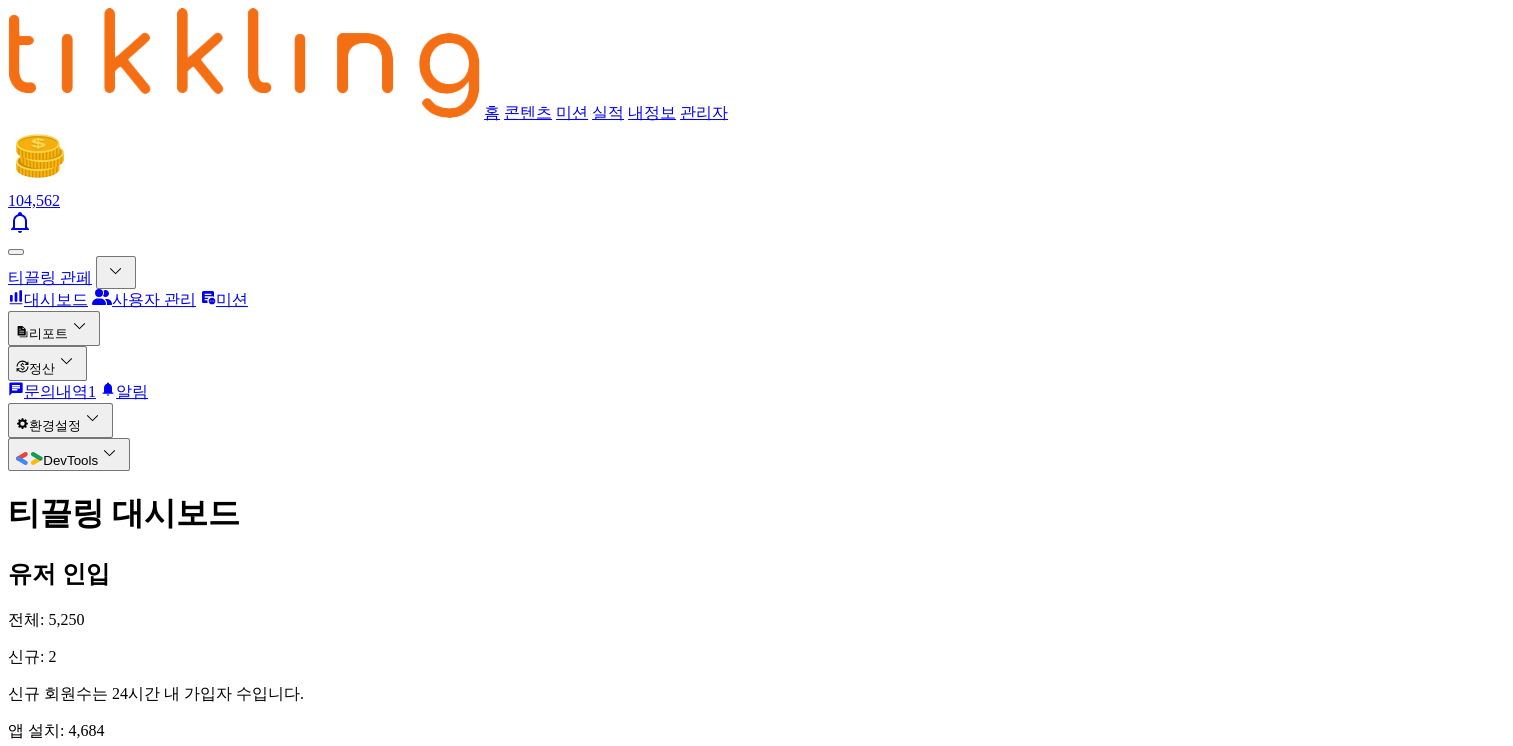 click on "리포트" at bounding box center (54, 328) 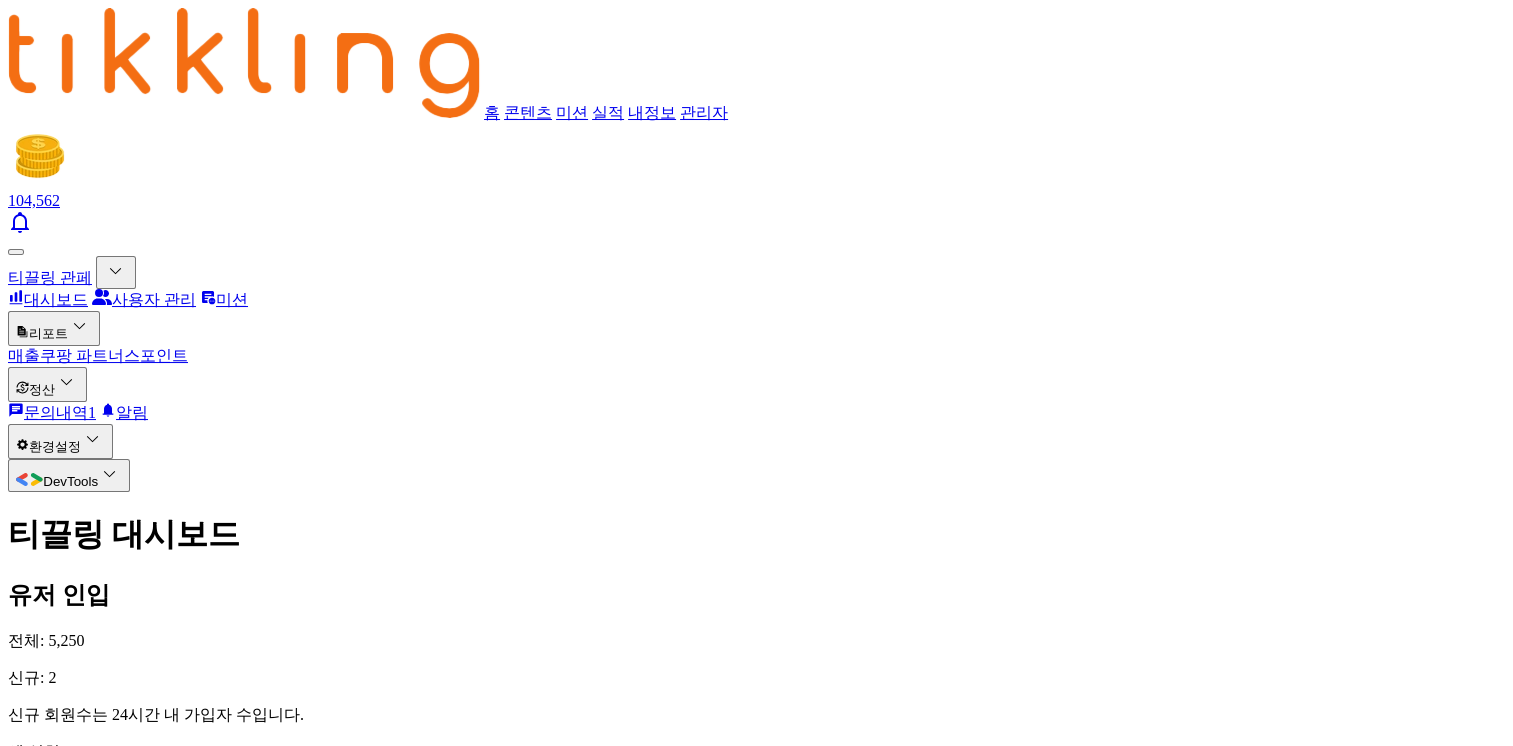 click on "매출" at bounding box center [24, 355] 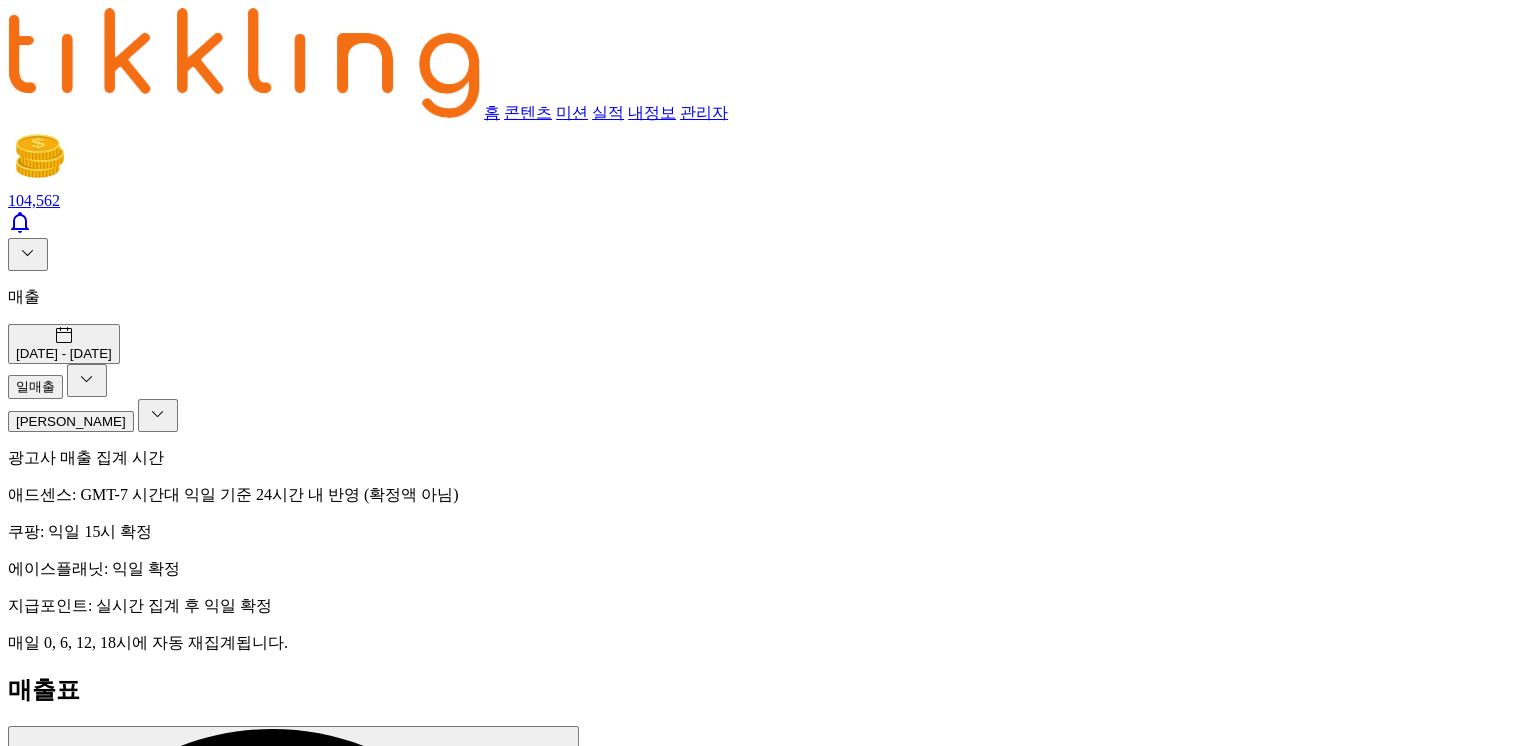 click 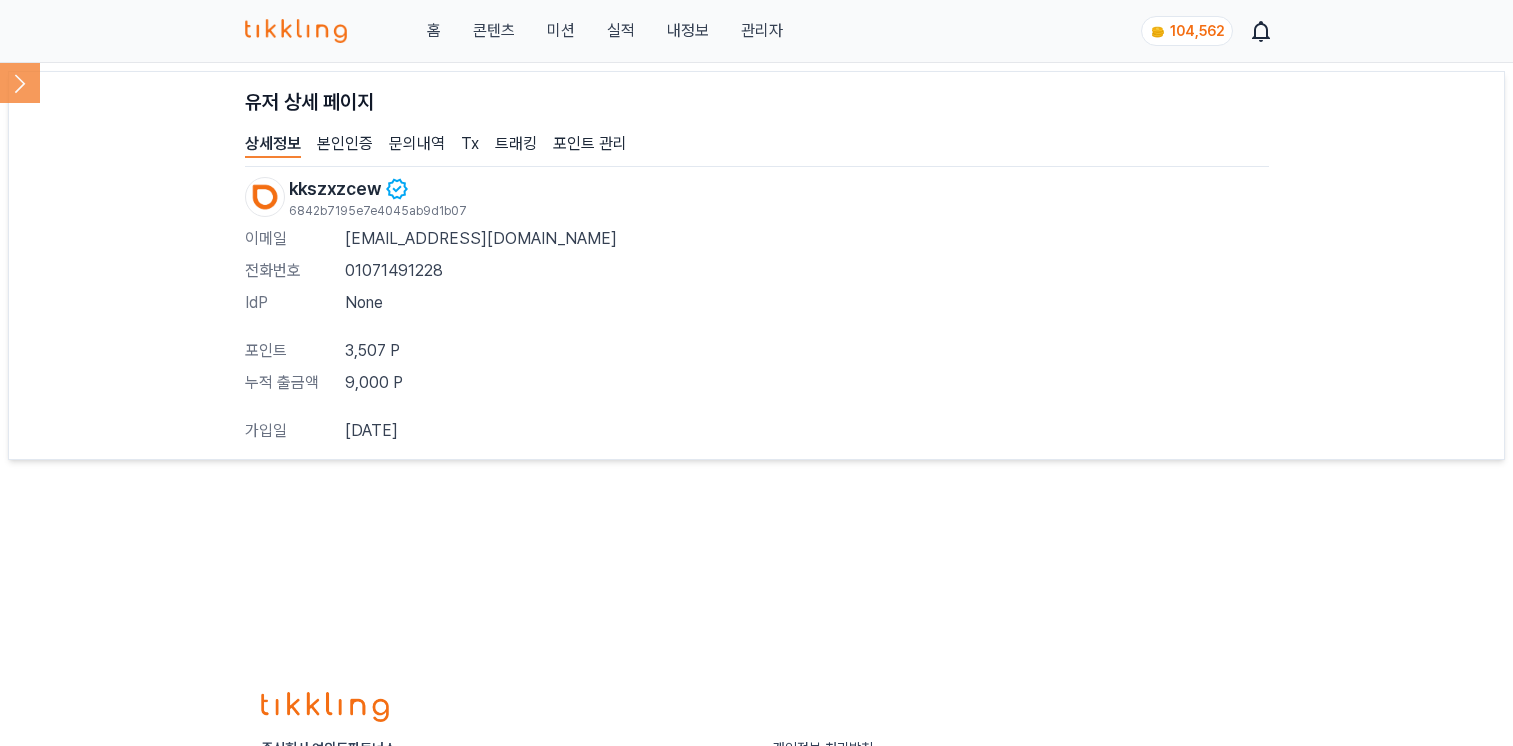 scroll, scrollTop: 0, scrollLeft: 0, axis: both 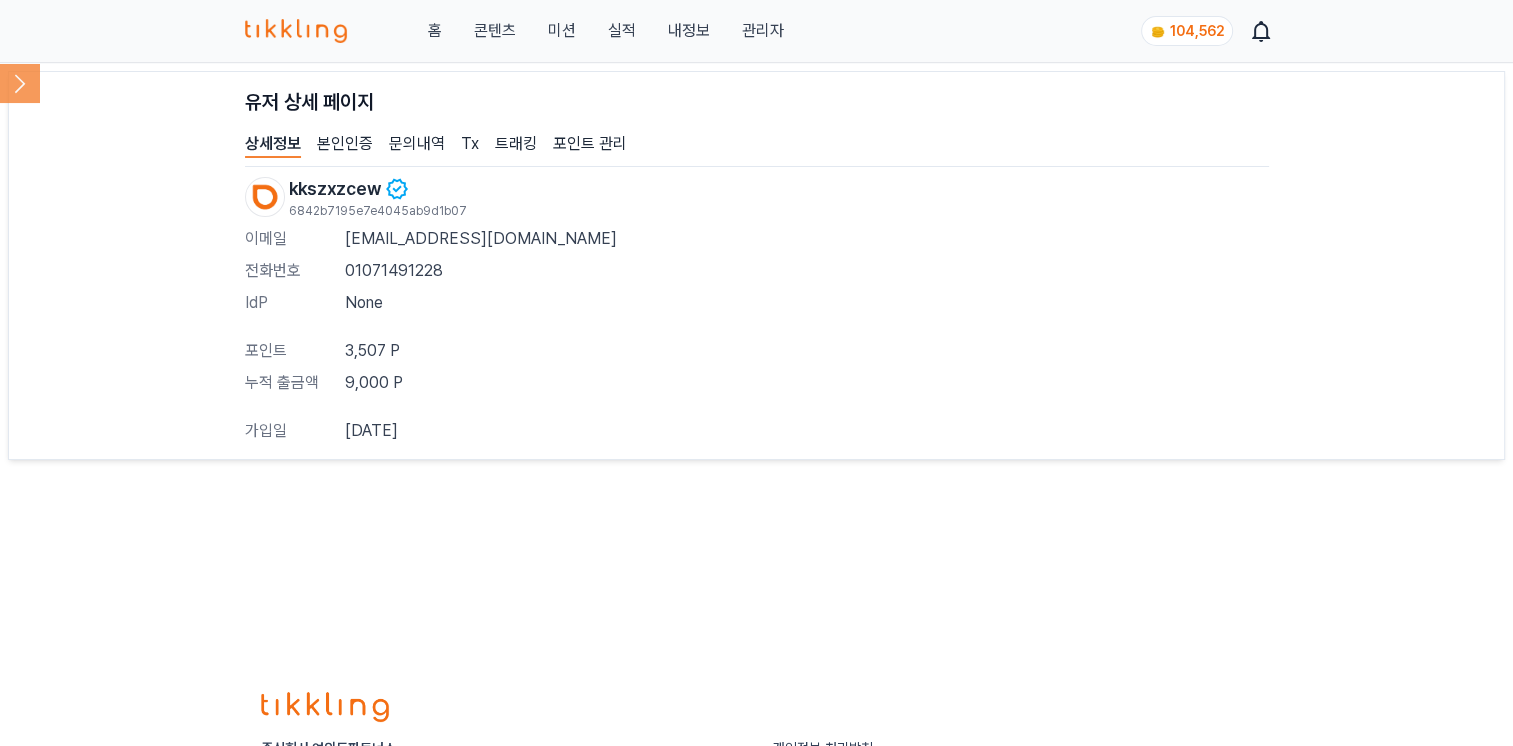 click on "트래킹" at bounding box center (516, 145) 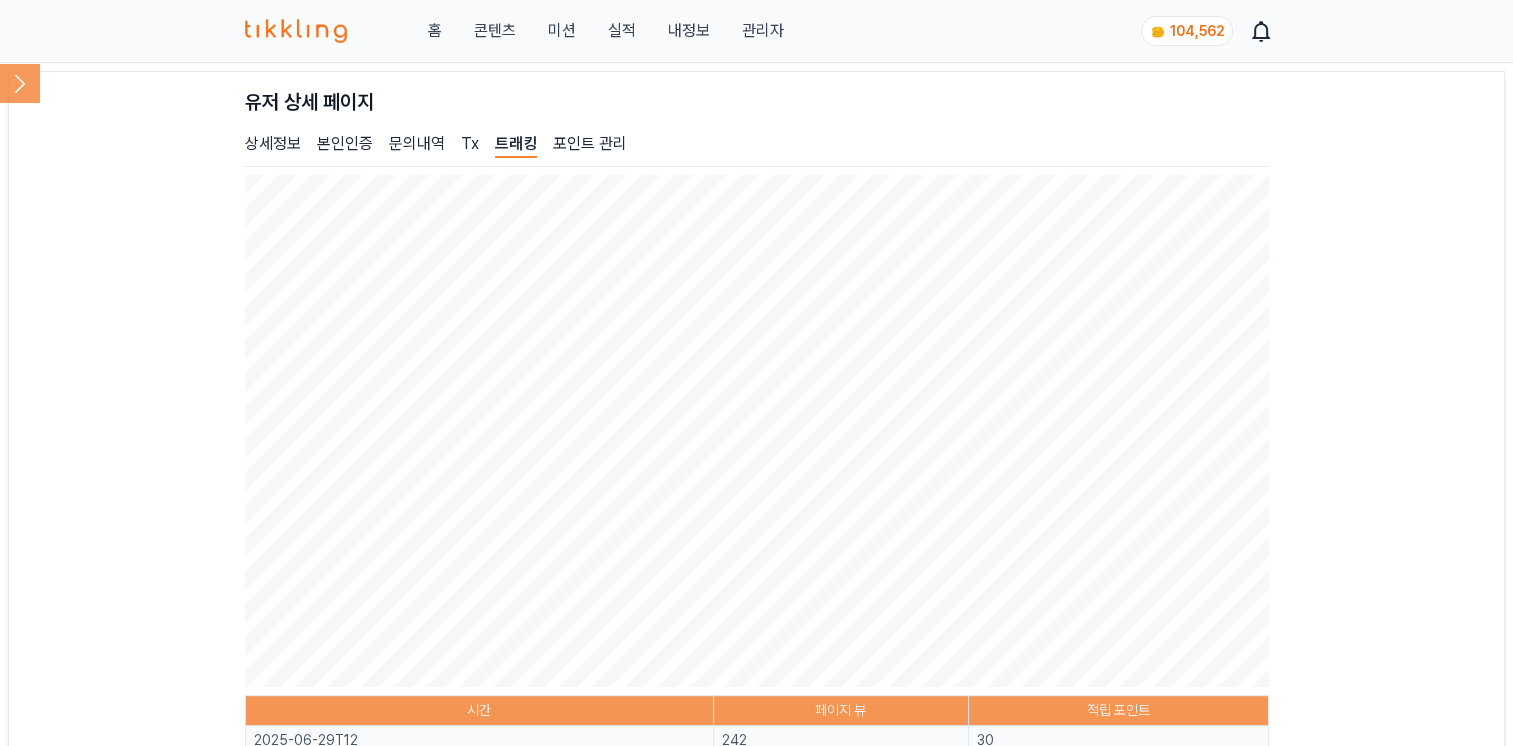 click on "유저 상세 페이지   상세정보 본인인증 문의내역 Tx 트래킹 포인트 관리      시간   페이지 뷰   적립 포인트 2025-06-29T12   242   30 2025-06-29T13   262   30 2025-06-29T14   252   30 2025-06-29T15   272   30 2025-06-29T16   258   30 2025-06-29T17   62   30 2025-06-29T18   220   30 2025-06-29T19   262   30 2025-06-29T20   258   30 2025-06-29T21   249   30 2025-06-29T22   255   0 2025-06-29T23   261   0 2025-06-30T00   256   30 2025-06-30T01   266   30 2025-06-30T02   246   30 2025-06-30T03   256   30 2025-06-30T04   253   30 2025-06-30T05   246   30 2025-06-30T06   240   30 2025-06-30T07   206   30 2025-06-30T08   259   30 2025-06-30T09   267   30 2025-06-30T10   257   0 2025-06-30T11   267   0 2025-06-30T12   254   0 2025-06-30T13   281   0 2025-06-30T14   254   0 2025-06-30T15   264   0 2025-06-30T16   259   0 2025-06-30T17   265   0 2025-06-30T18   232   0 2025-06-30T19   223   0 2025-06-30T20   276   0 2025-06-30T21   227   0 2025-06-30T22   259   0 2025-06-30T23   261   0" at bounding box center [756, 1472] 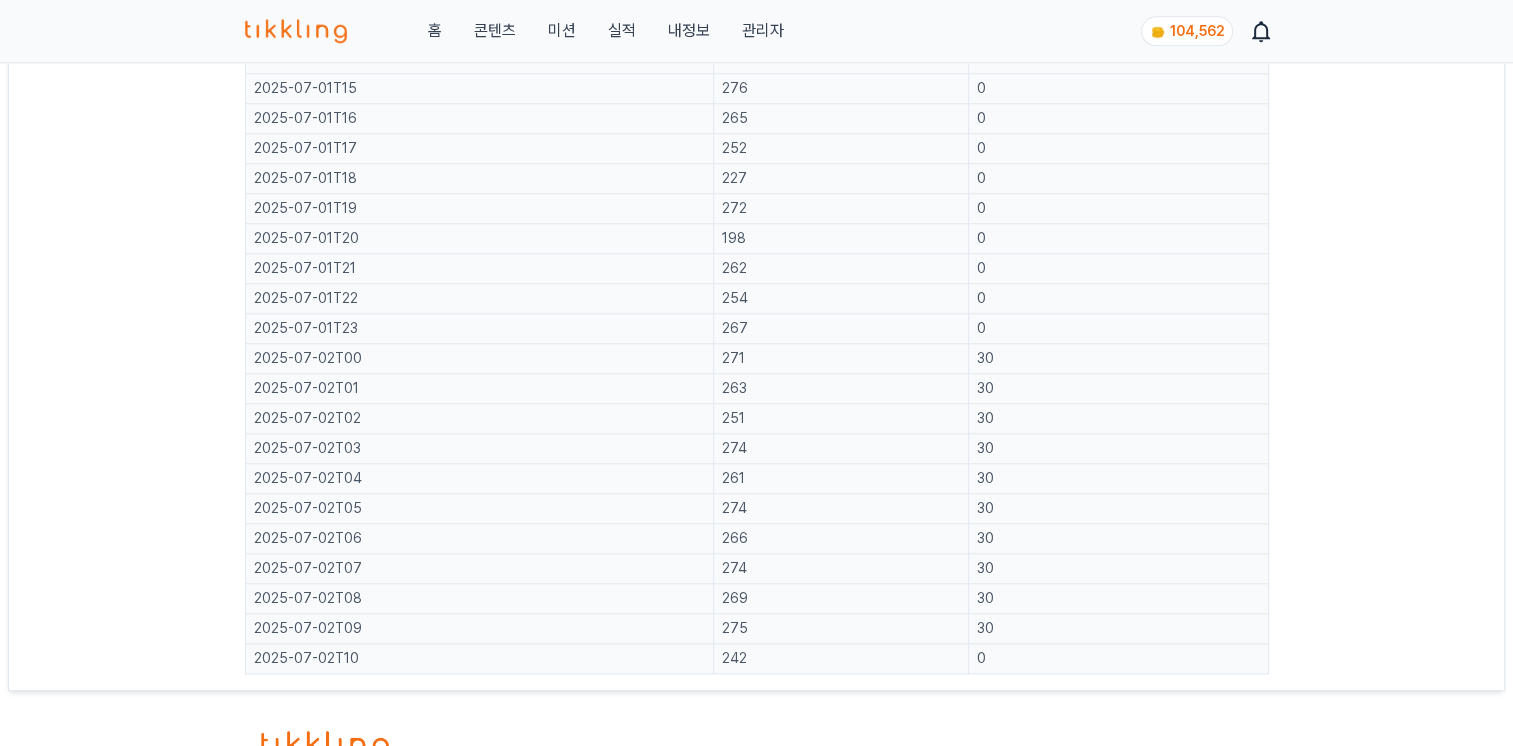 scroll, scrollTop: 2300, scrollLeft: 0, axis: vertical 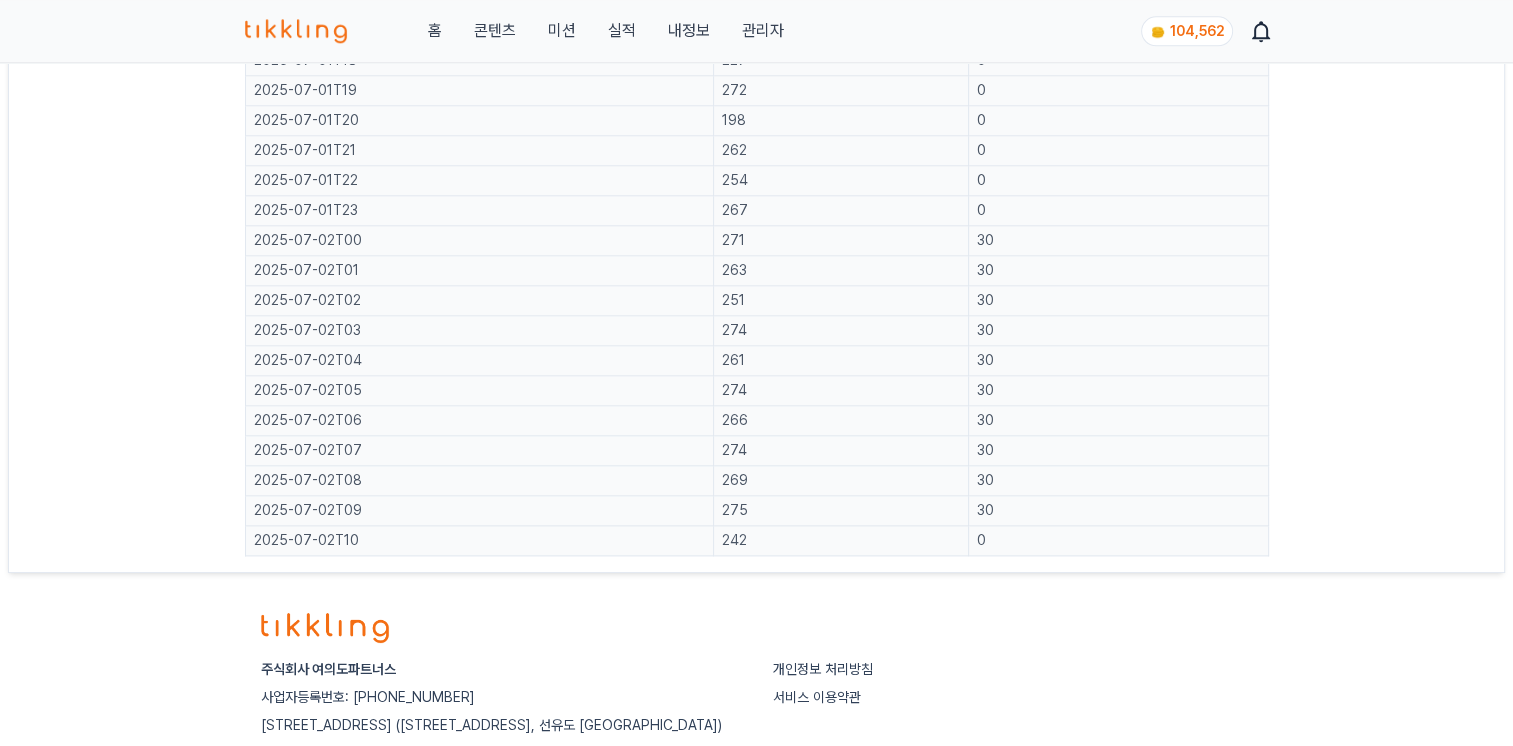 click on "주식회사 여의도파트너스   사업자등록번호: [PHONE_NUMBER]   [STREET_ADDRESS]   개인정보 처리방침   서비스 이용약관   © 2025 티끌링. All rights reserved.   Debug info   Tikkling production (7f0c0c0)   Tikkling android web  (Windows undefined)" at bounding box center [757, 754] 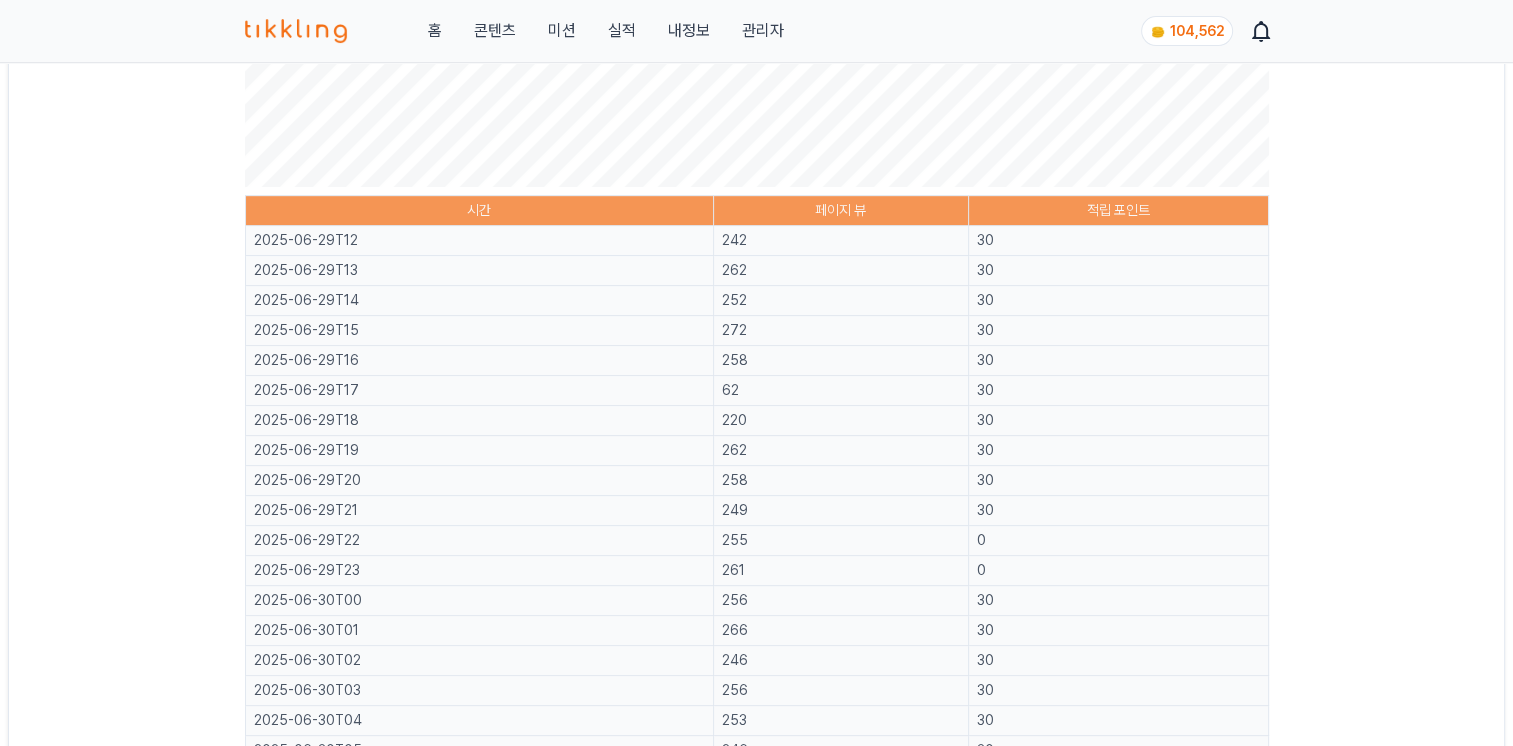 scroll, scrollTop: 0, scrollLeft: 0, axis: both 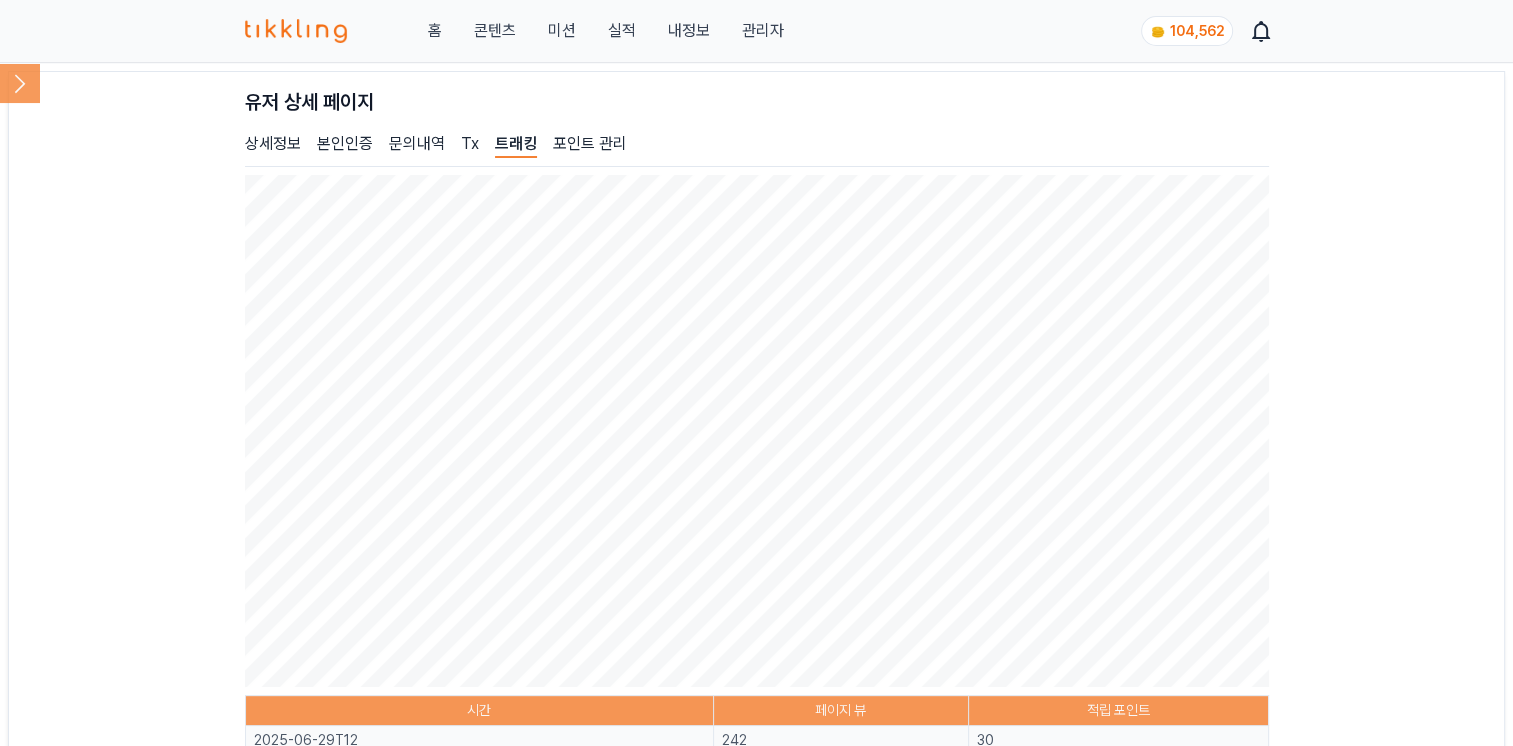 click on "상세정보" at bounding box center [273, 145] 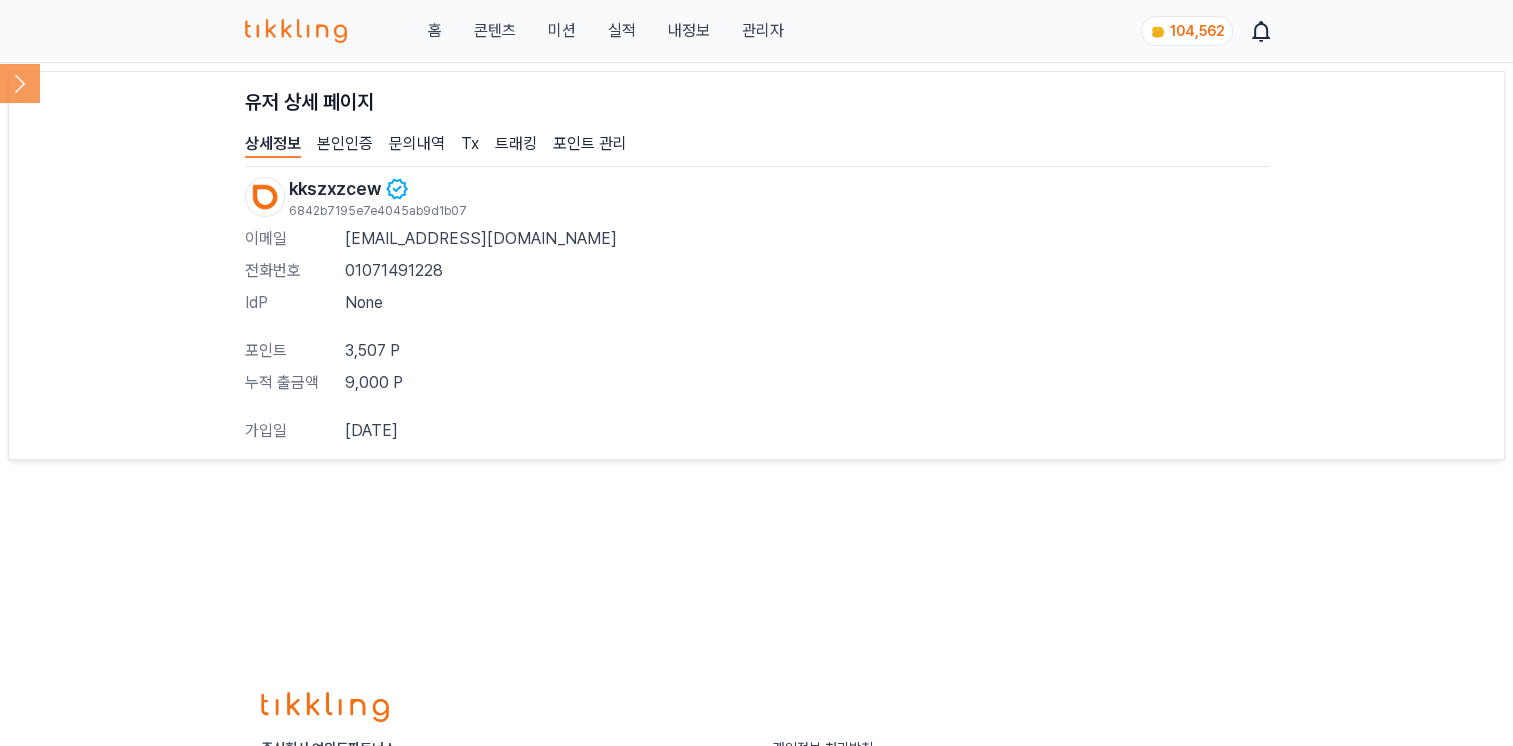 click on "9,000 P" at bounding box center [807, 383] 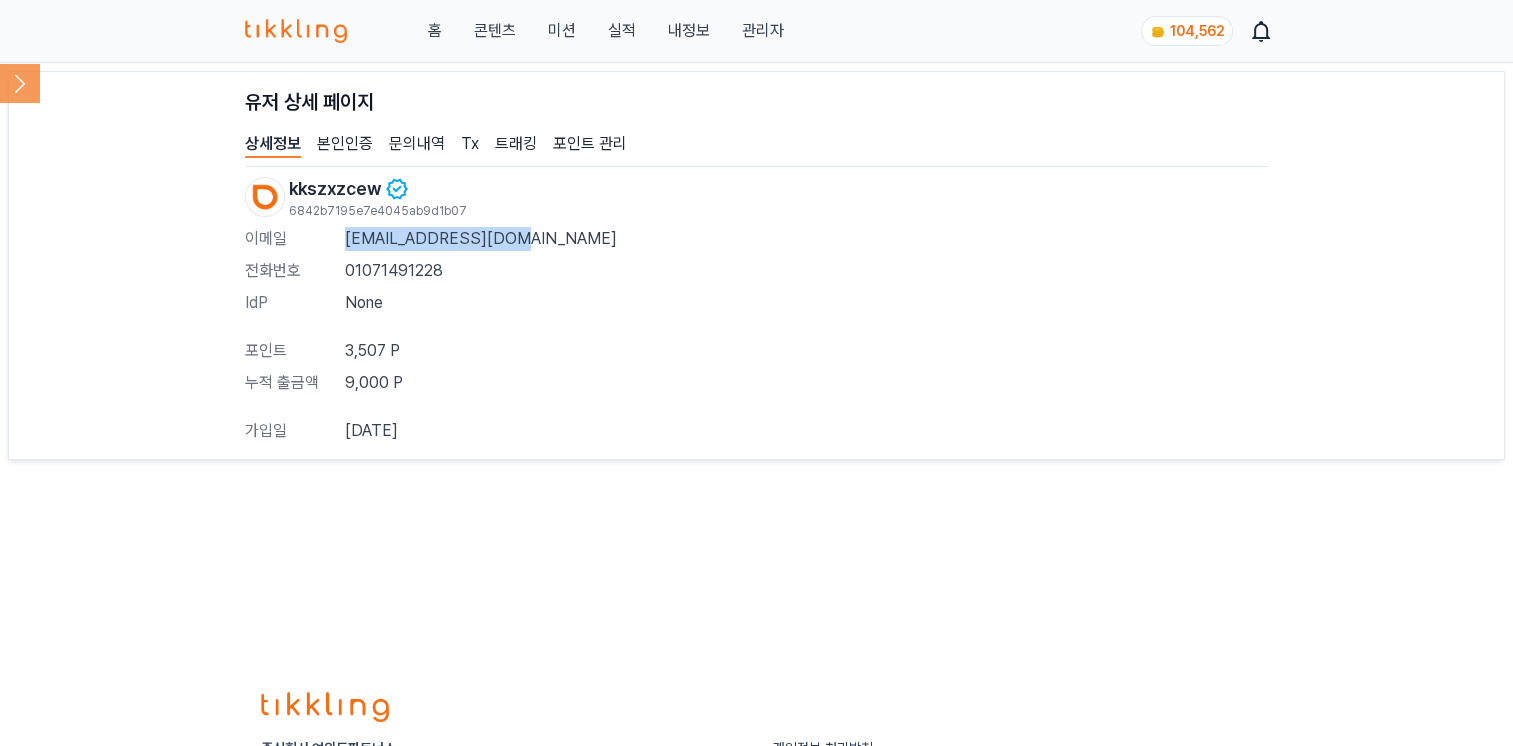 drag, startPoint x: 524, startPoint y: 234, endPoint x: 332, endPoint y: 238, distance: 192.04166 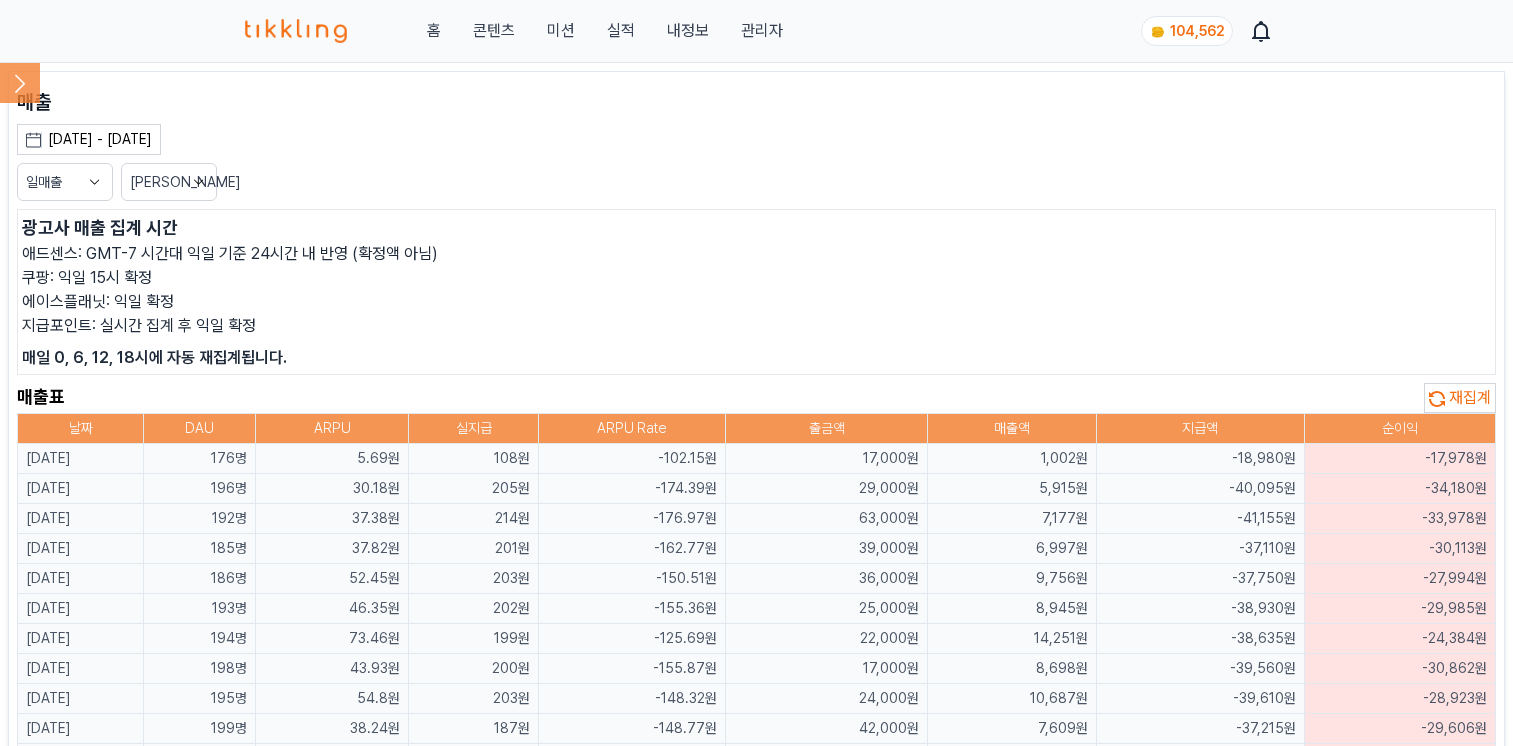 scroll, scrollTop: 0, scrollLeft: 0, axis: both 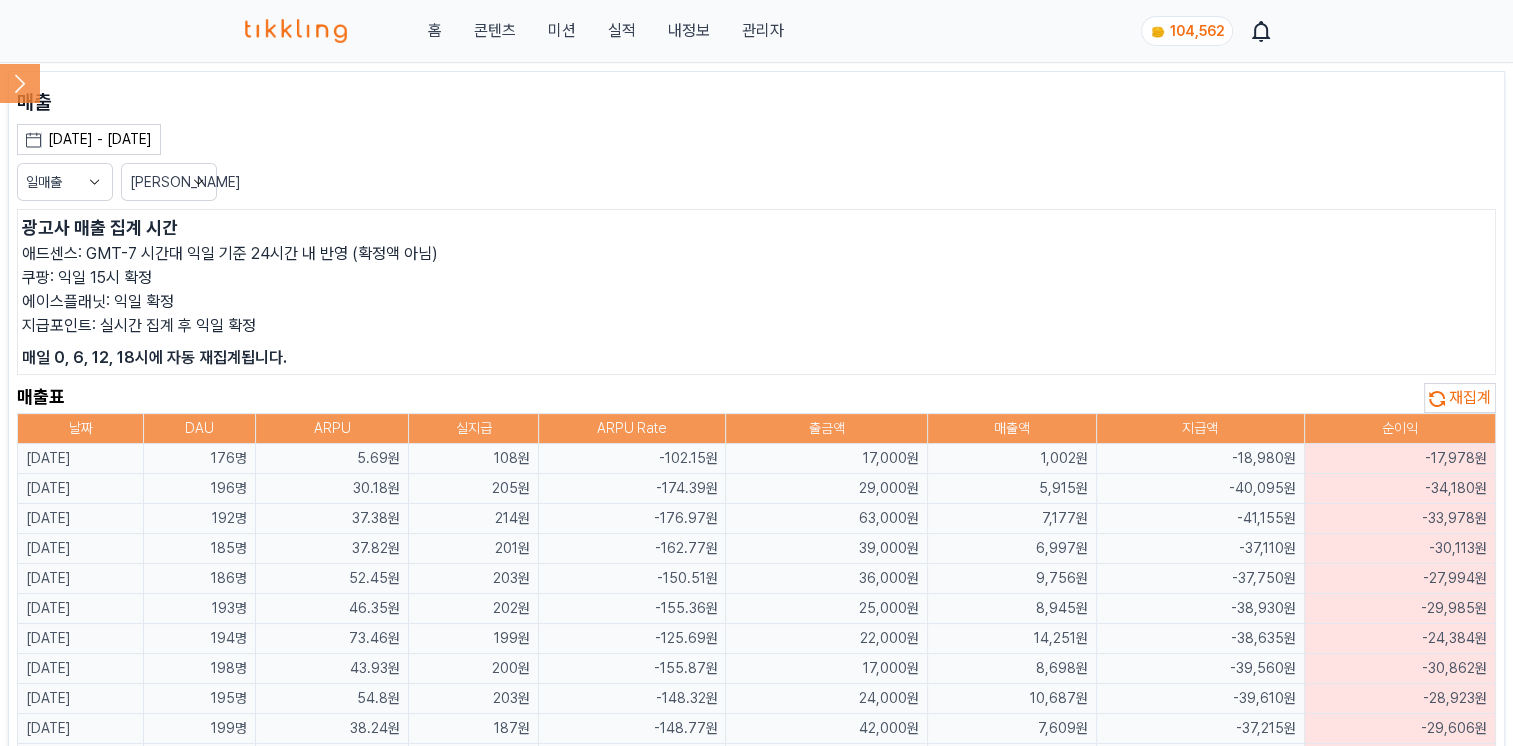 click on "매일 0, 6, 12, 18시에 자동 재집계됩니다." at bounding box center (756, 358) 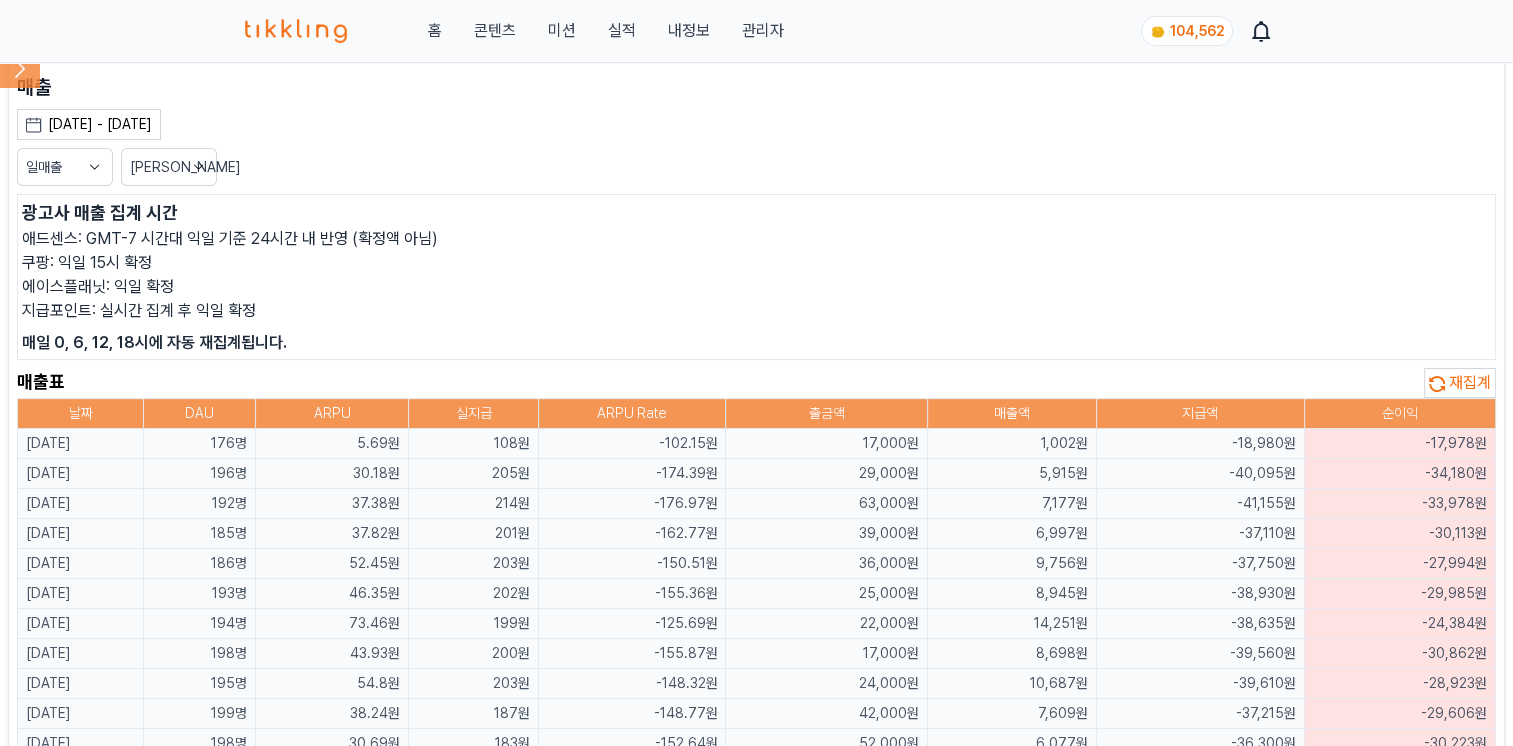 scroll, scrollTop: 200, scrollLeft: 0, axis: vertical 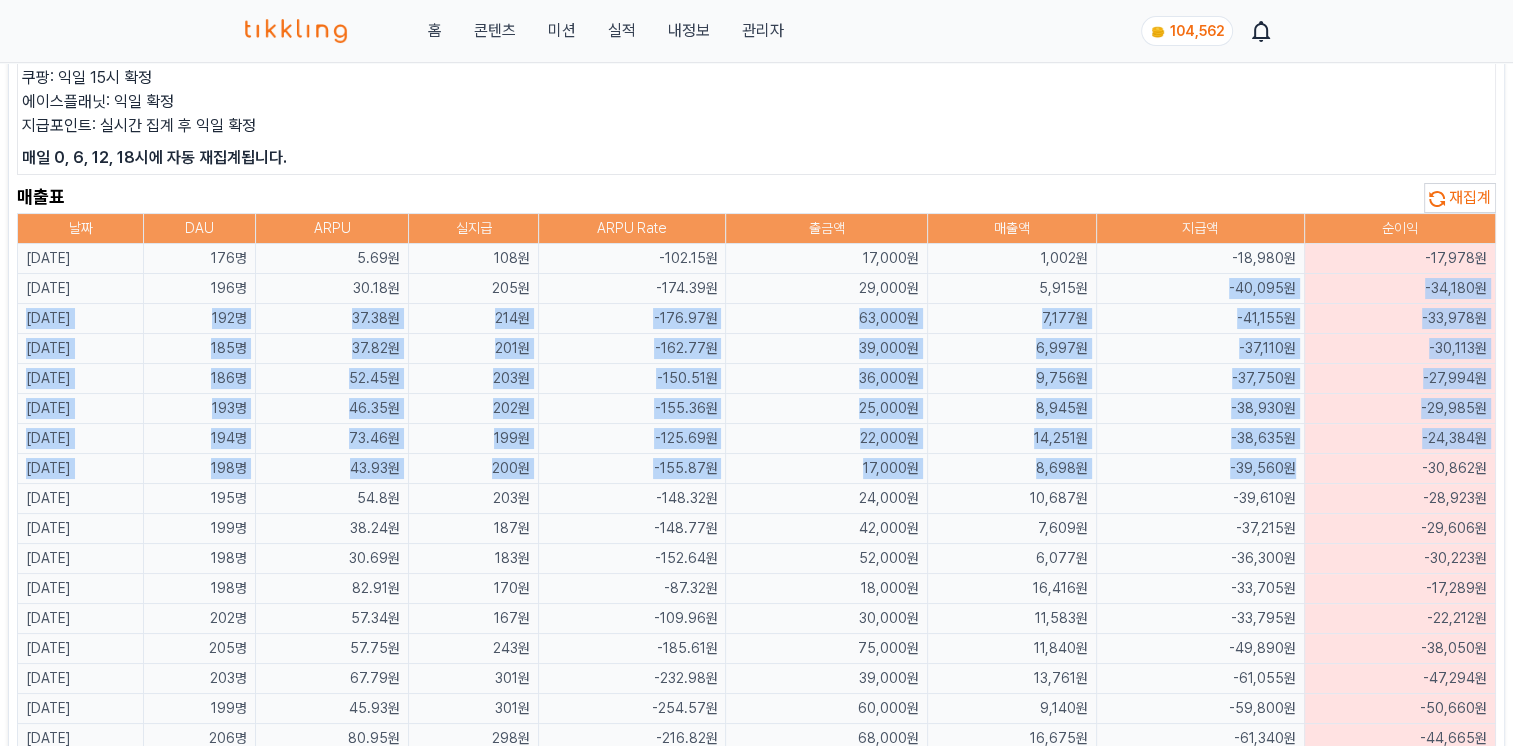 drag, startPoint x: 1235, startPoint y: 288, endPoint x: 1302, endPoint y: 475, distance: 198.64038 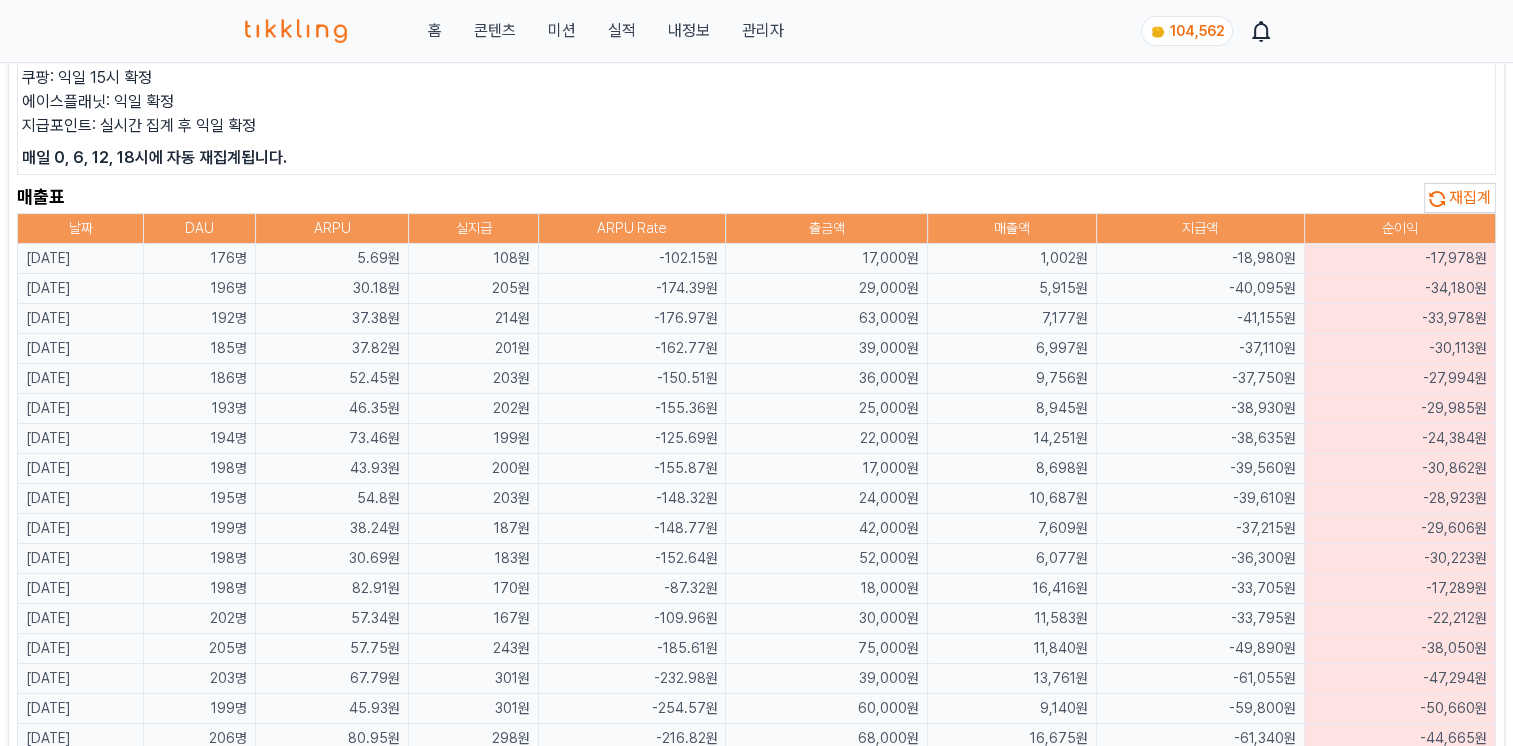 click on "196명" at bounding box center [200, 289] 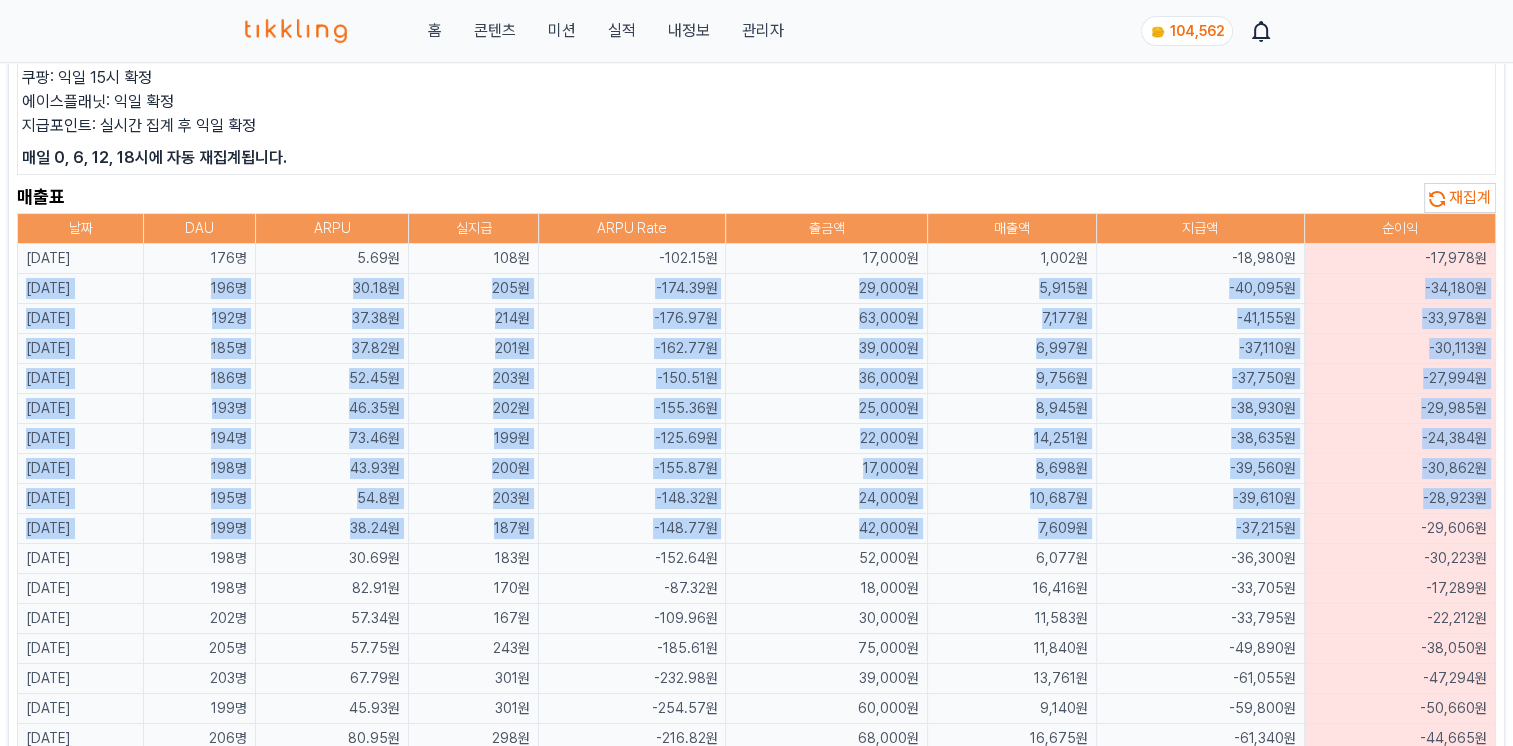 drag, startPoint x: 24, startPoint y: 289, endPoint x: 1317, endPoint y: 528, distance: 1314.9031 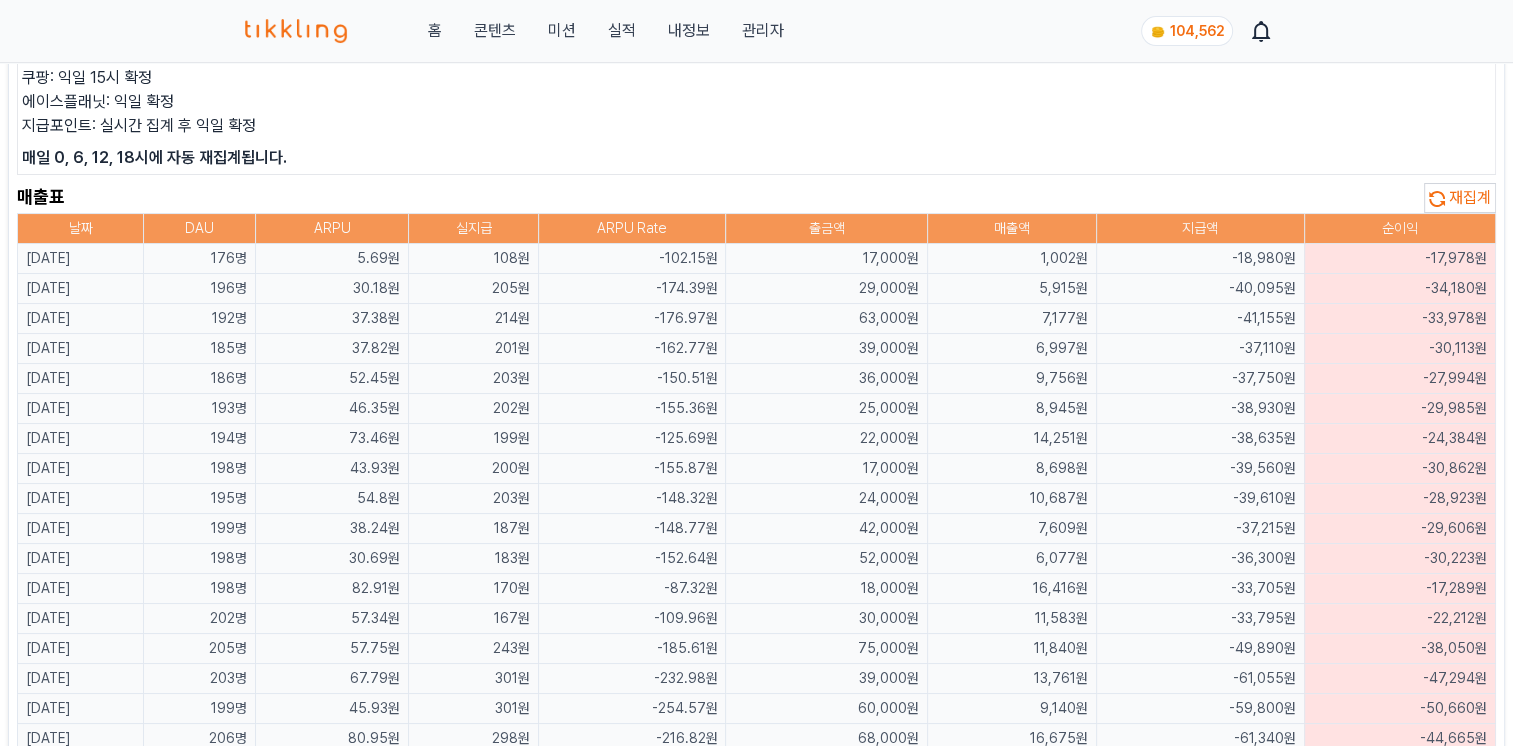click on "매일 0, 6, 12, 18시에 자동 재집계됩니다." at bounding box center (756, 158) 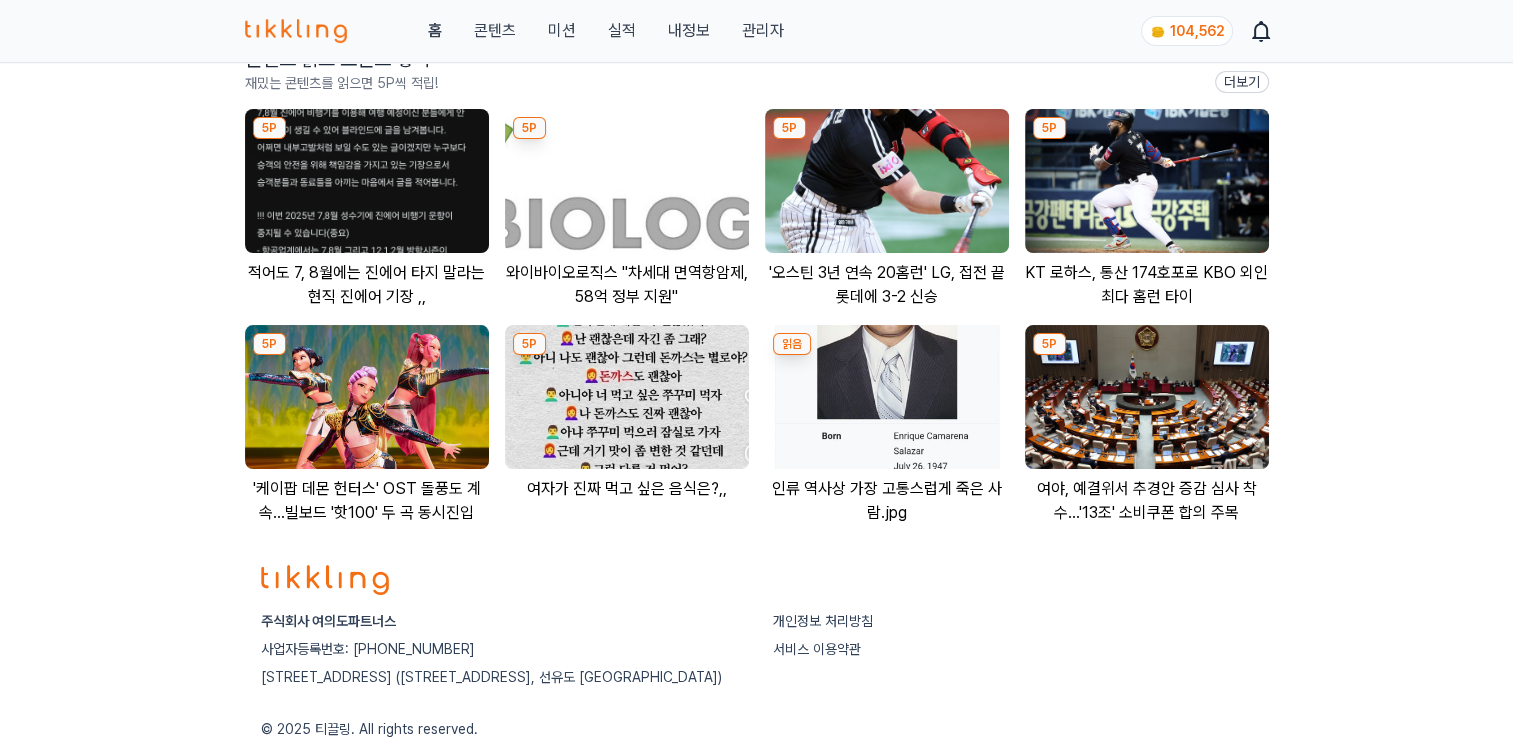 scroll, scrollTop: 628, scrollLeft: 0, axis: vertical 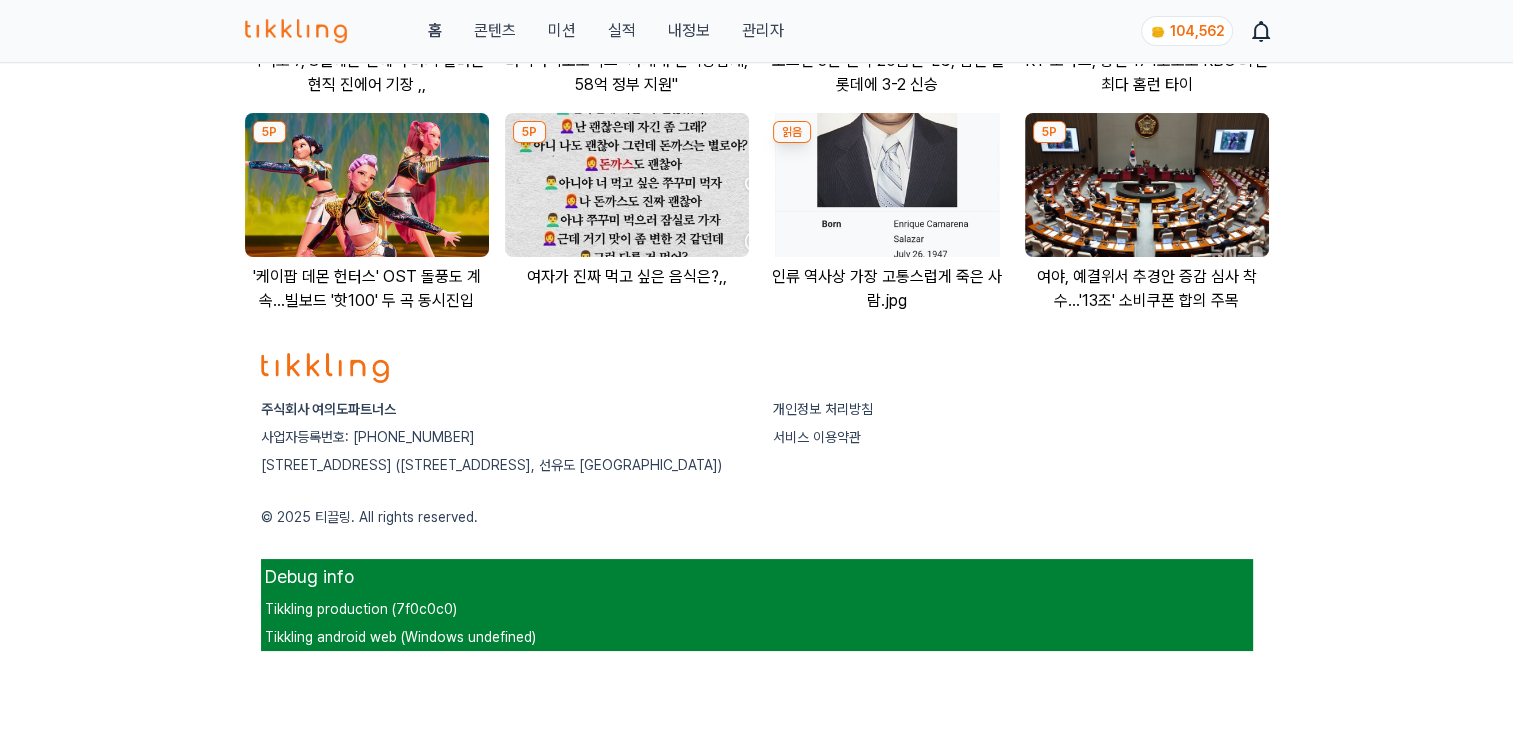 click on "서비스 이용약관" at bounding box center (817, 437) 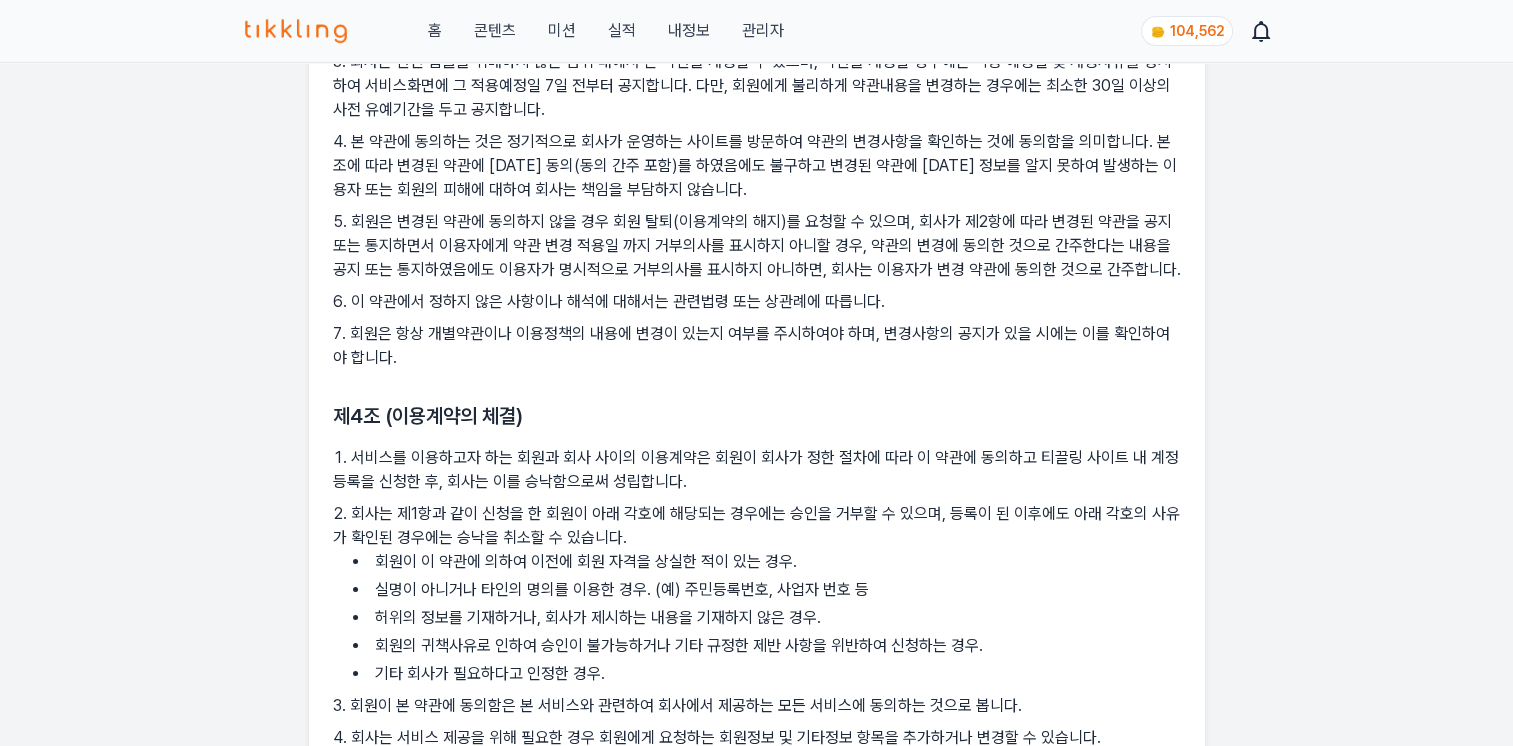 scroll, scrollTop: 900, scrollLeft: 0, axis: vertical 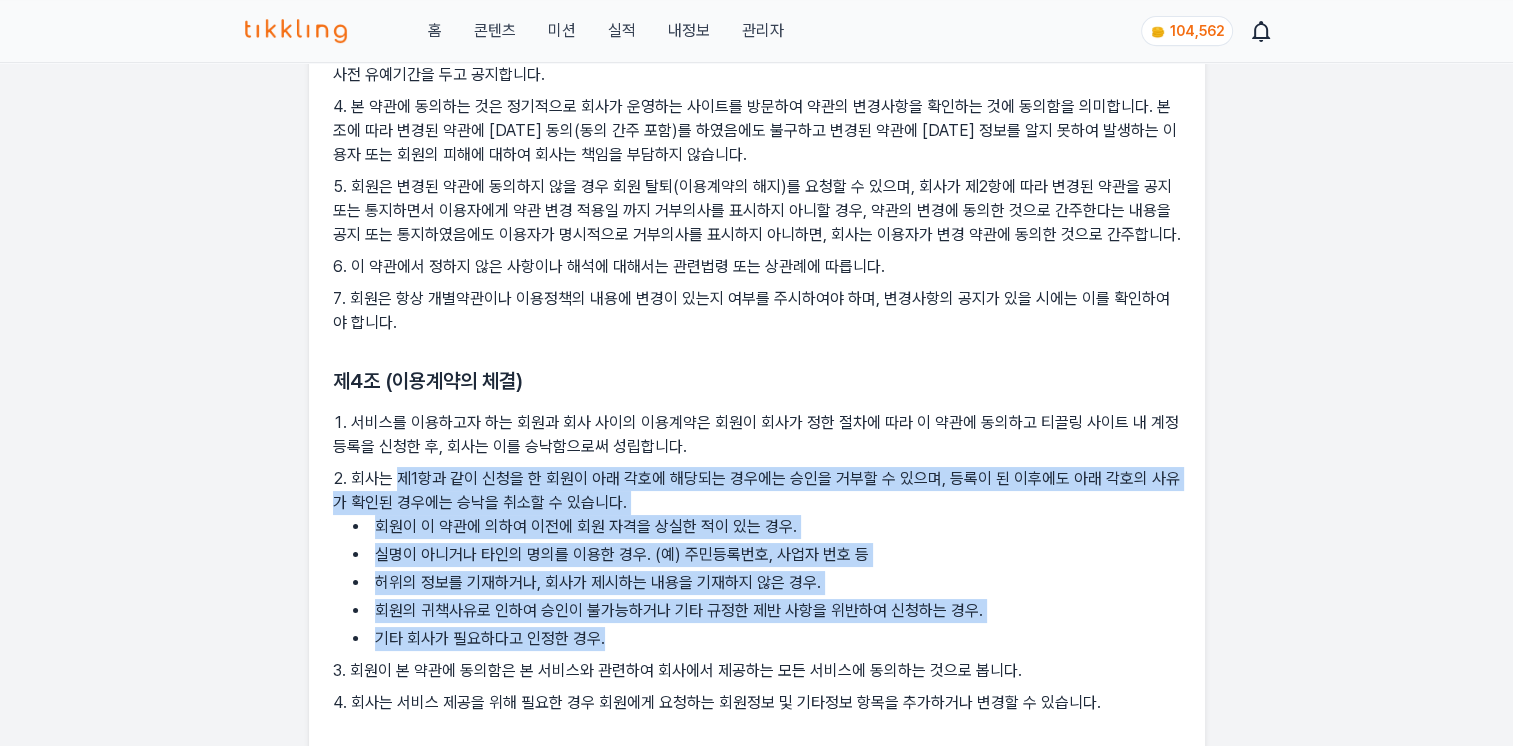 drag, startPoint x: 395, startPoint y: 483, endPoint x: 824, endPoint y: 646, distance: 458.92264 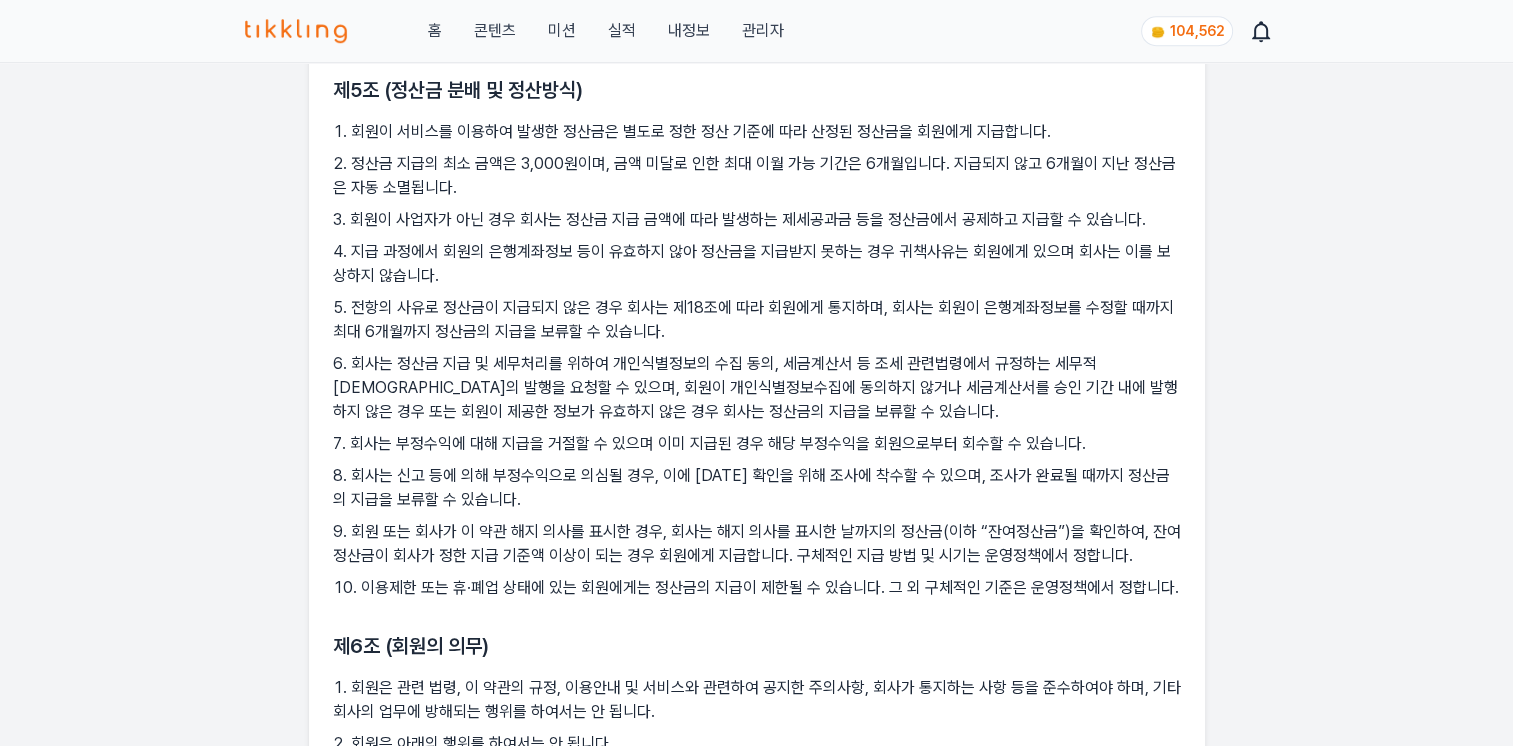 scroll, scrollTop: 1800, scrollLeft: 0, axis: vertical 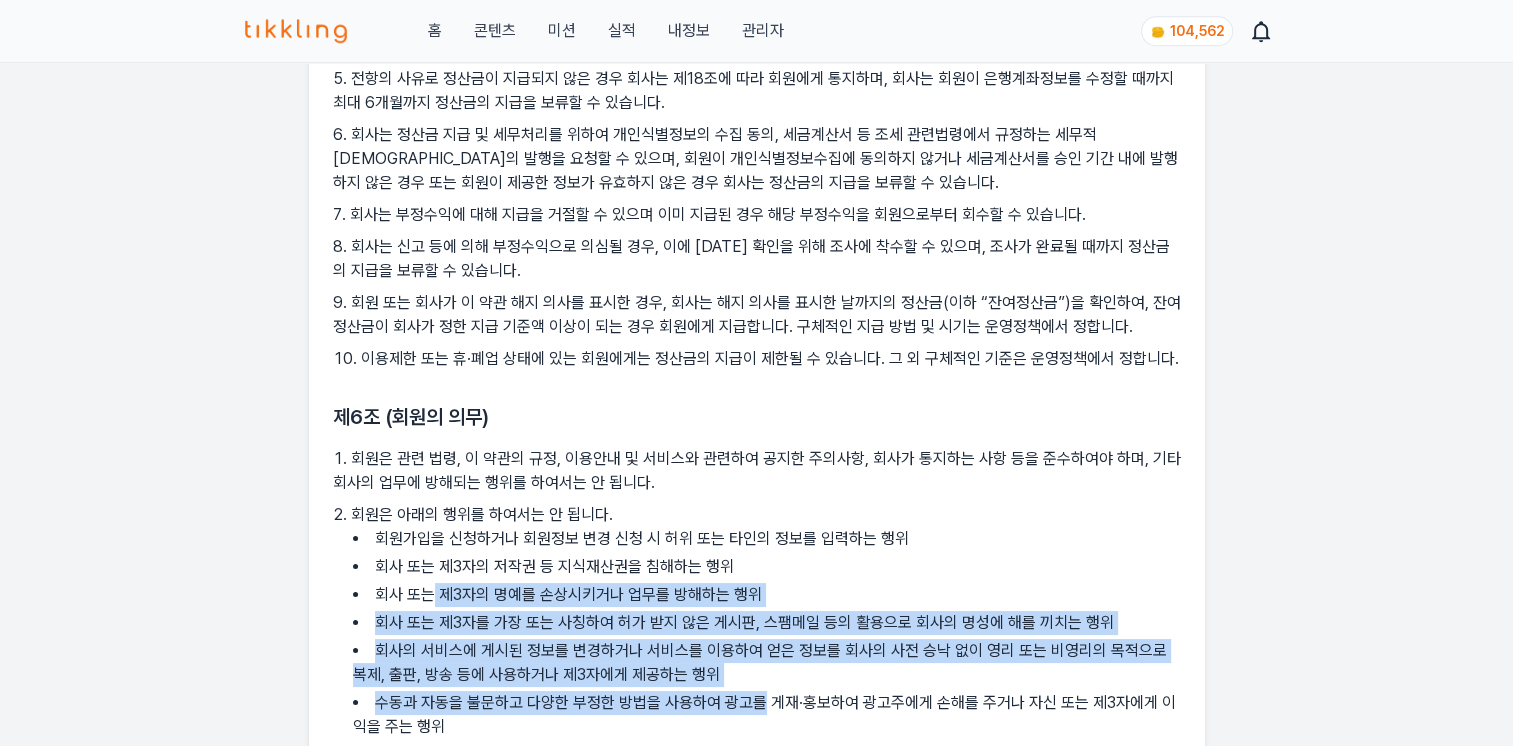 drag, startPoint x: 432, startPoint y: 590, endPoint x: 761, endPoint y: 698, distance: 346.273 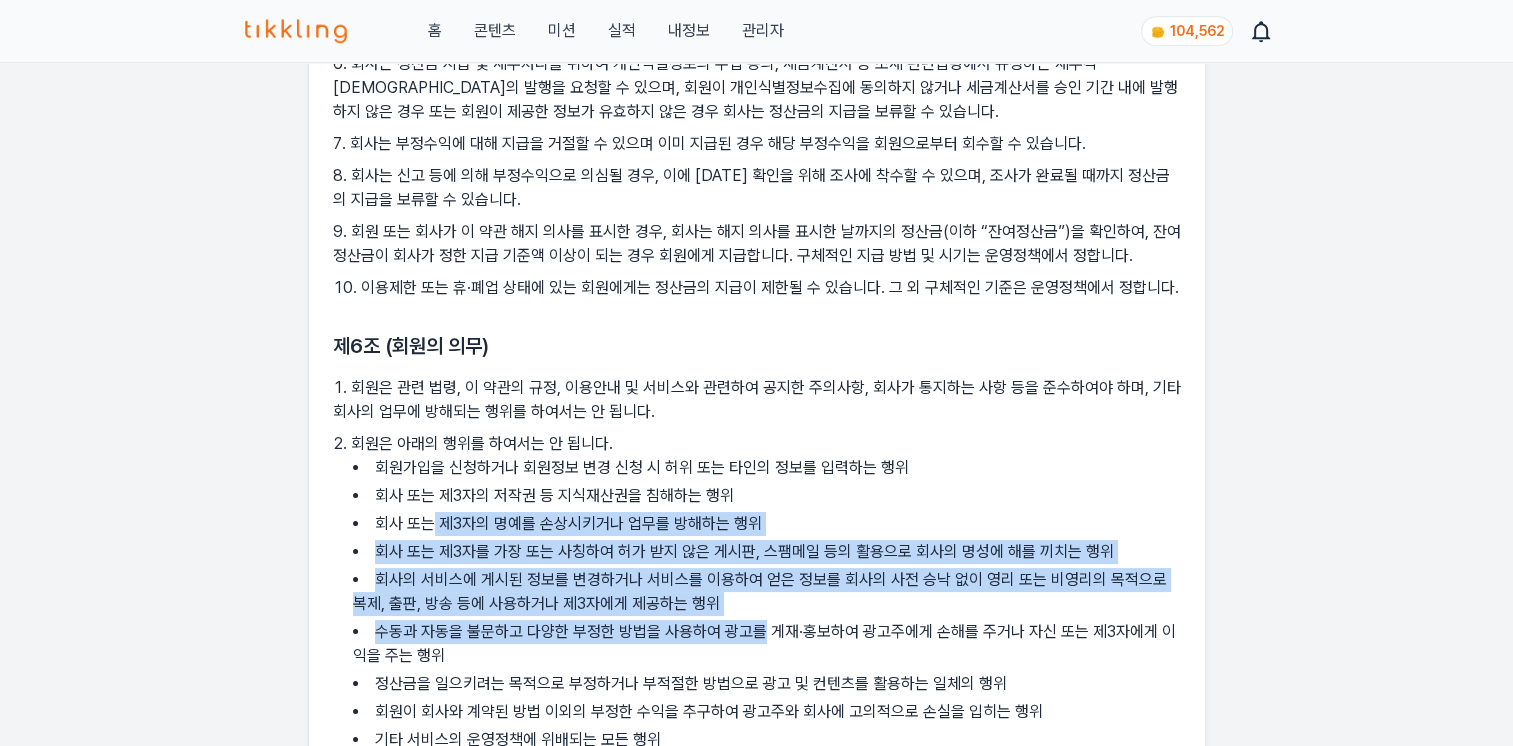 scroll, scrollTop: 1900, scrollLeft: 0, axis: vertical 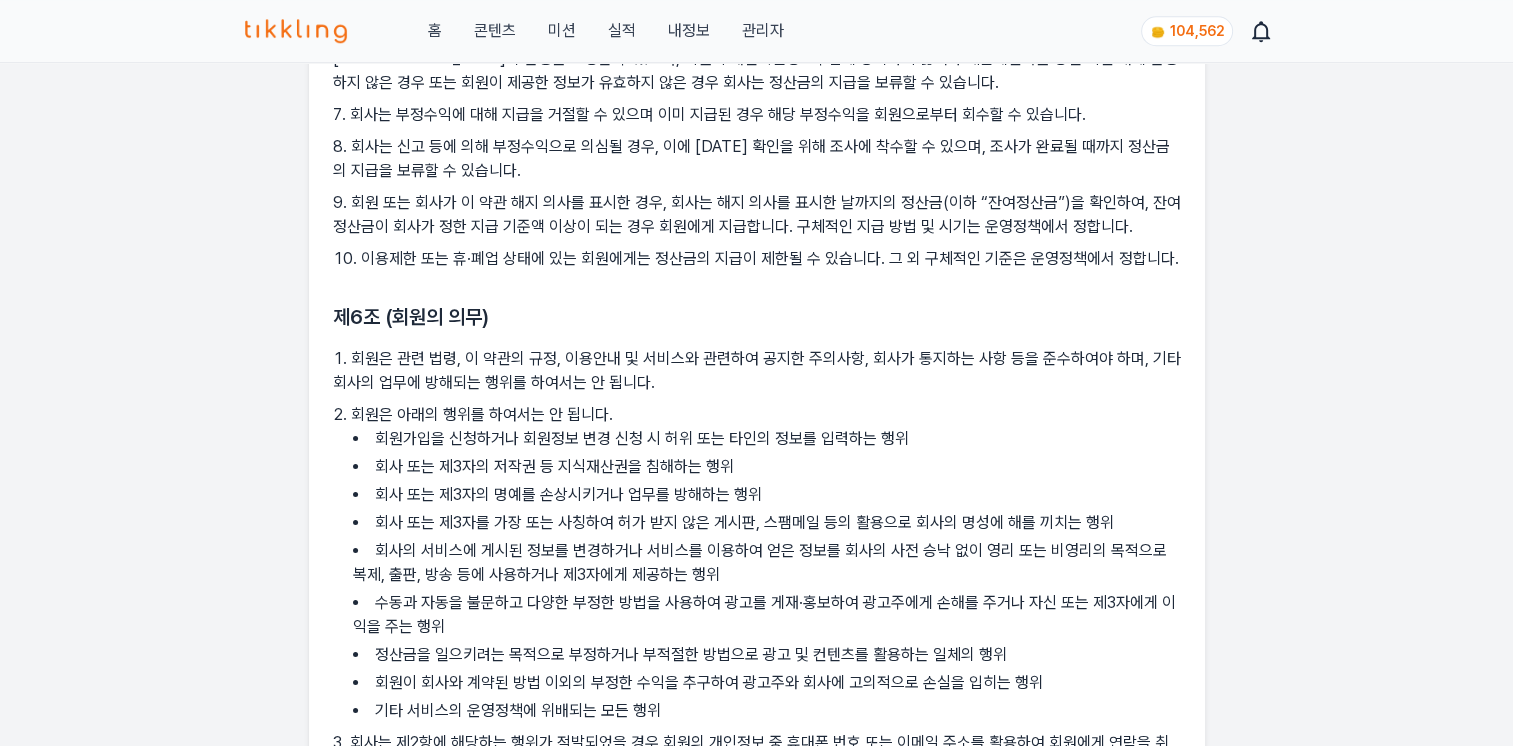 click on "정산금을 일으키려는 목적으로 부정하거나 부적절한 방법으로 광고 및 컨텐츠를 활용하는 일체의 행위" at bounding box center [767, 655] 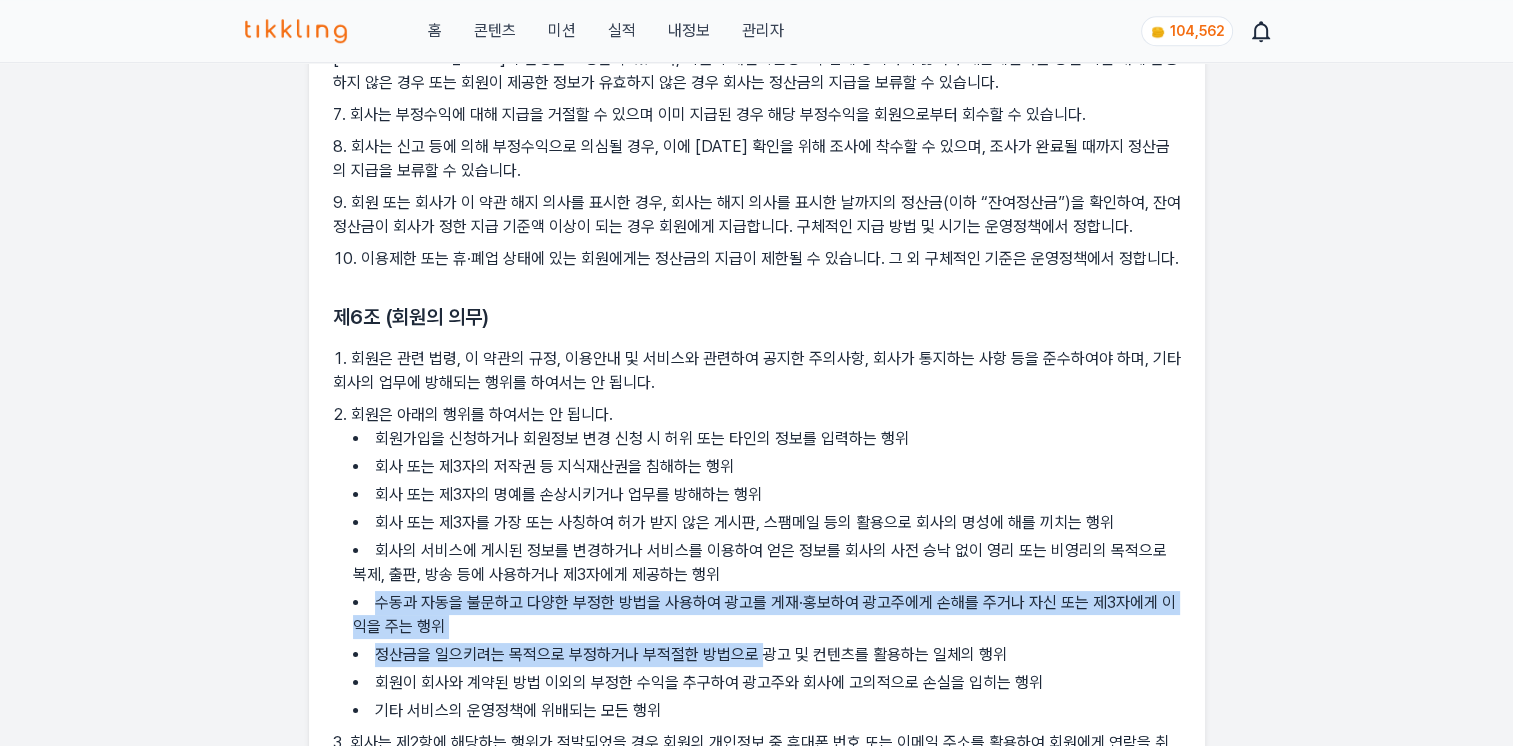 drag, startPoint x: 764, startPoint y: 582, endPoint x: 760, endPoint y: 654, distance: 72.11102 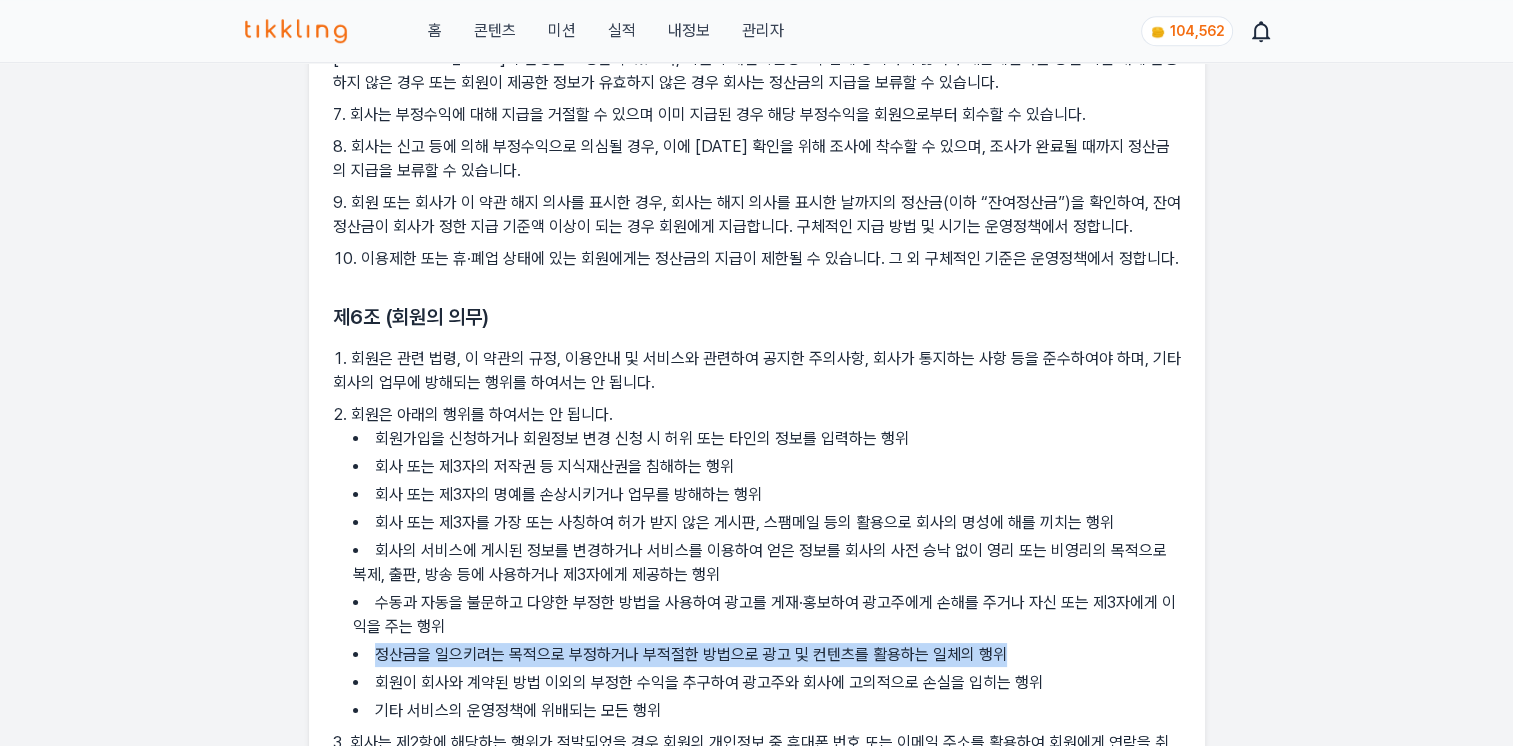 drag, startPoint x: 380, startPoint y: 652, endPoint x: 1040, endPoint y: 644, distance: 660.04846 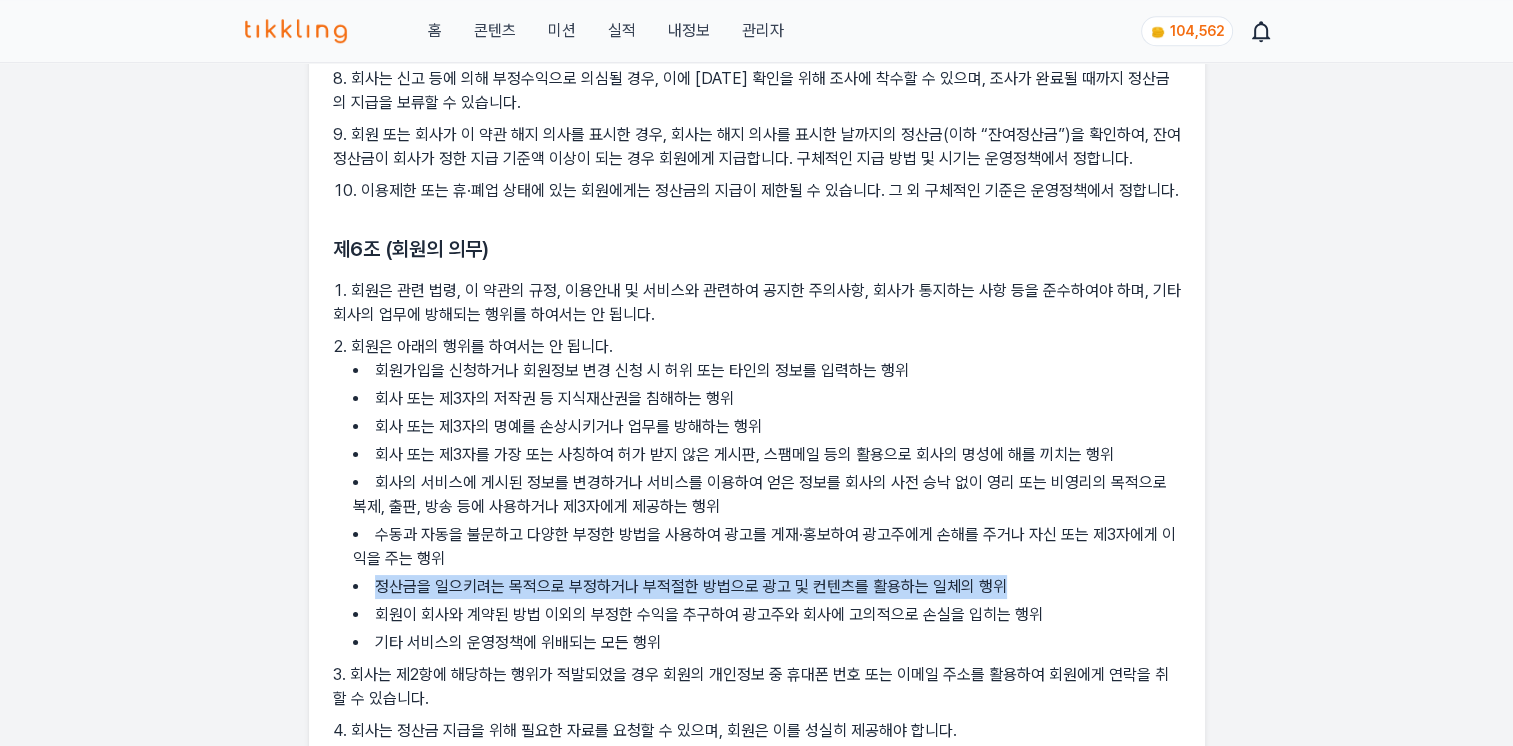 scroll, scrollTop: 2000, scrollLeft: 0, axis: vertical 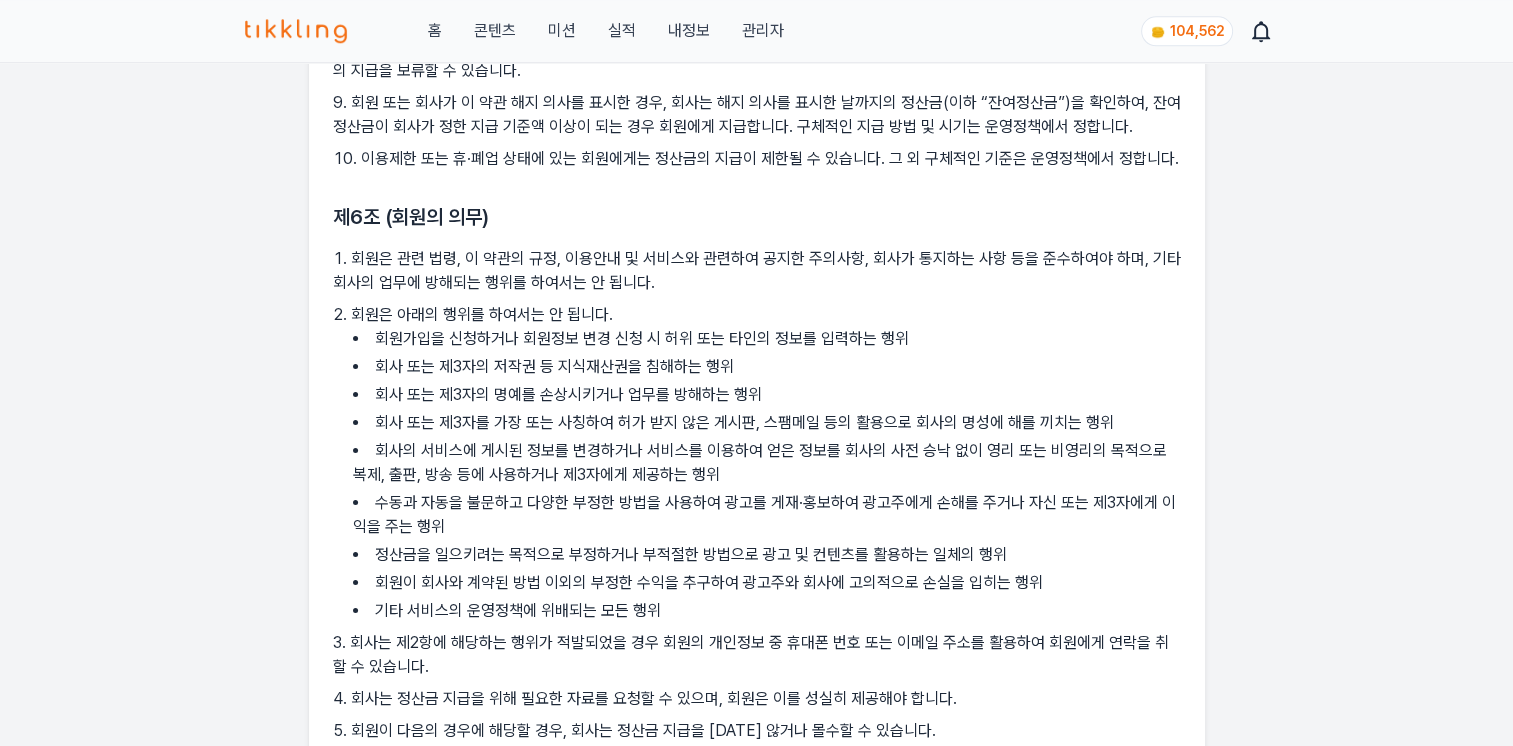 click on "회원가입을 신청하거나 회원정보 변경 신청 시 허위 또는 타인의 정보를 입력하는 행위   회사 또는 제3자의 저작권 등 지식재산권을 침해하는 행위   회사 또는 제3자의 명예를 손상시키거나 업무를 방해하는 행위   회사 또는 제3자를 가장 또는 사칭하여 허가 받지 않은 게시판, 스팸메일 등의 활용으로 회사의 명성에 해를 끼치는 행위   회사의 서비스에 게시된 정보를 변경하거나 서비스를 이용하여 얻은 정보를 회사의 사전 승낙 없이 영리 또는 비영리의 목적으로 복제, 출판, 방송 등에 사용하거나 제3자에게 제공하는 행위   수동과 자동을 불문하고 다양한 부정한 방법을 사용하여 광고를 게재·홍보하여 광고주에게 손해를 주거나 자신 또는 제3자에게 이익을 주는 행위       기타 서비스의 운영정책에 위배되는 모든 행위" at bounding box center [767, 475] 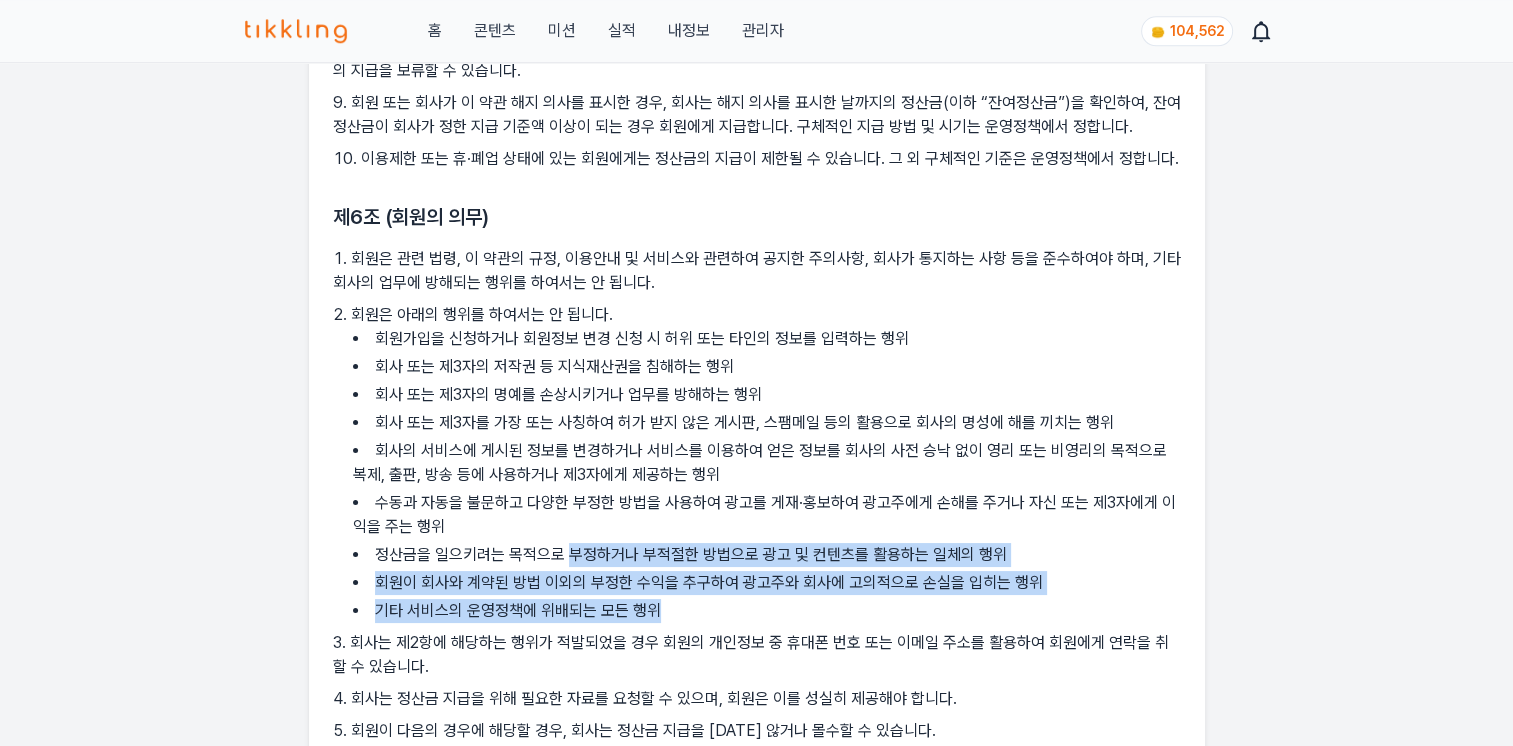 drag, startPoint x: 564, startPoint y: 549, endPoint x: 712, endPoint y: 601, distance: 156.86937 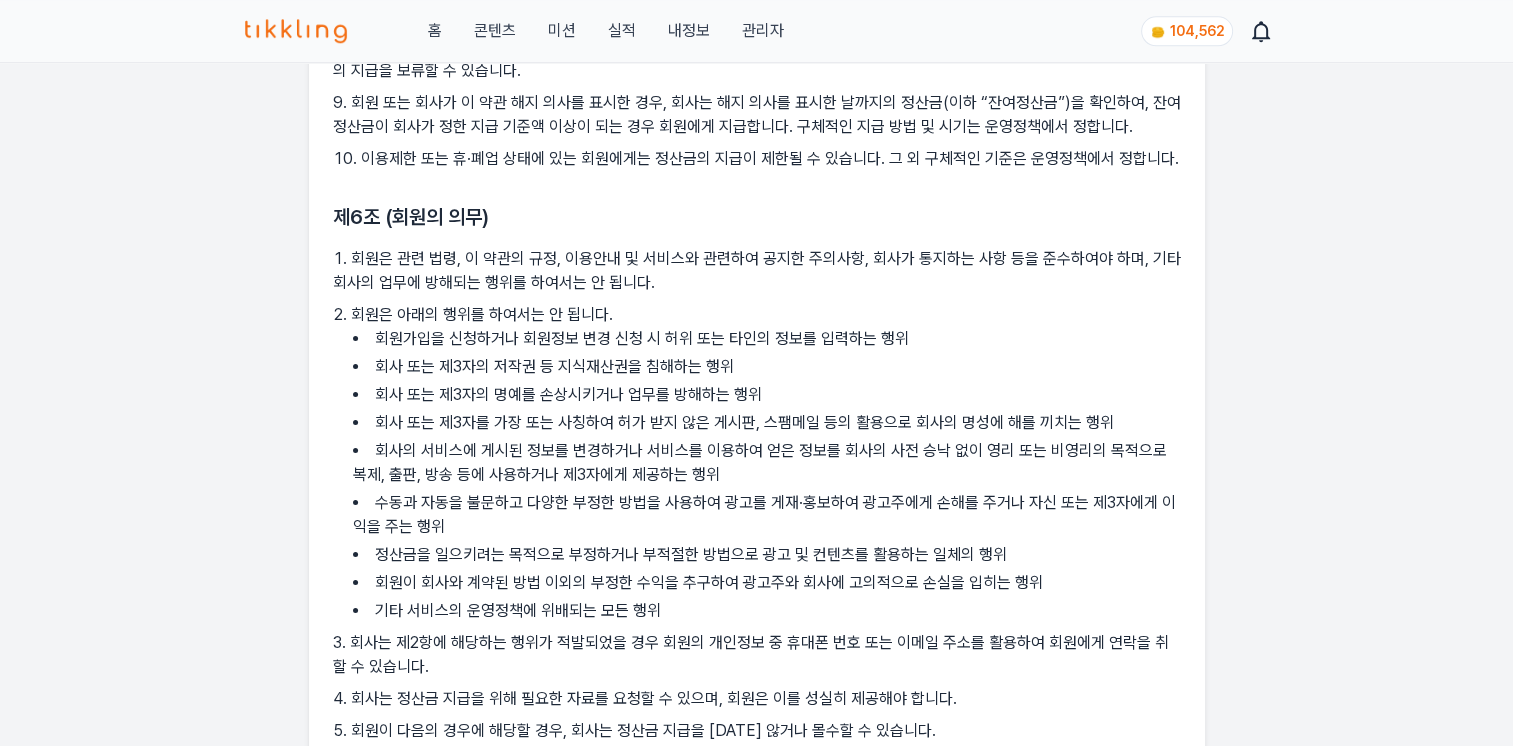 drag, startPoint x: 712, startPoint y: 601, endPoint x: 688, endPoint y: 666, distance: 69.289246 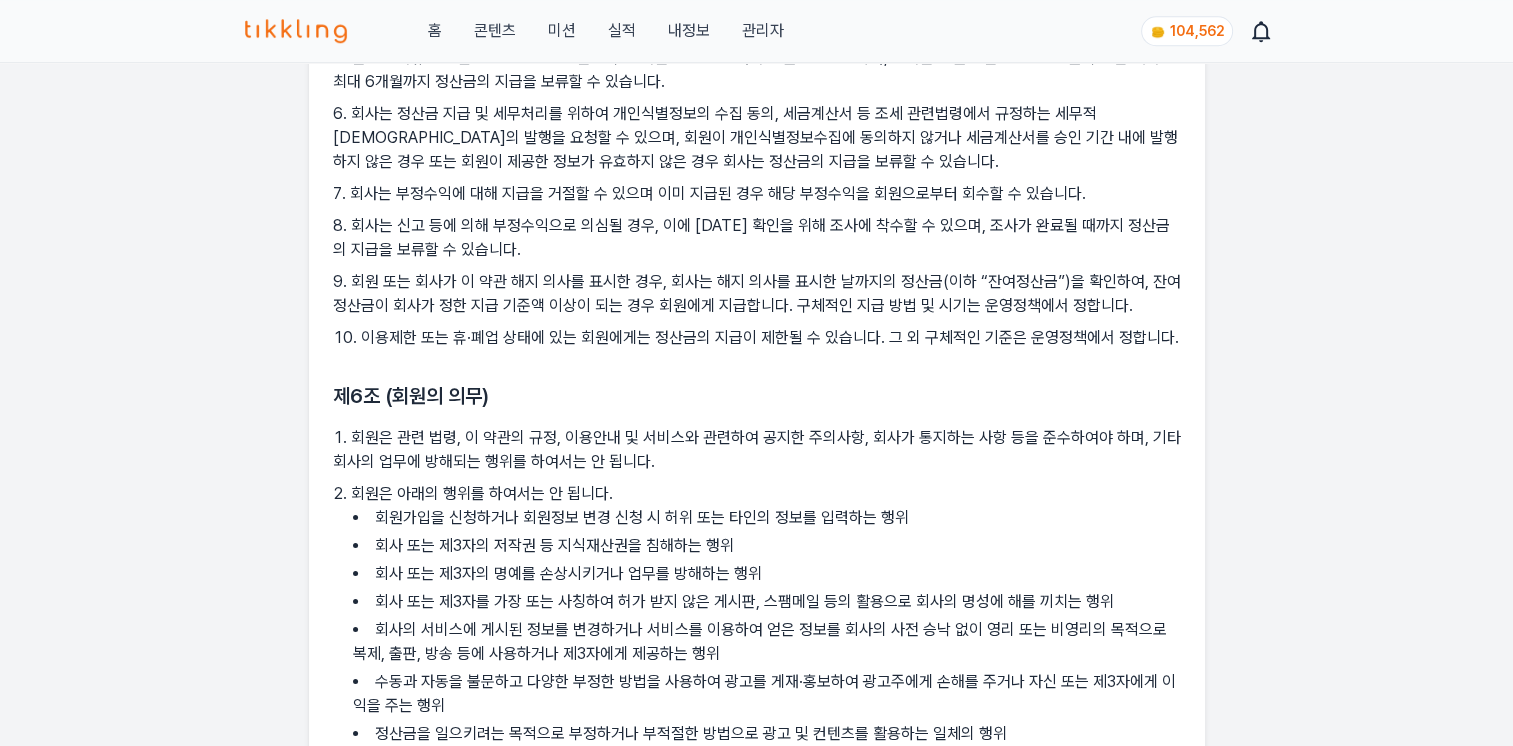 scroll, scrollTop: 1800, scrollLeft: 0, axis: vertical 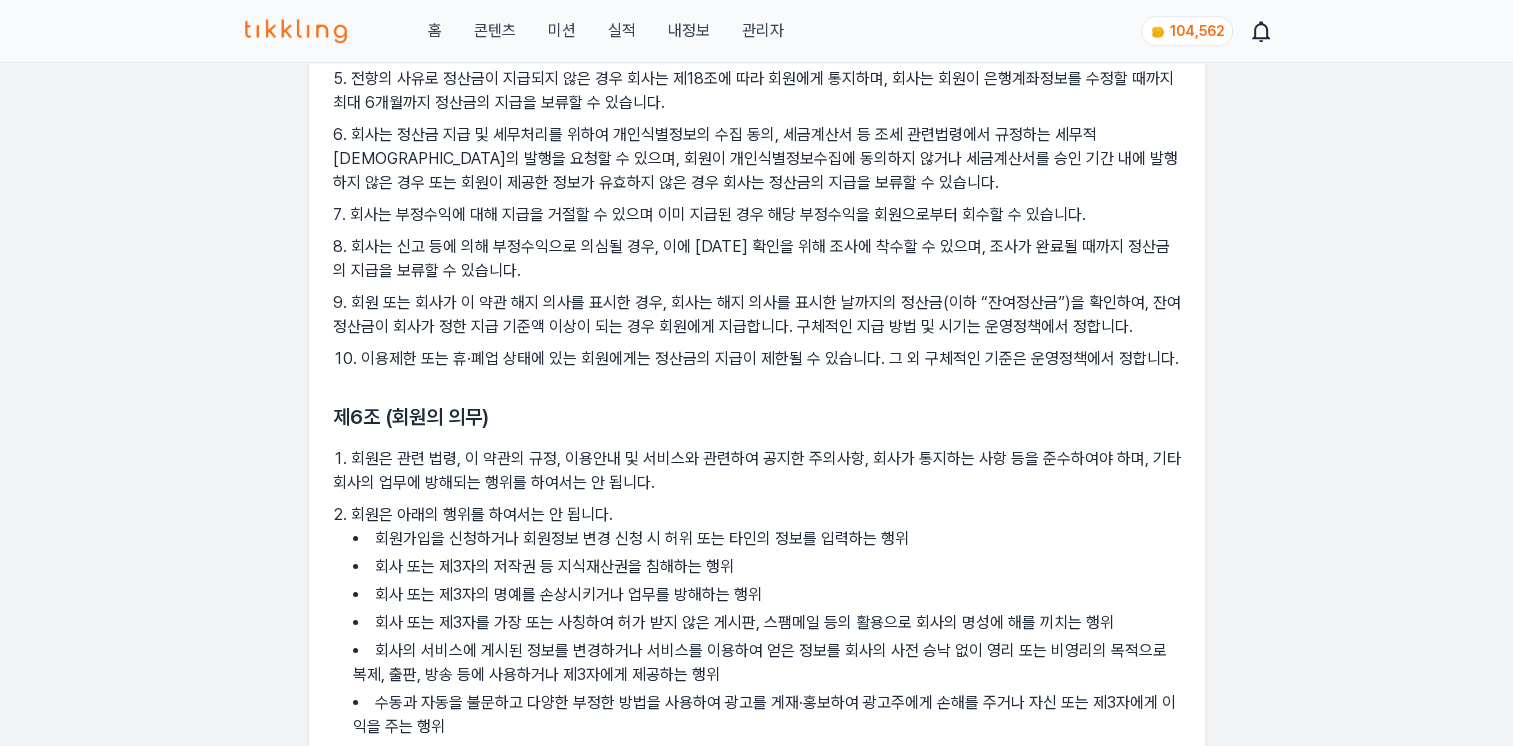 click on "티끌링 이용약관   제1조 (목적)   본 약관은 주식회사 여의도파트너스(이하 “회사”)이 제공하는 티끌링(이하 “서비스”)의 이용과 관련하여 회사와 회원 간의 권리, 의무, 책임사항, 서비스 이용절차 및 그 밖의 제반 사항을 명확히 하여 쌍방의
원활한 거래를 도모하고 궁극적으로 공동의 이익을 증진하여 상호 발전을 도모하는 것을 그 목적으로 합니다.   제2조 (용어 정의)   본 약관에서 사용하는 용어의 정의와 해석은 다음과 같습니다. 또한 본 조의 각항에서 정리되지 않은 용어에 대한 해석은 관계법령 및 당사의 사이트에서 게시한 공지사항에 의합니다.         “정산금”이란 회사의 광고, 콘텐츠 등을 열람하고 공유하여 광고 매출이 발생했을 때 회사가 회사가 별도로 정하는 정산금 기준에 의해 회원에게 지급되는 금액을 의미합니다." at bounding box center (757, 925) 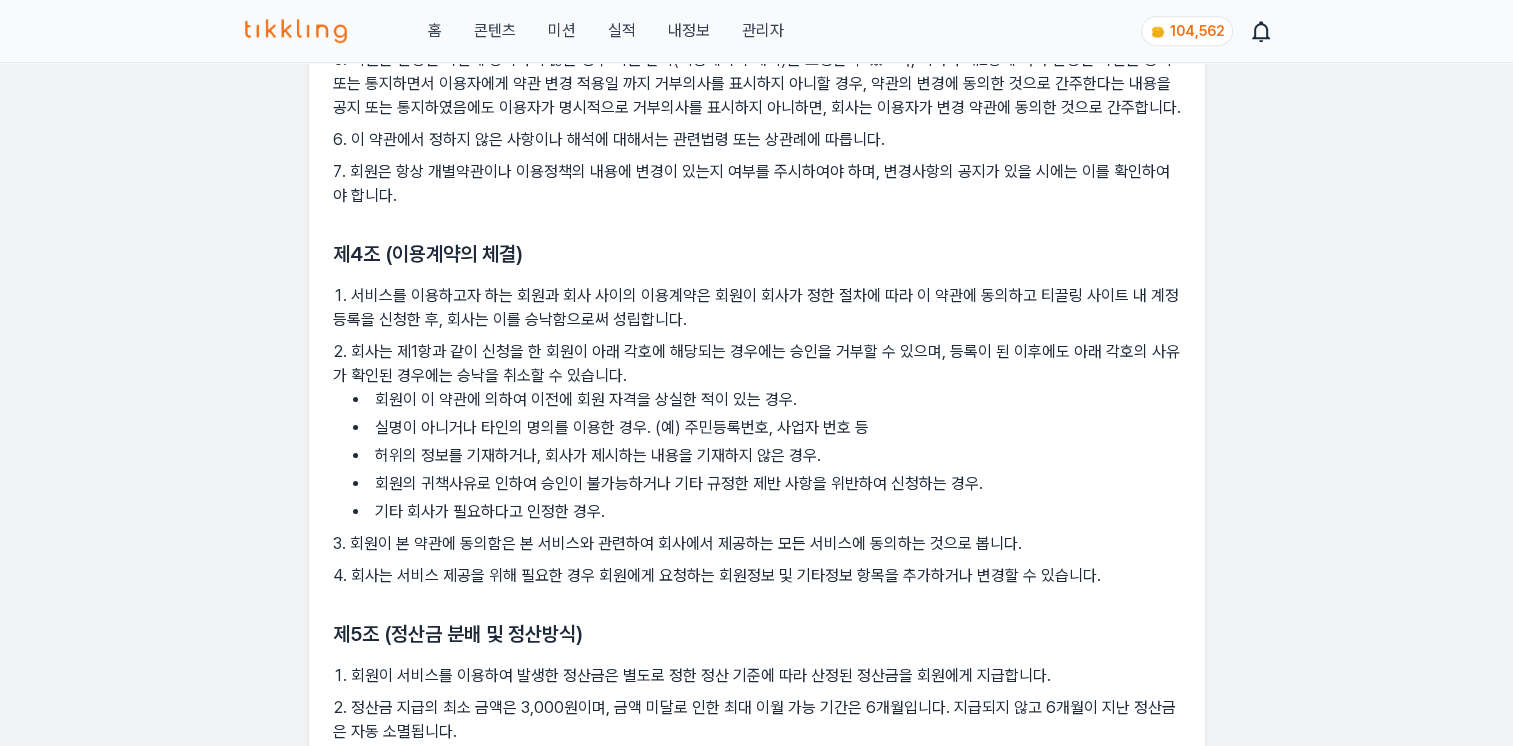 scroll, scrollTop: 1000, scrollLeft: 0, axis: vertical 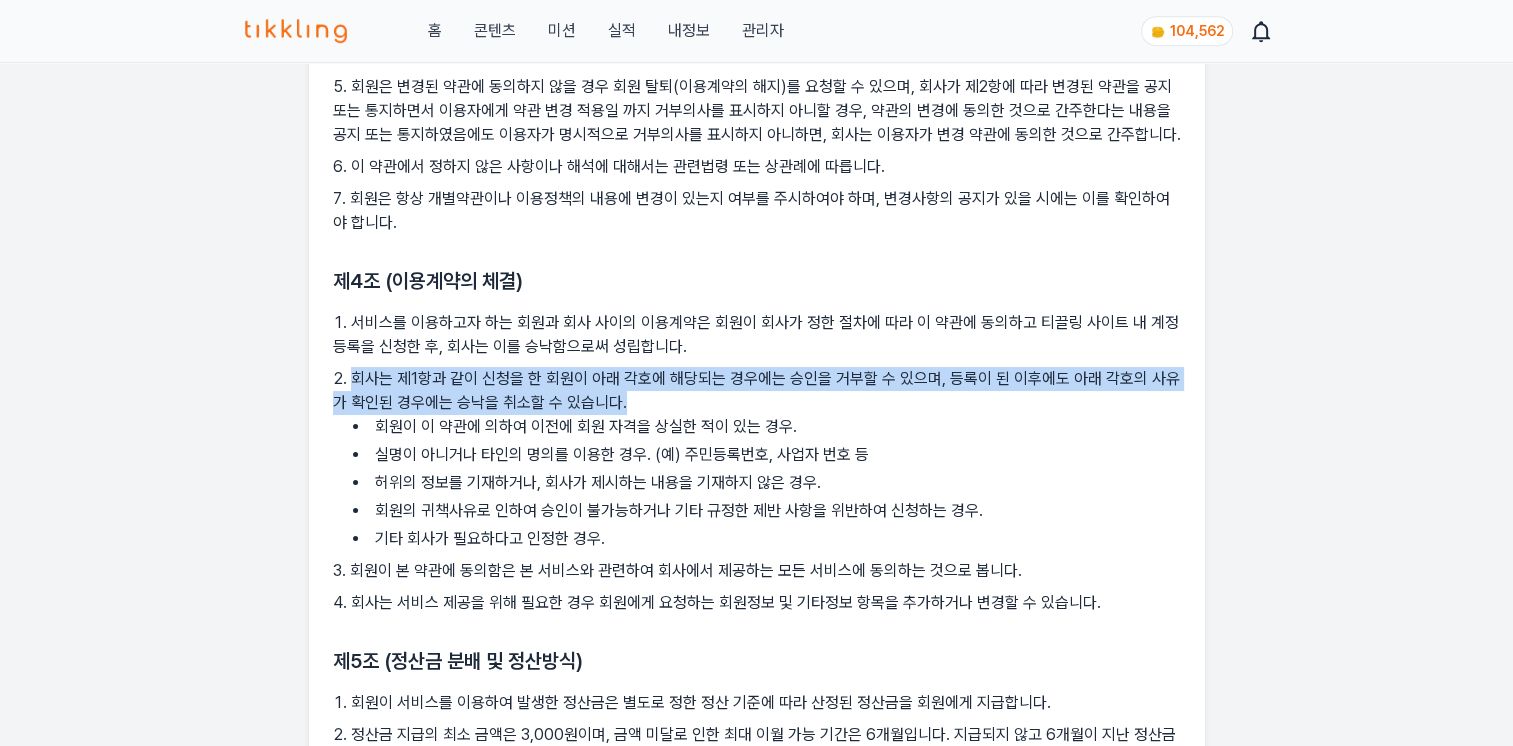 drag, startPoint x: 355, startPoint y: 374, endPoint x: 676, endPoint y: 400, distance: 322.05124 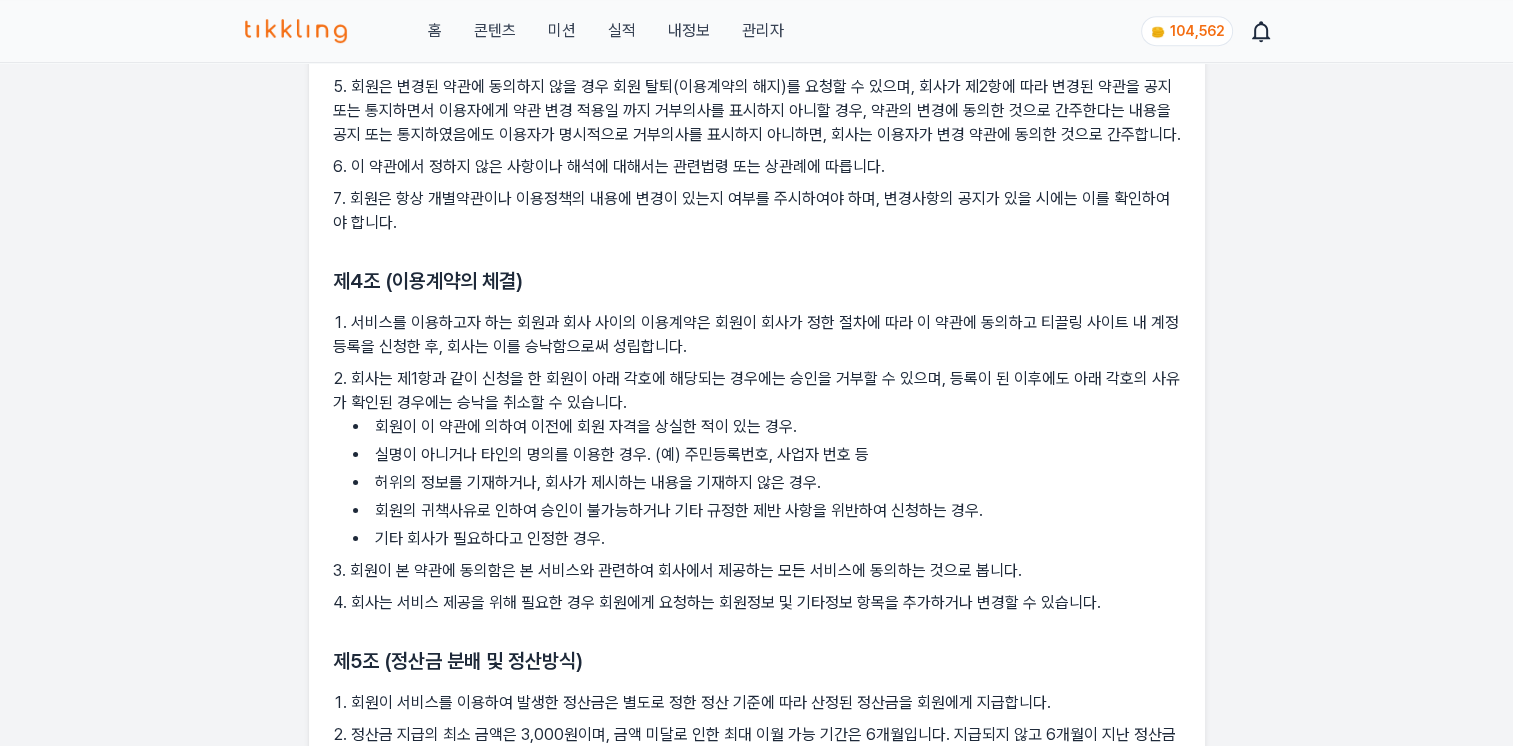 click on "회사는 제1항과 같이 신청을 한 회원이 아래 각호에 해당되는 경우에는 승인을 거부할 수 있으며, 등록이 된 이후에도 아래 각호의 사유가 확인된 경우에는 승낙을 취소할 수 있습니다.  회원이 이 약관에 의하여 이전에 회원 자격을 상실한 적이 있는 경우.   실명이 아니거나 타인의 명의를 이용한 경우. (예) 주민등록번호, 사업자 번호 등   허위의 정보를 기재하거나, 회사가 제시하는 내용을 기재하지 않은 경우.   회원의 귀책사유로 인하여 승인이 불가능하거나 기타 규정한 제반 사항을 위반하여 신청하는 경우.   기타 회사가 필요하다고 인정한 경우." at bounding box center [757, 459] 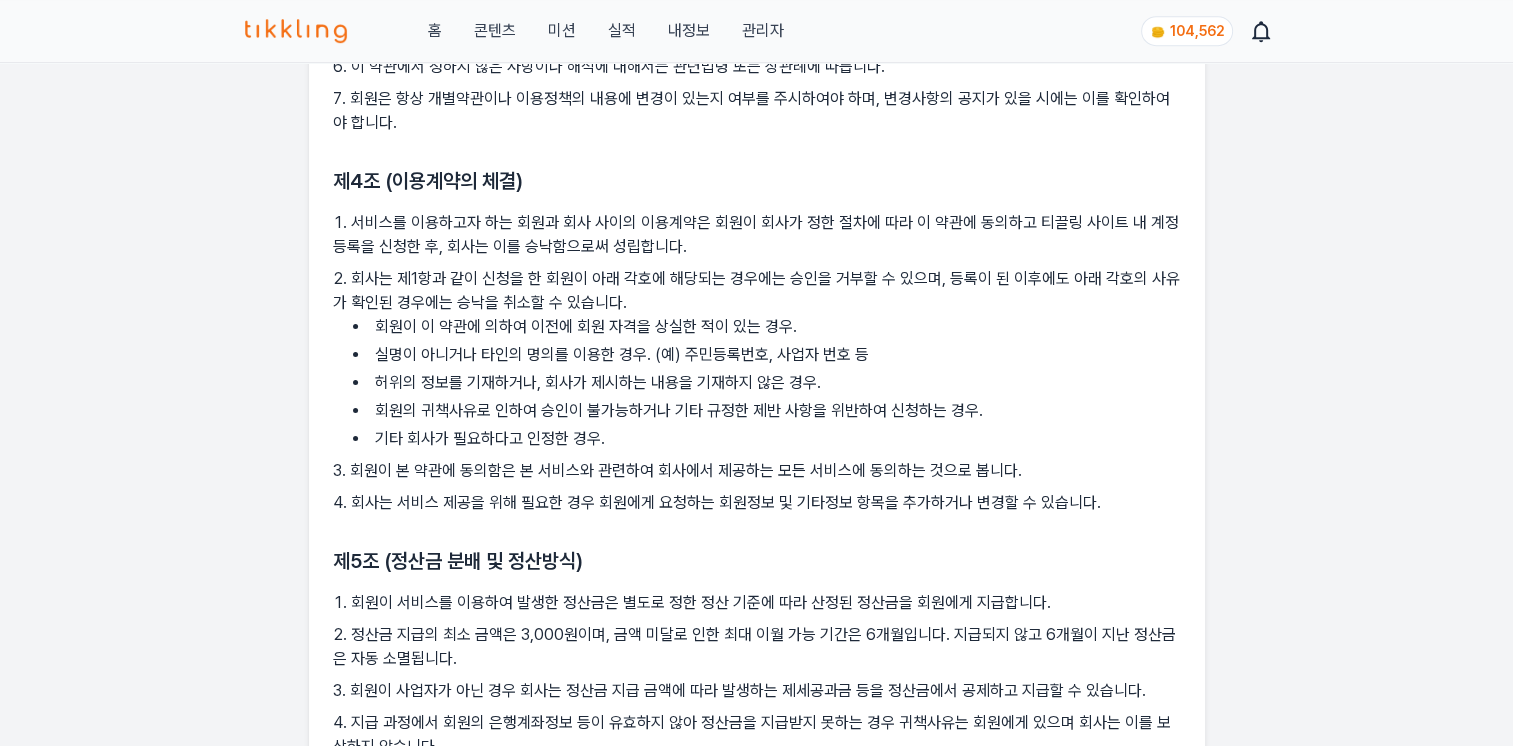 click on "티끌링 이용약관   제1조 (목적)   본 약관은 주식회사 여의도파트너스(이하 “회사”)이 제공하는 티끌링(이하 “서비스”)의 이용과 관련하여 회사와 회원 간의 권리, 의무, 책임사항, 서비스 이용절차 및 그 밖의 제반 사항을 명확히 하여 쌍방의
원활한 거래를 도모하고 궁극적으로 공동의 이익을 증진하여 상호 발전을 도모하는 것을 그 목적으로 합니다.   제2조 (용어 정의)   본 약관에서 사용하는 용어의 정의와 해석은 다음과 같습니다. 또한 본 조의 각항에서 정리되지 않은 용어에 대한 해석은 관계법령 및 당사의 사이트에서 게시한 공지사항에 의합니다.         “정산금”이란 회사의 광고, 콘텐츠 등을 열람하고 공유하여 광고 매출이 발생했을 때 회사가 회사가 별도로 정하는 정산금 기준에 의해 회원에게 지급되는 금액을 의미합니다." at bounding box center (757, 1625) 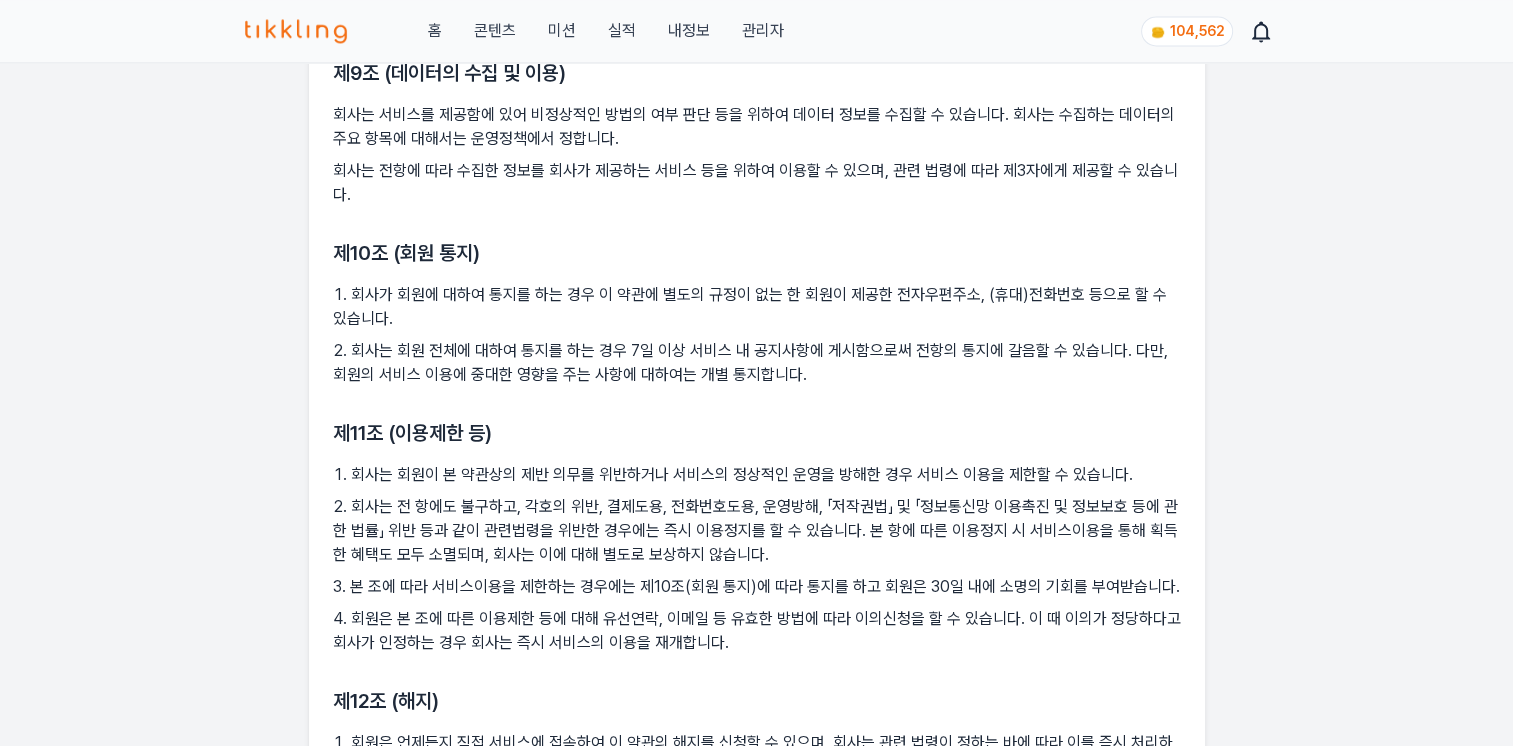 scroll, scrollTop: 3300, scrollLeft: 0, axis: vertical 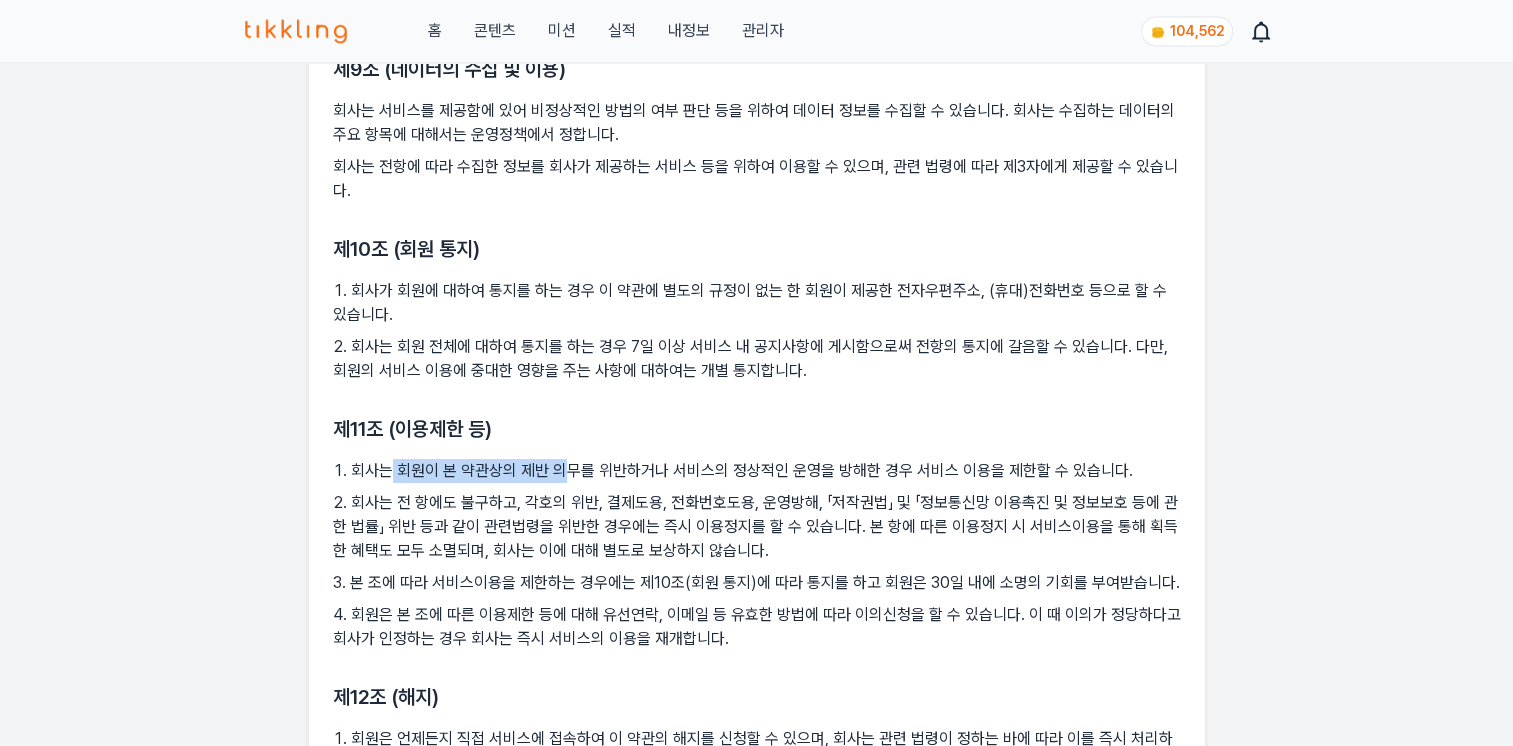 drag, startPoint x: 392, startPoint y: 475, endPoint x: 563, endPoint y: 473, distance: 171.01169 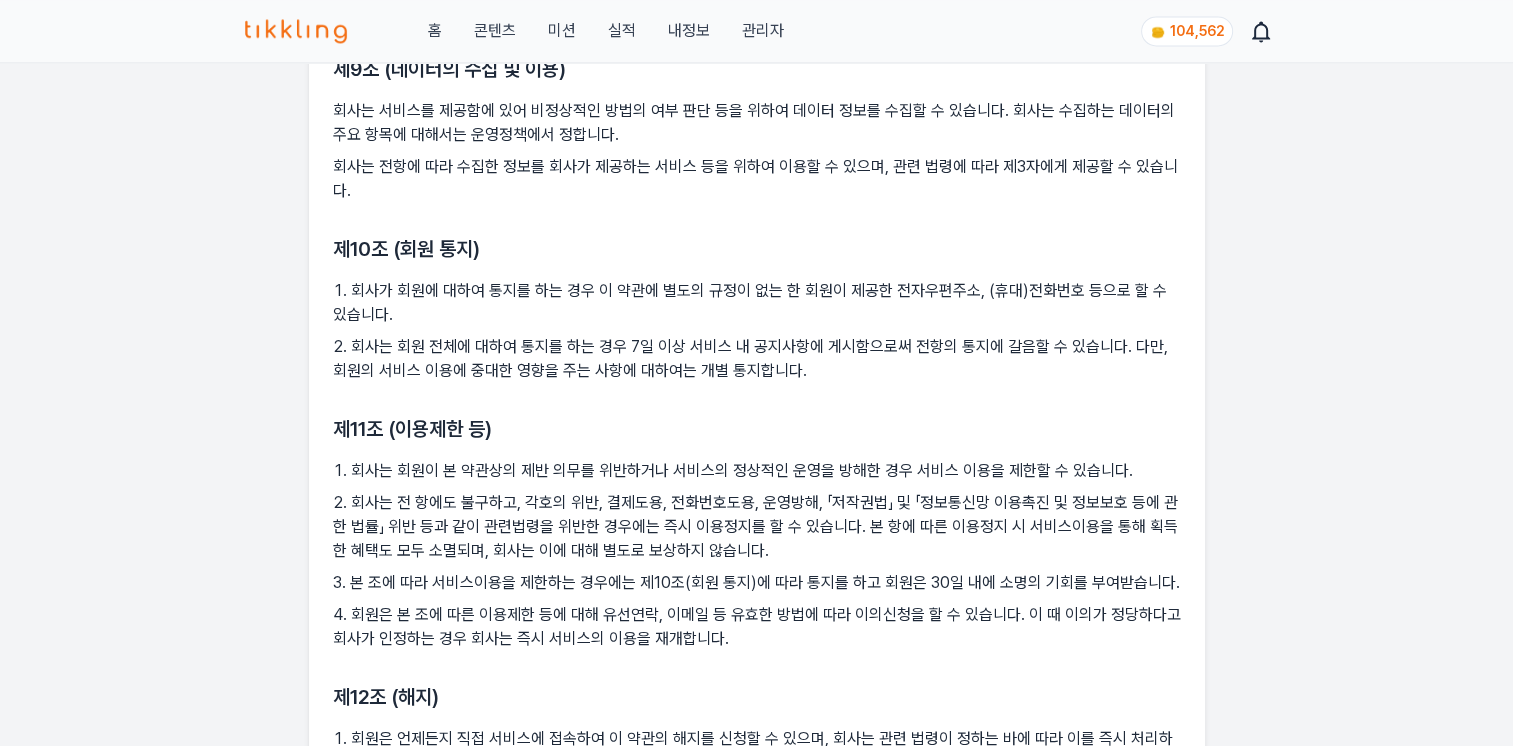 drag, startPoint x: 563, startPoint y: 473, endPoint x: 422, endPoint y: 522, distance: 149.27156 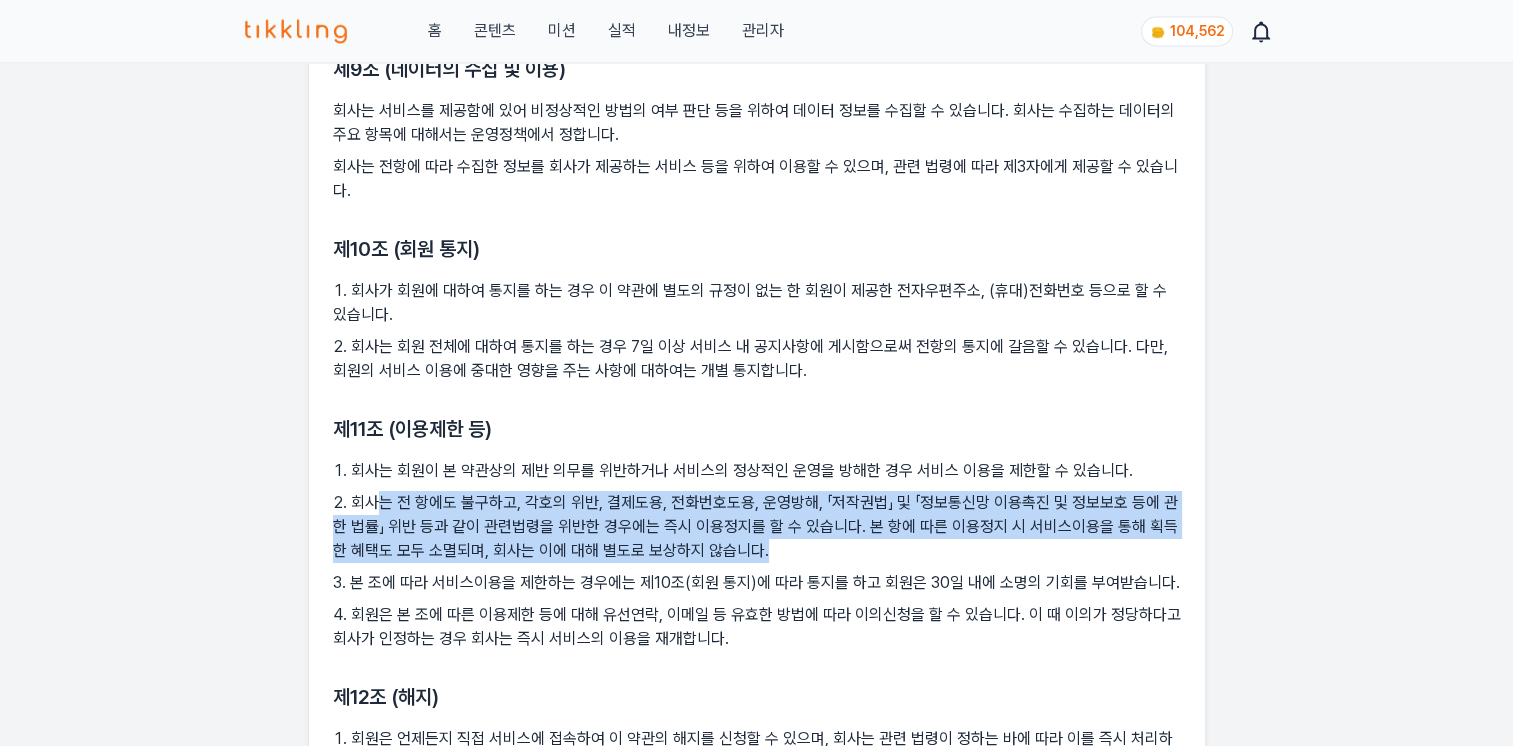 drag, startPoint x: 384, startPoint y: 513, endPoint x: 929, endPoint y: 554, distance: 546.54004 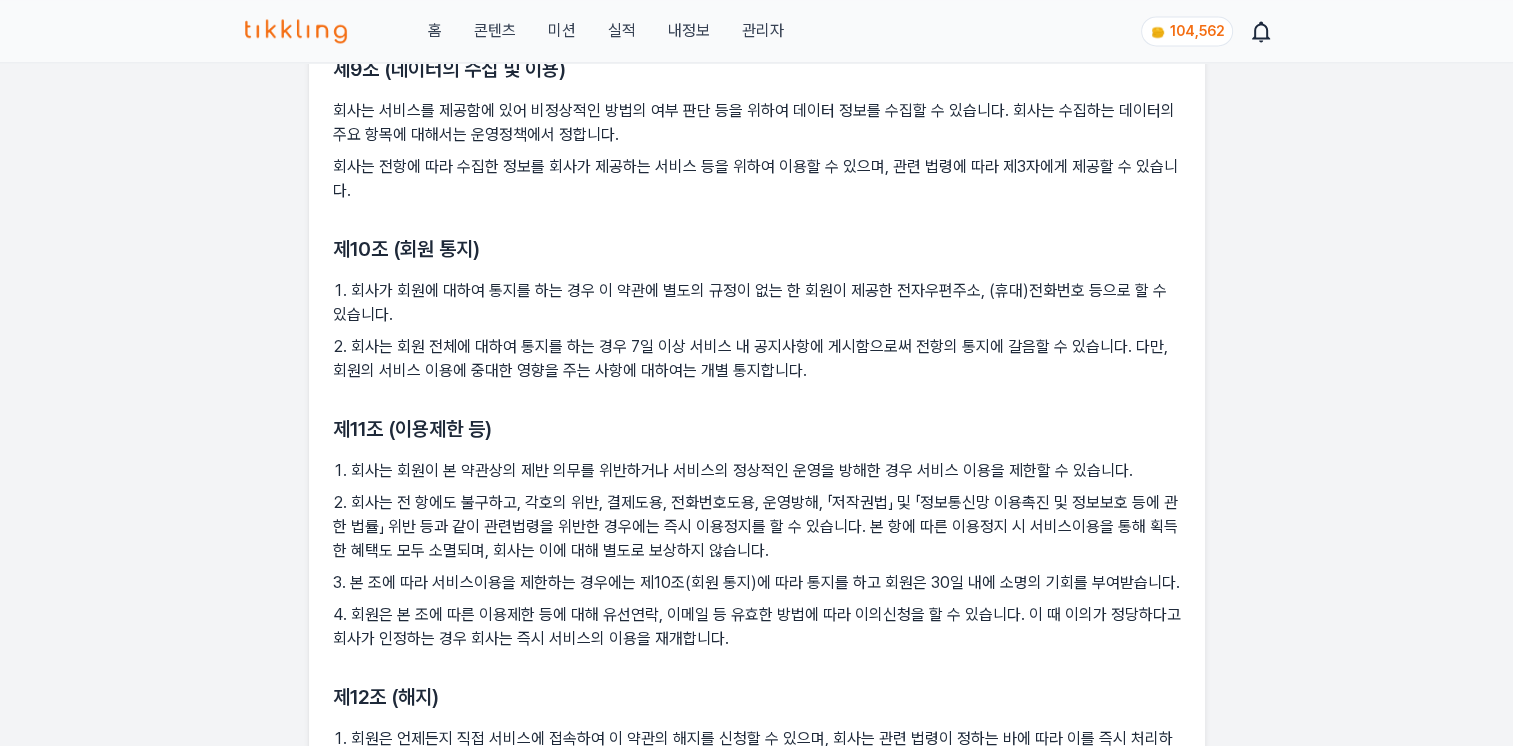 click on "회원은 본 조에 따른 이용제한 등에 대해 유선연락, 이메일 등 유효한 방법에 따라 이의신청을 할 수 있습니다. 이 때 이의가 정당하다고 회사가 인정하는 경우 회사는 즉시 서비스의 이용을 재개합니다." at bounding box center (757, 627) 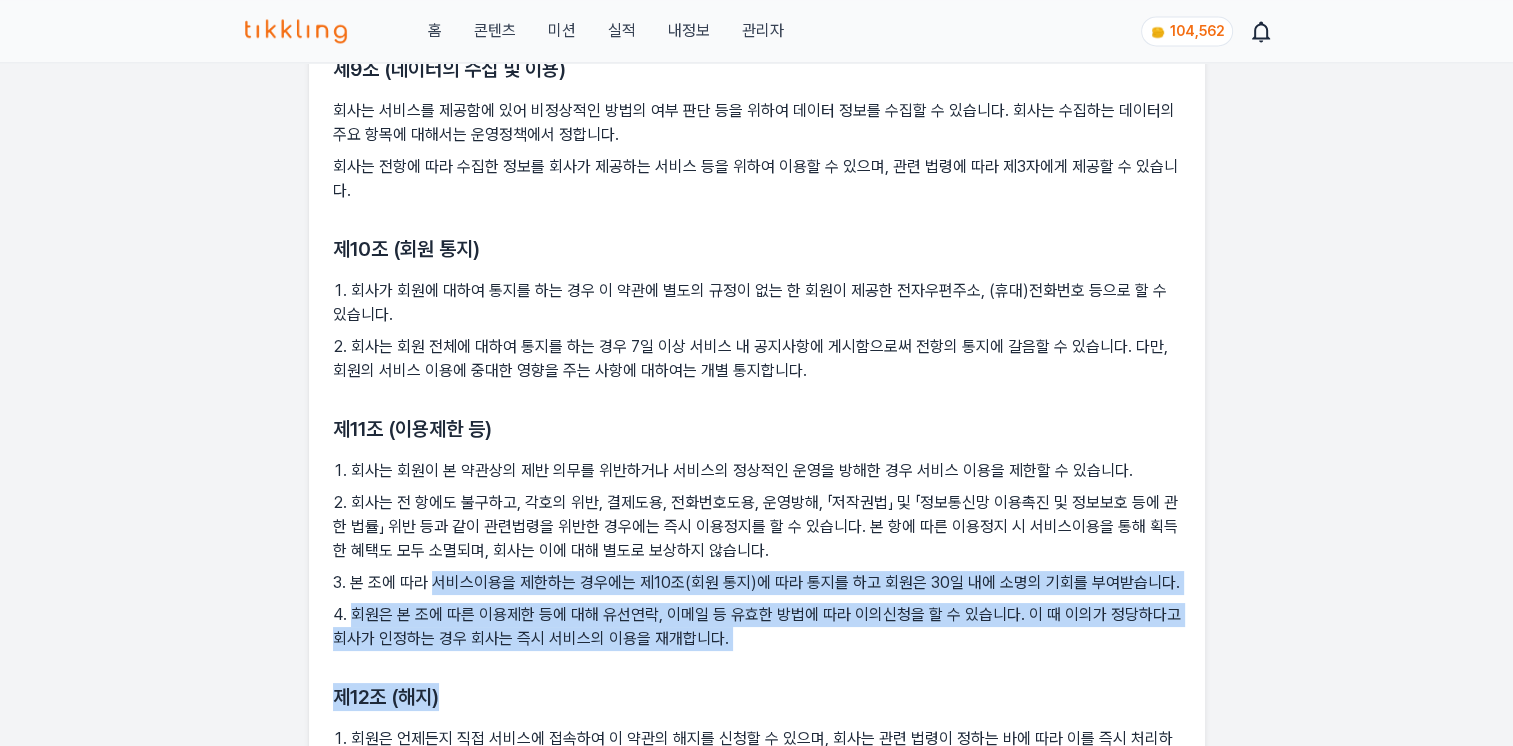 drag, startPoint x: 434, startPoint y: 582, endPoint x: 520, endPoint y: 655, distance: 112.805145 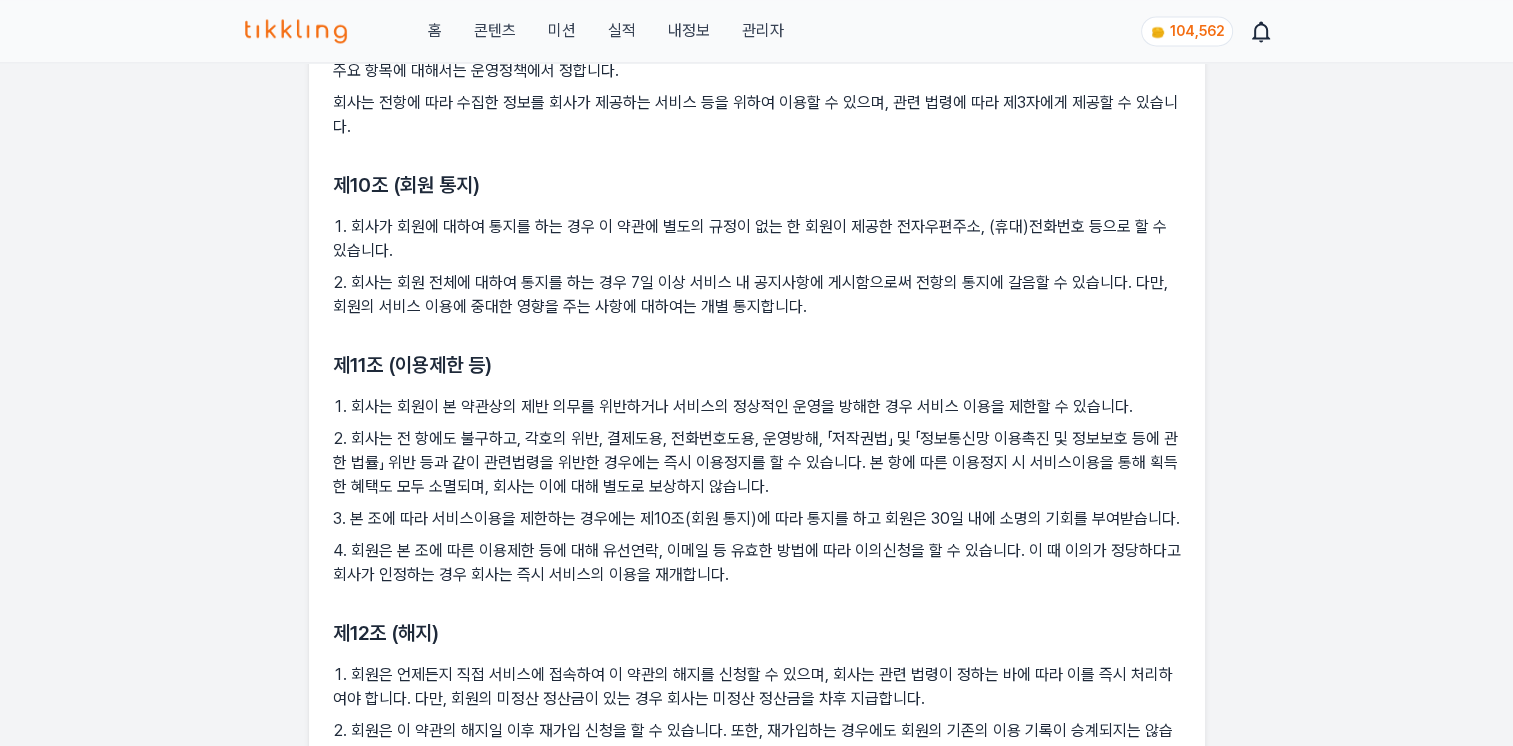 scroll, scrollTop: 3400, scrollLeft: 0, axis: vertical 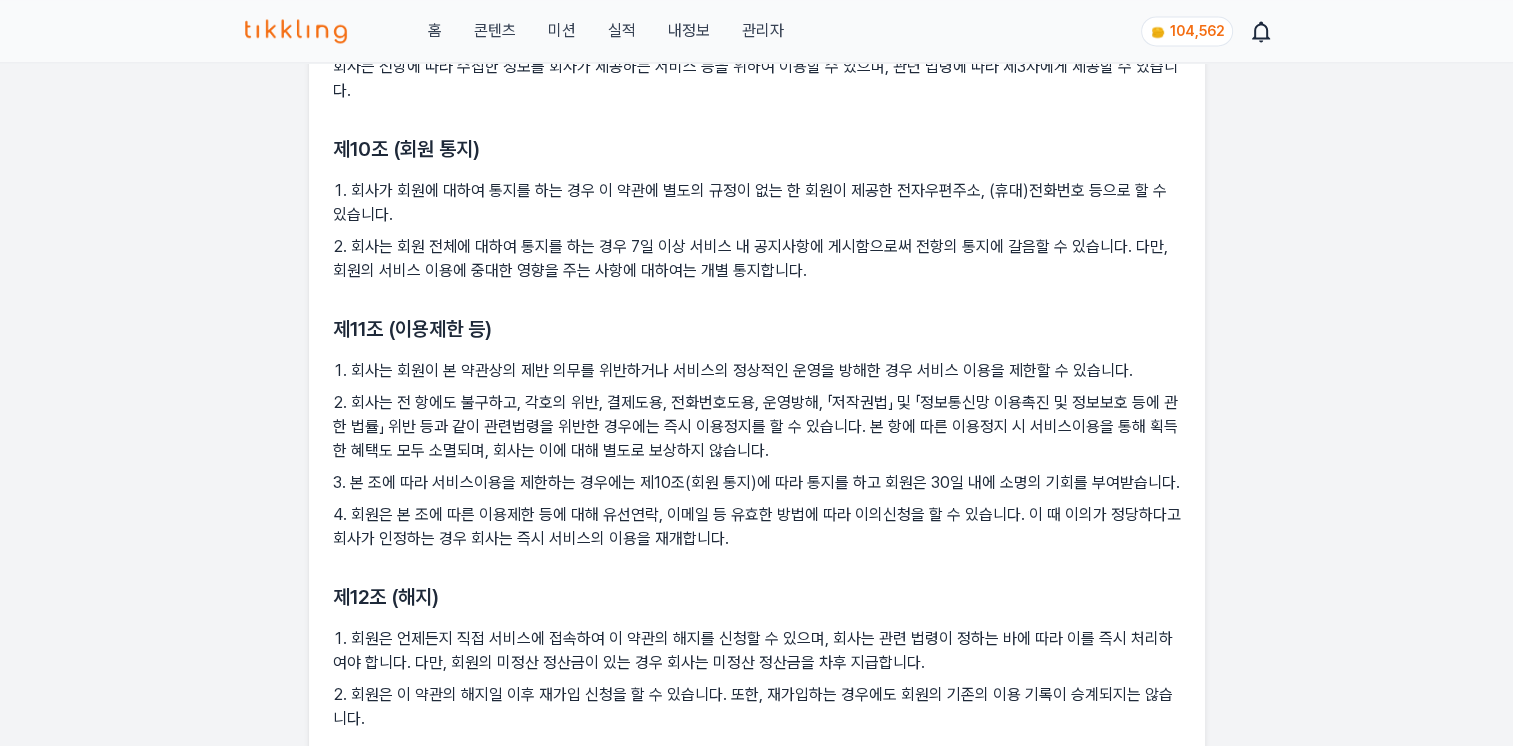 click on "제12조 (해지)" at bounding box center (757, 597) 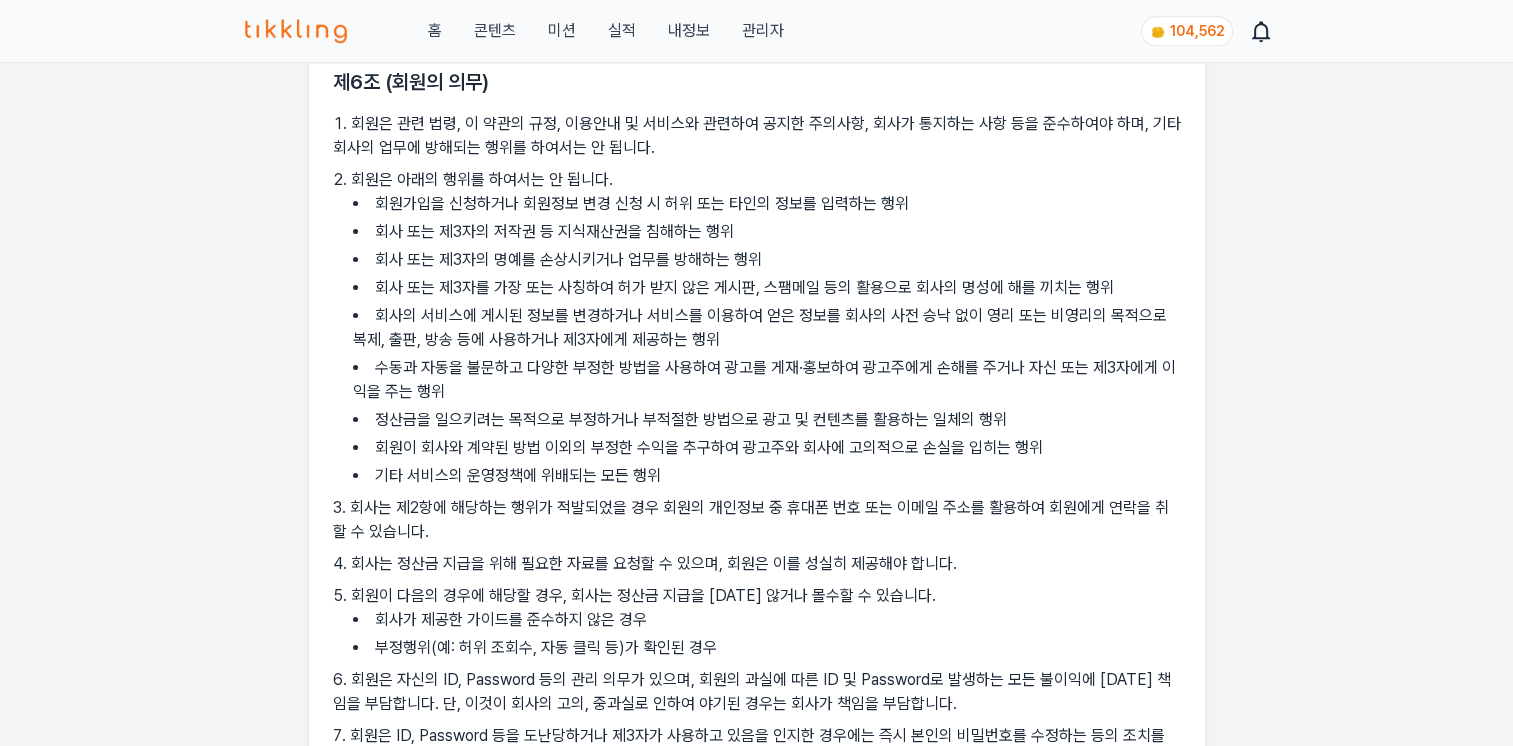 scroll, scrollTop: 2100, scrollLeft: 0, axis: vertical 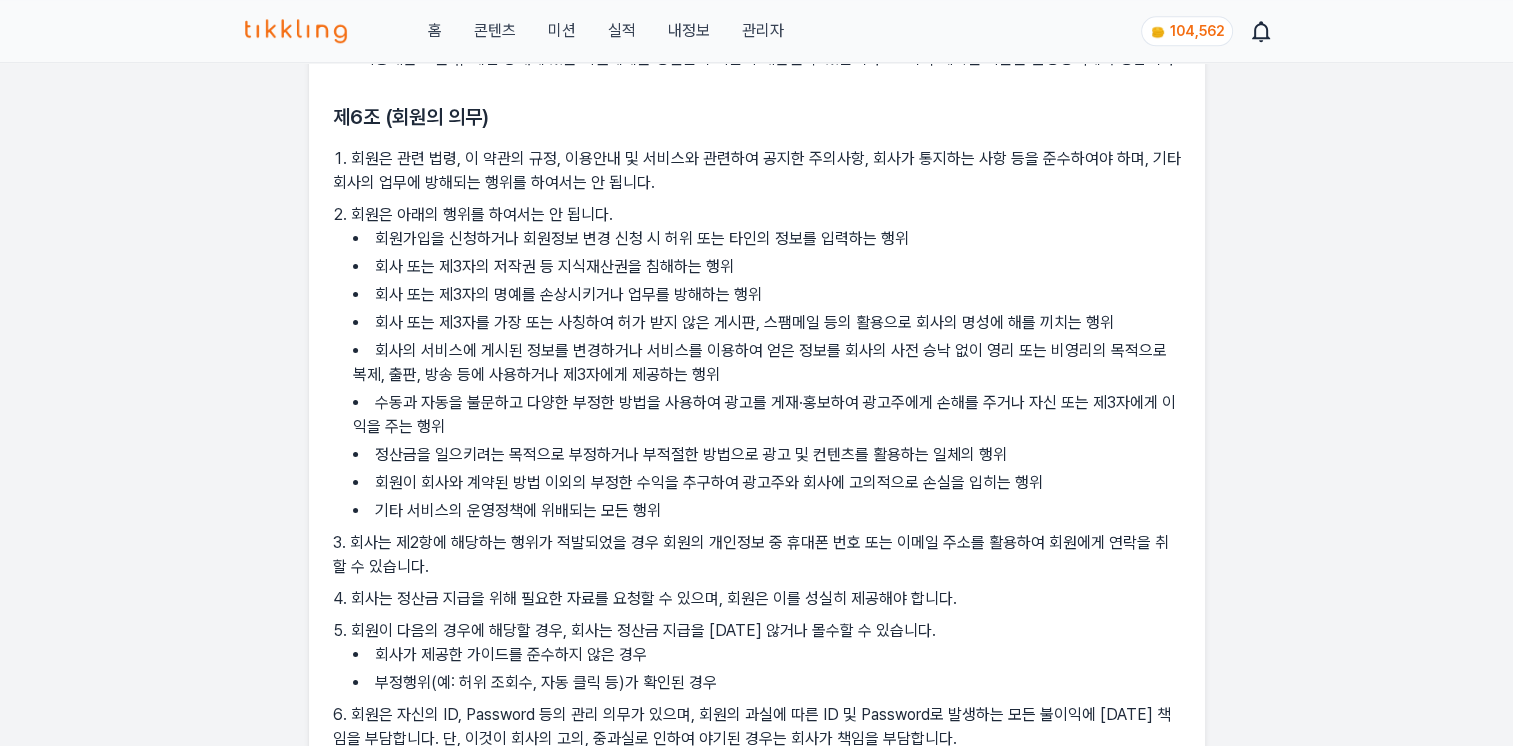 click on "관리자" at bounding box center [762, 31] 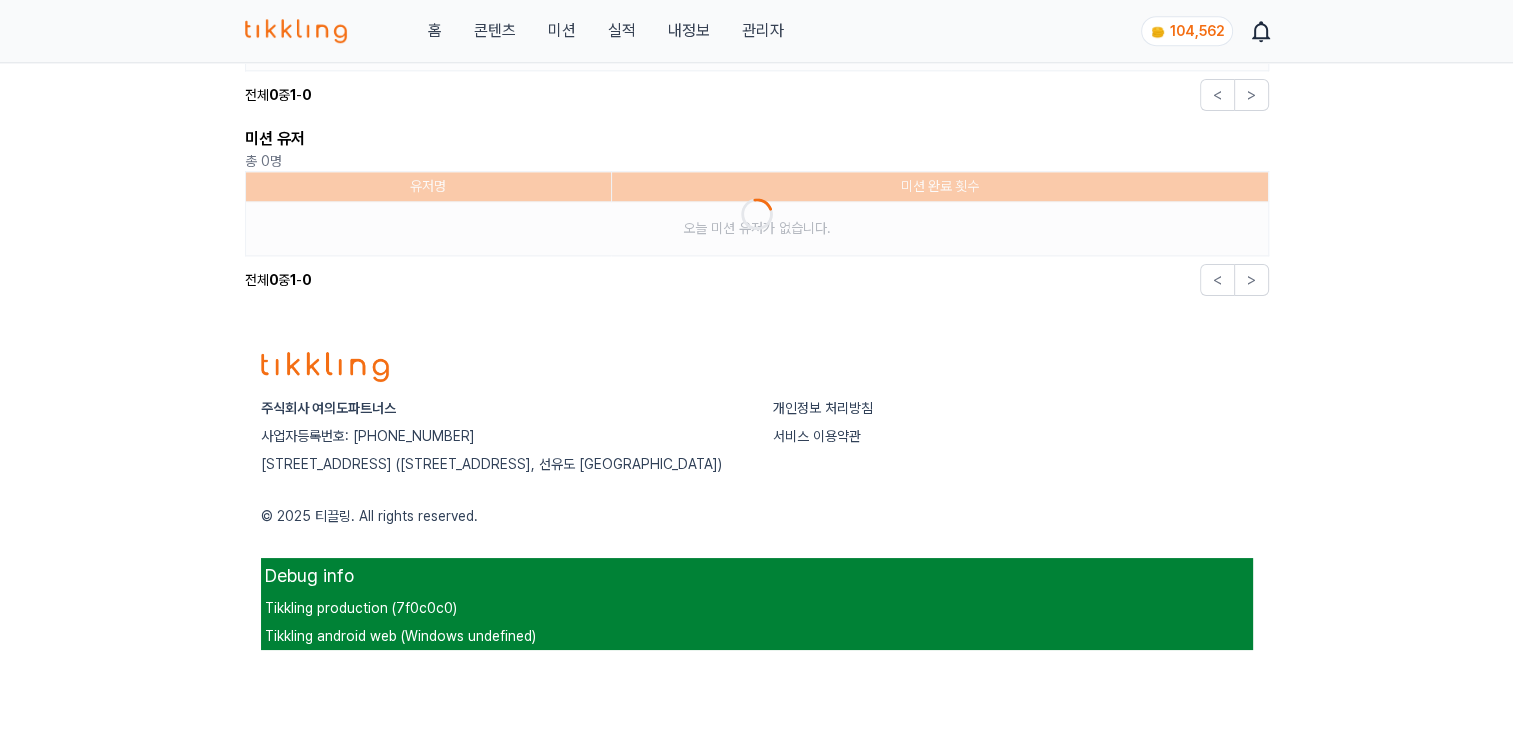 scroll, scrollTop: 0, scrollLeft: 0, axis: both 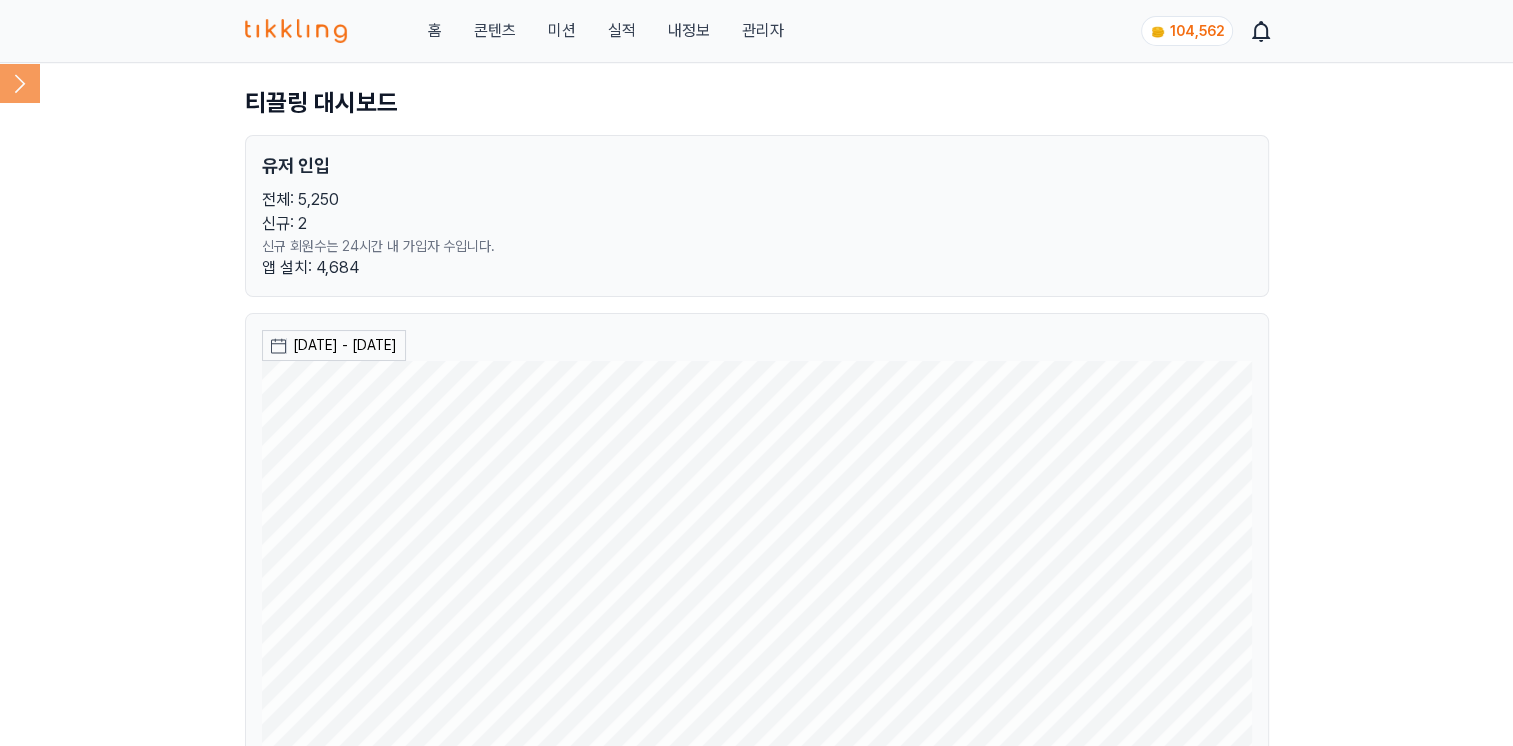 click 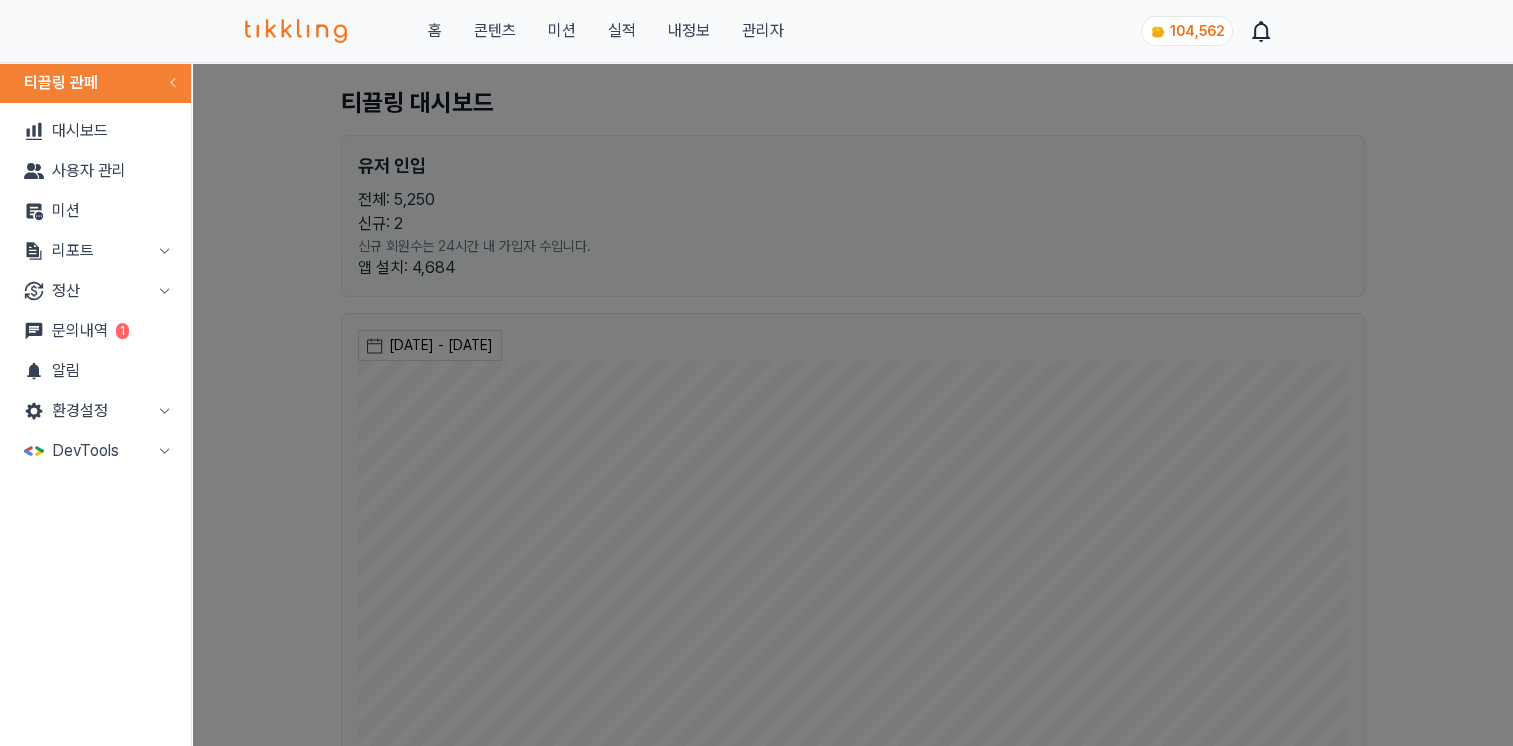 click on "리포트" at bounding box center (95, 251) 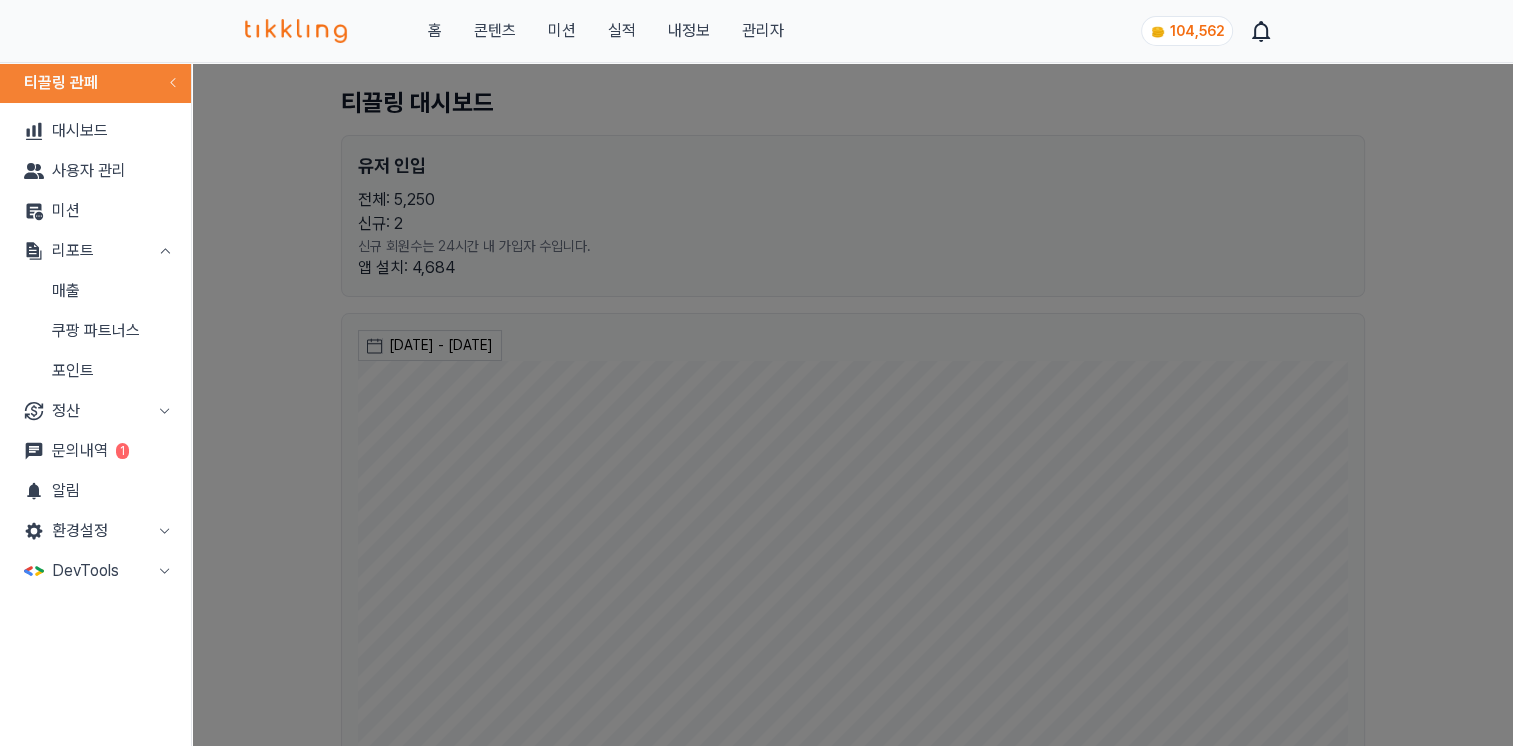 click on "매출" at bounding box center (95, 291) 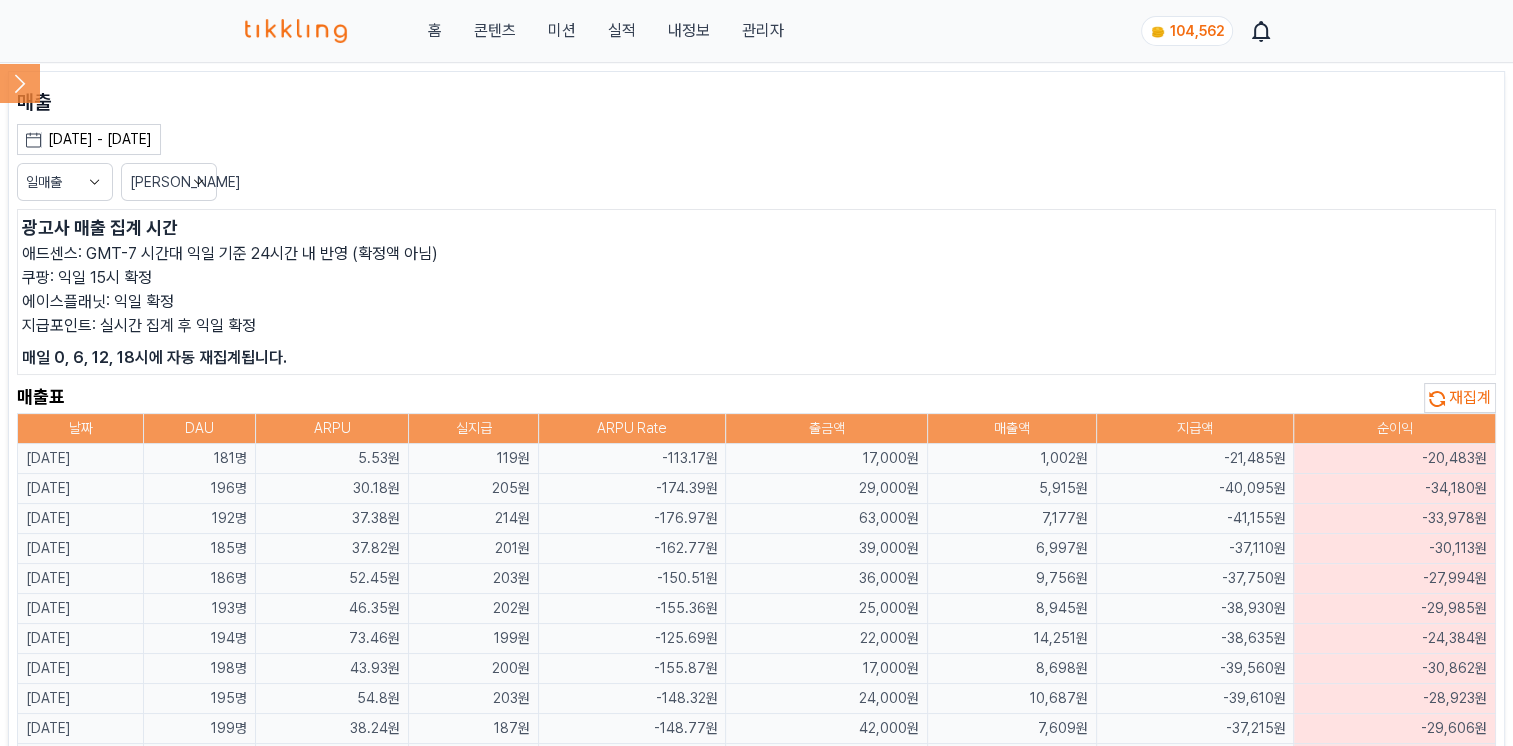 click on "재집계" at bounding box center (1470, 397) 